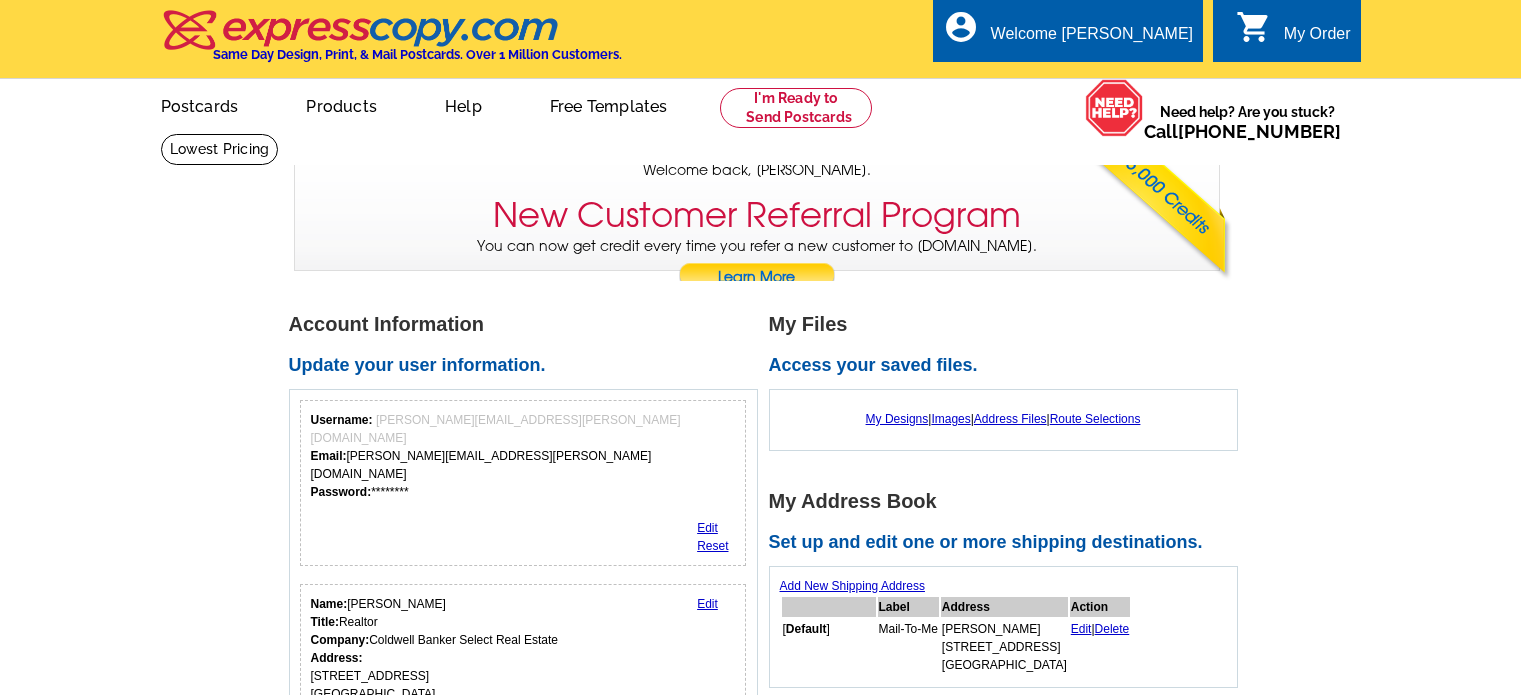 scroll, scrollTop: 0, scrollLeft: 0, axis: both 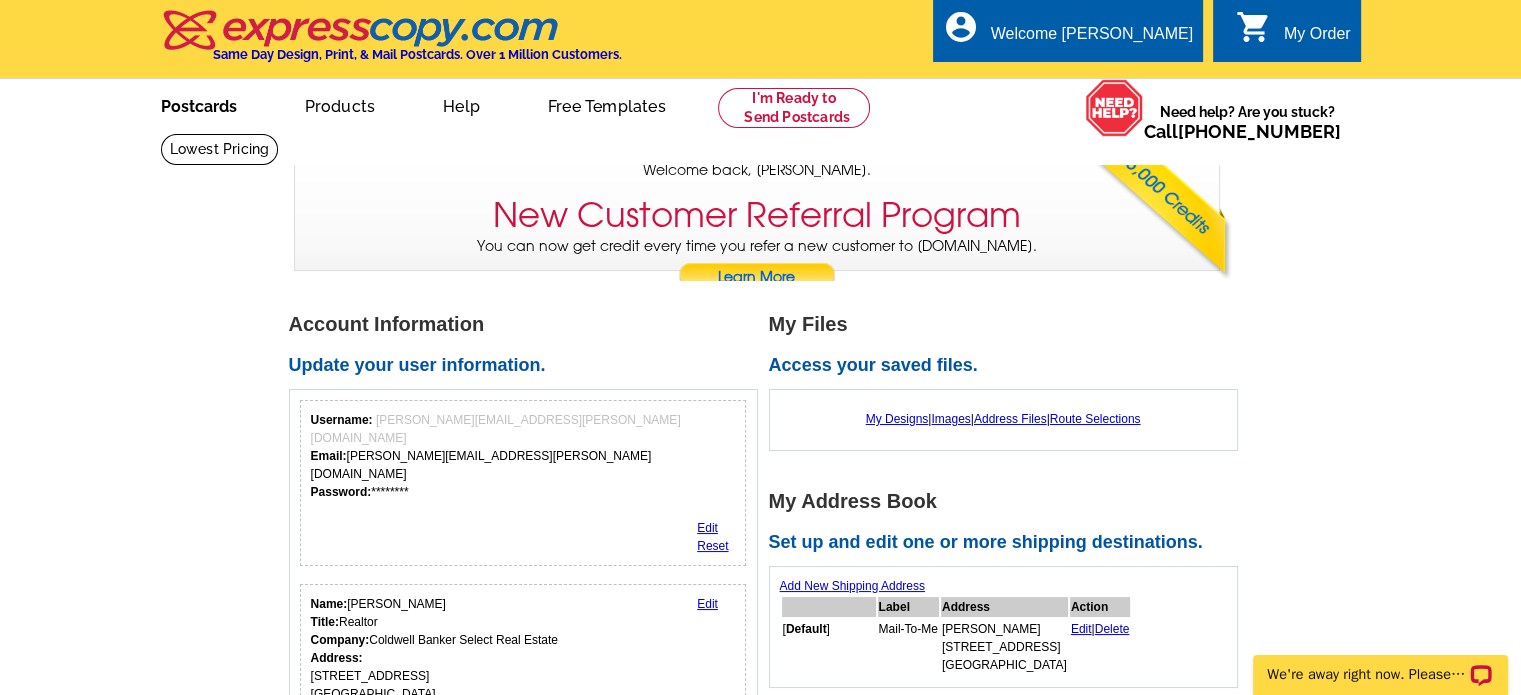 click on "Postcards" at bounding box center [199, 104] 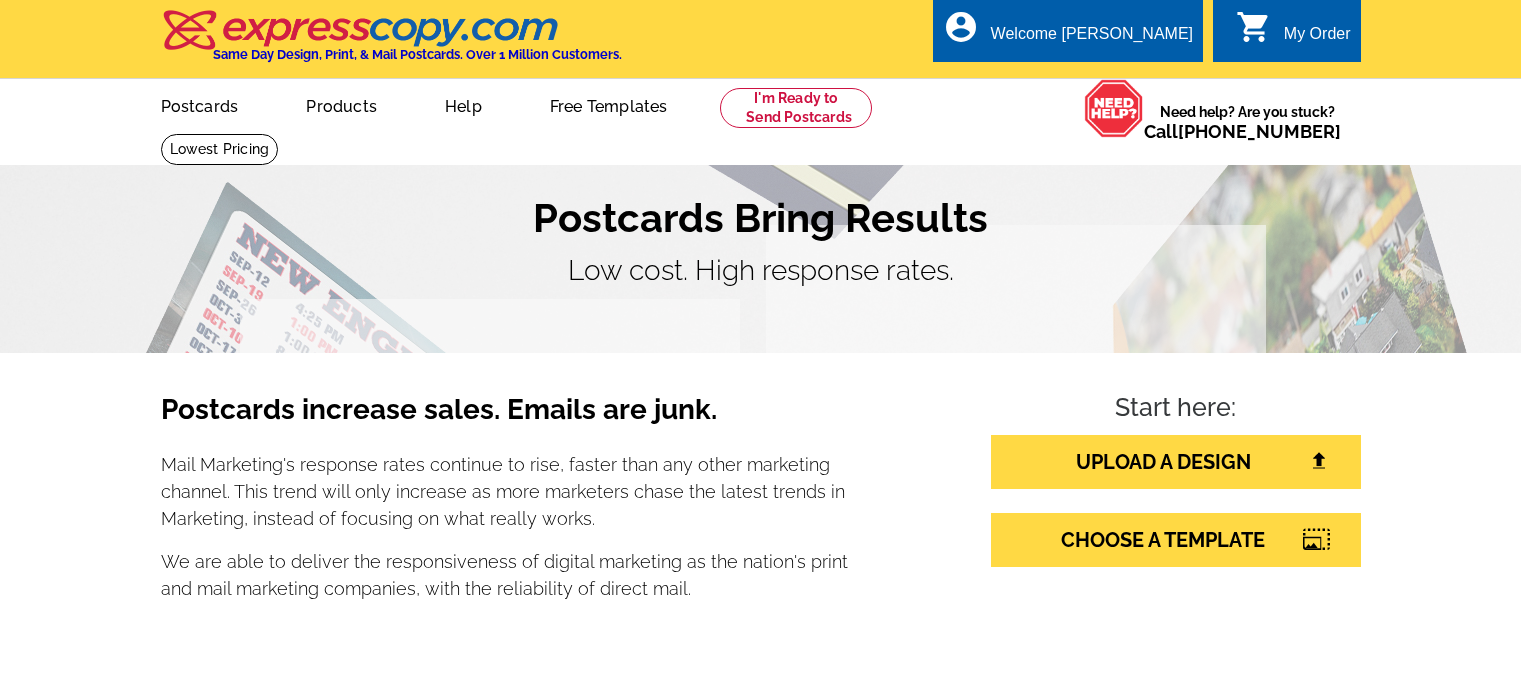 scroll, scrollTop: 0, scrollLeft: 0, axis: both 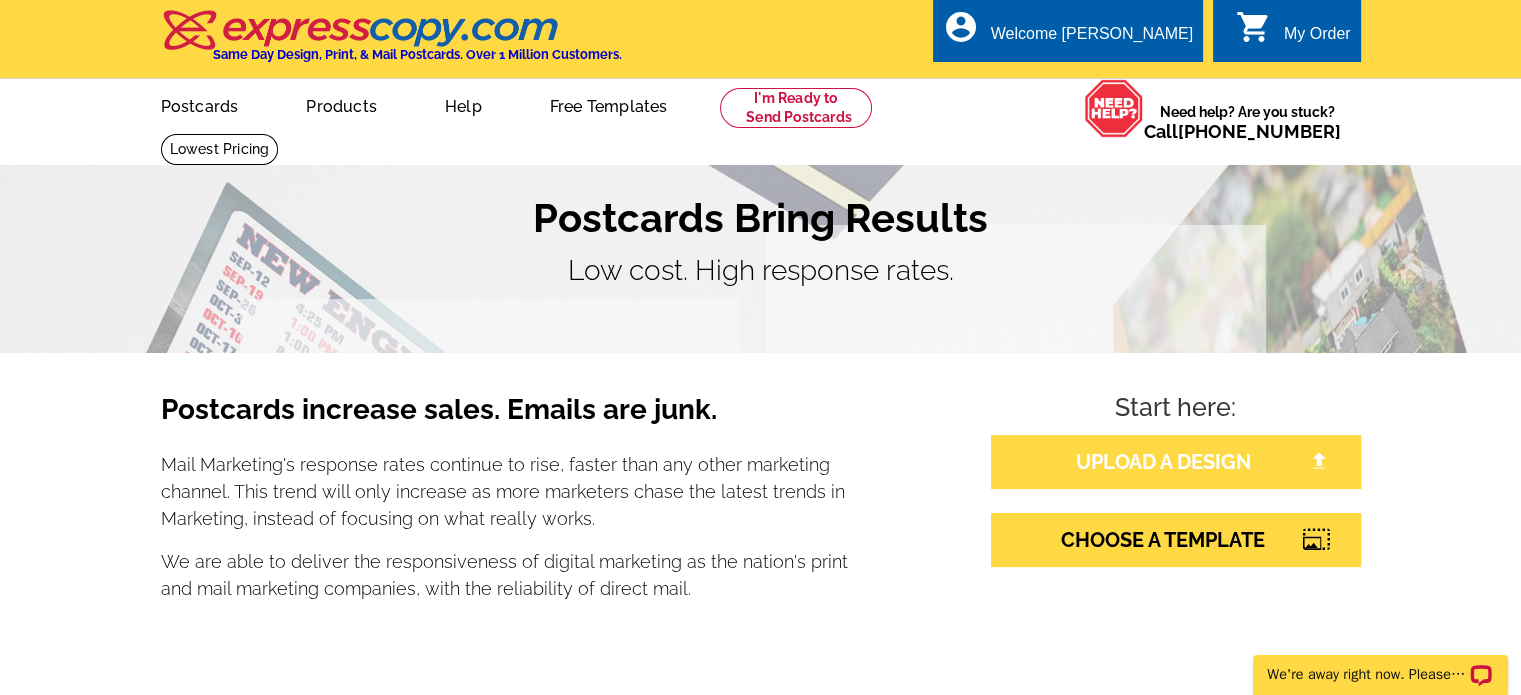 click on "UPLOAD A DESIGN" at bounding box center [1176, 462] 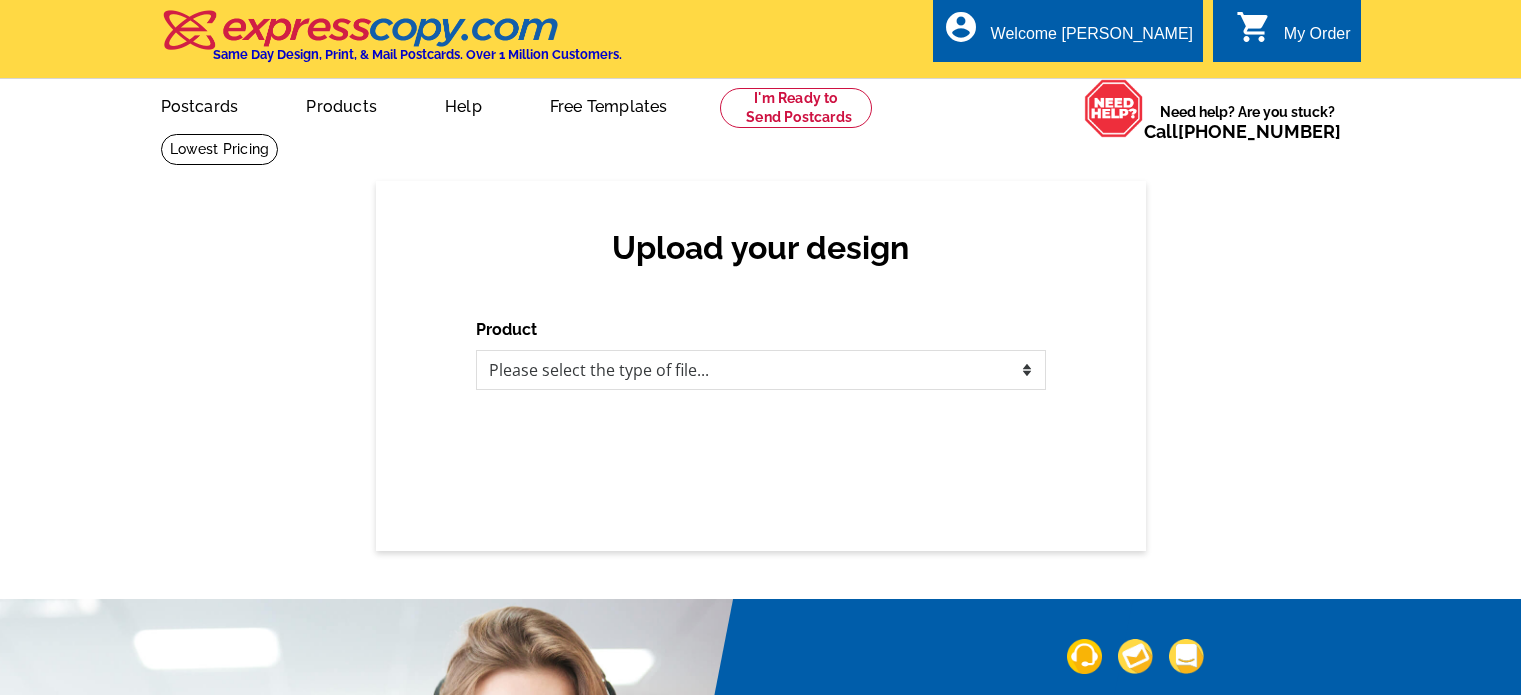 scroll, scrollTop: 0, scrollLeft: 0, axis: both 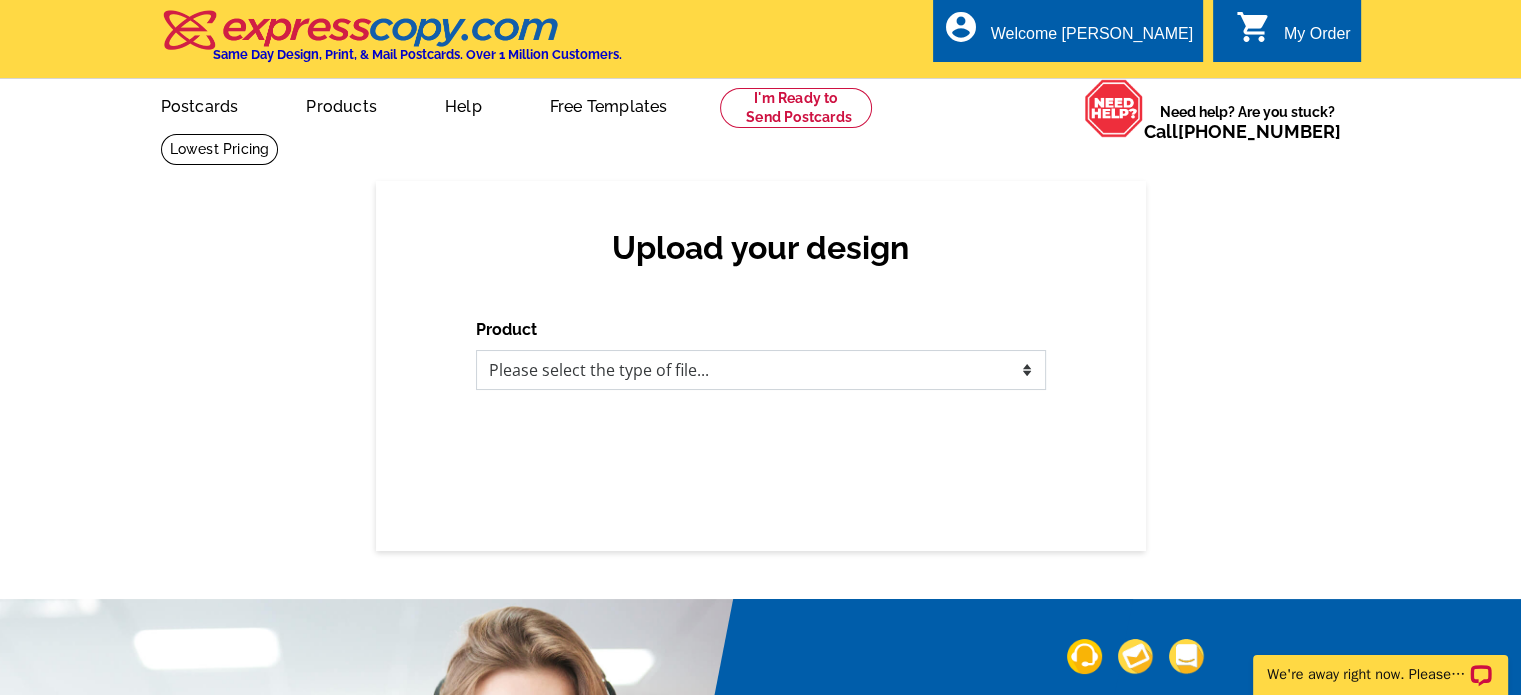click on "Please select the type of file...
Postcards
Business Cards
Letters and flyers
Greeting Cards
Door Hangers" at bounding box center (761, 370) 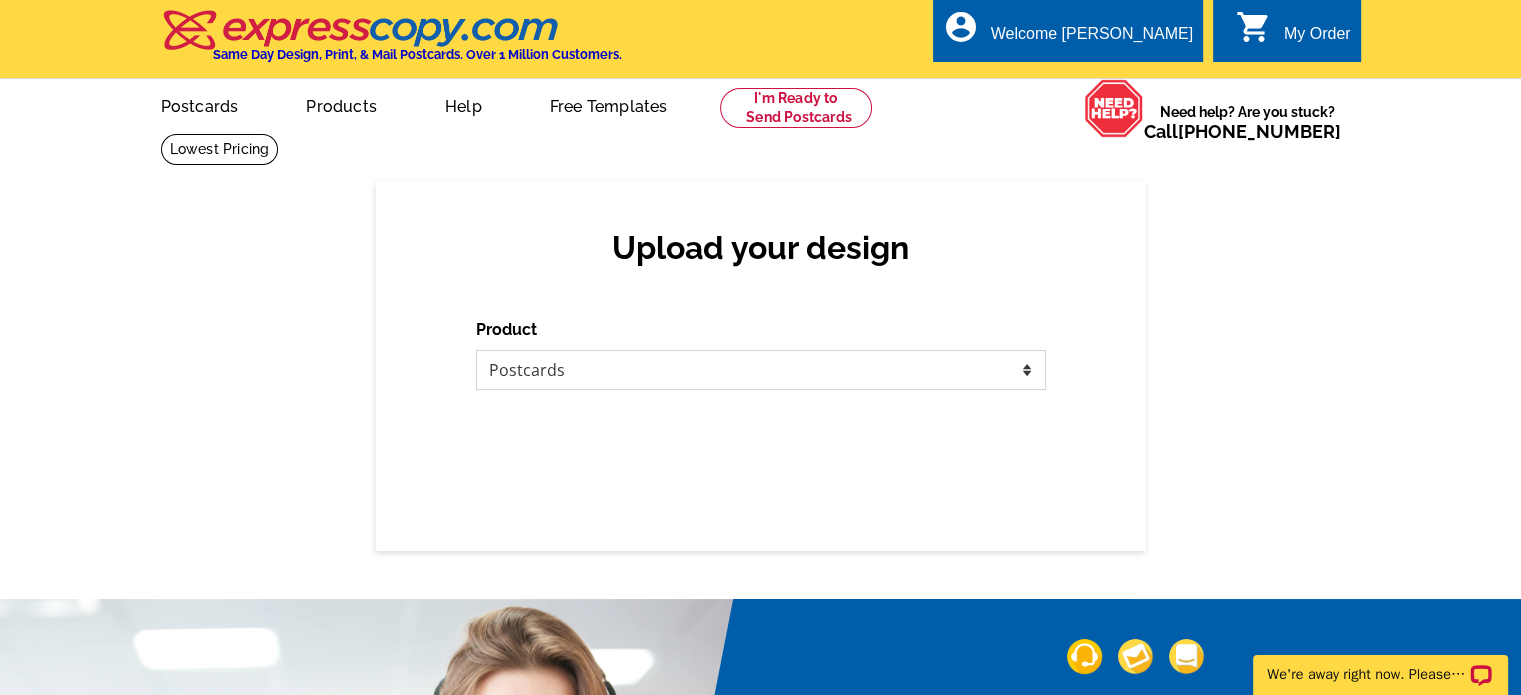 click on "Please select the type of file...
Postcards
Business Cards
Letters and flyers
Greeting Cards
Door Hangers" at bounding box center [761, 370] 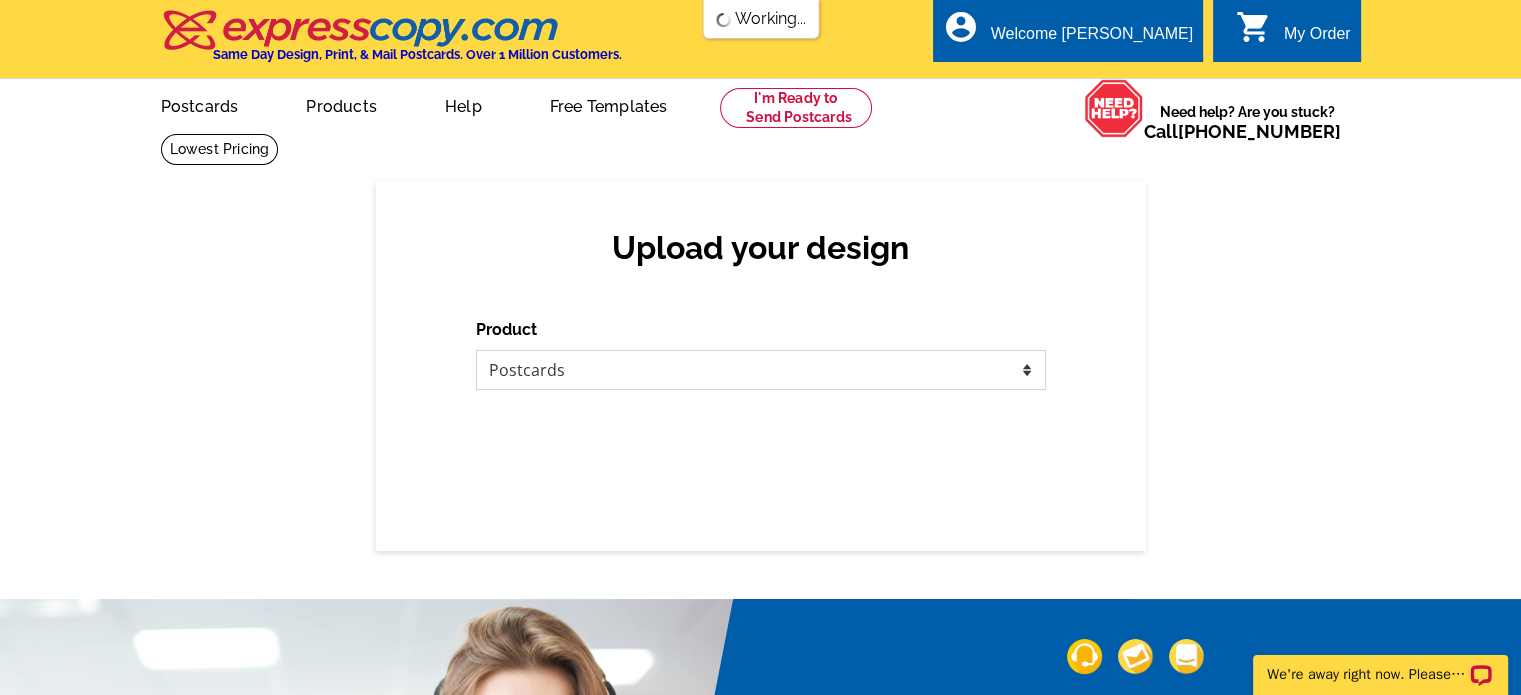 scroll, scrollTop: 0, scrollLeft: 0, axis: both 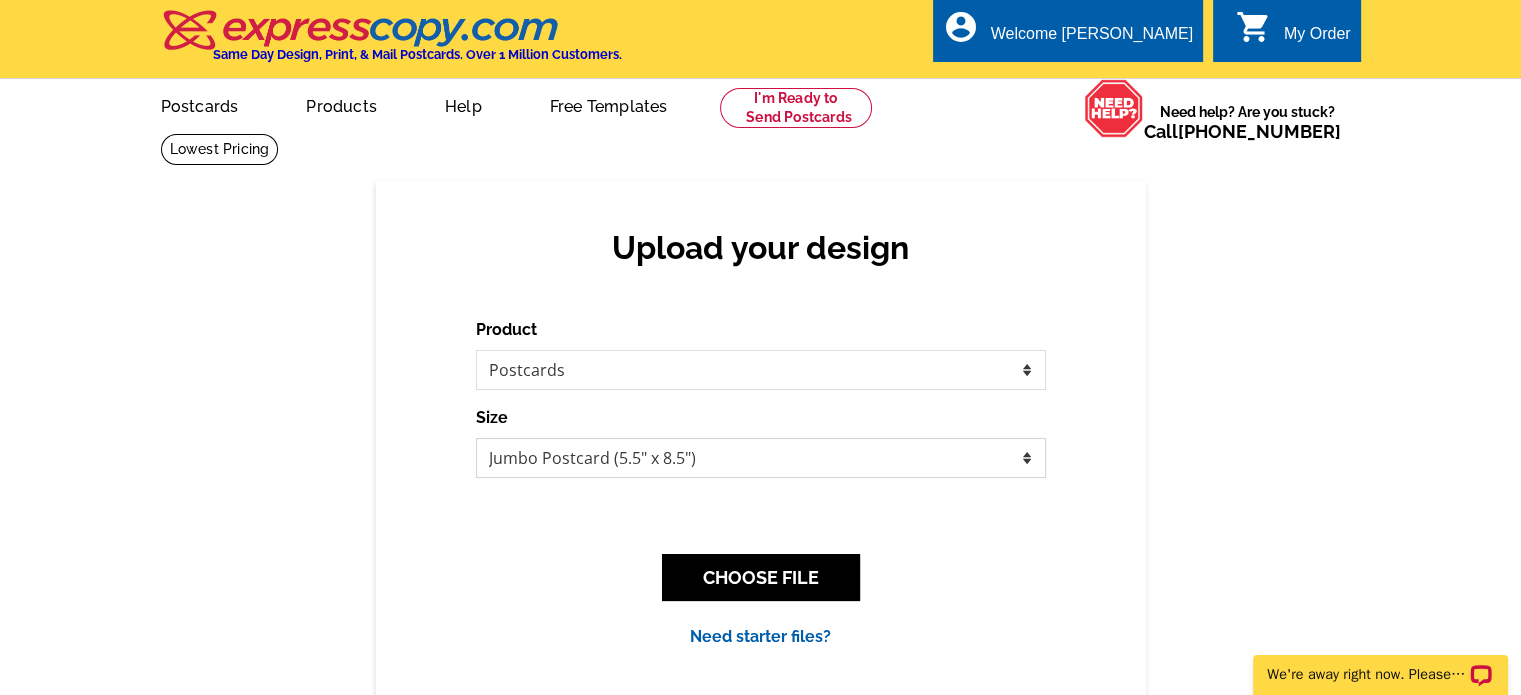 click on "Jumbo Postcard (5.5" x 8.5") Regular Postcard (4.25" x 5.6") Panoramic Postcard (5.75" x 11.25") Giant Postcard (8.5" x 11") EDDM Postcard (6.125" x 8.25")" at bounding box center [761, 458] 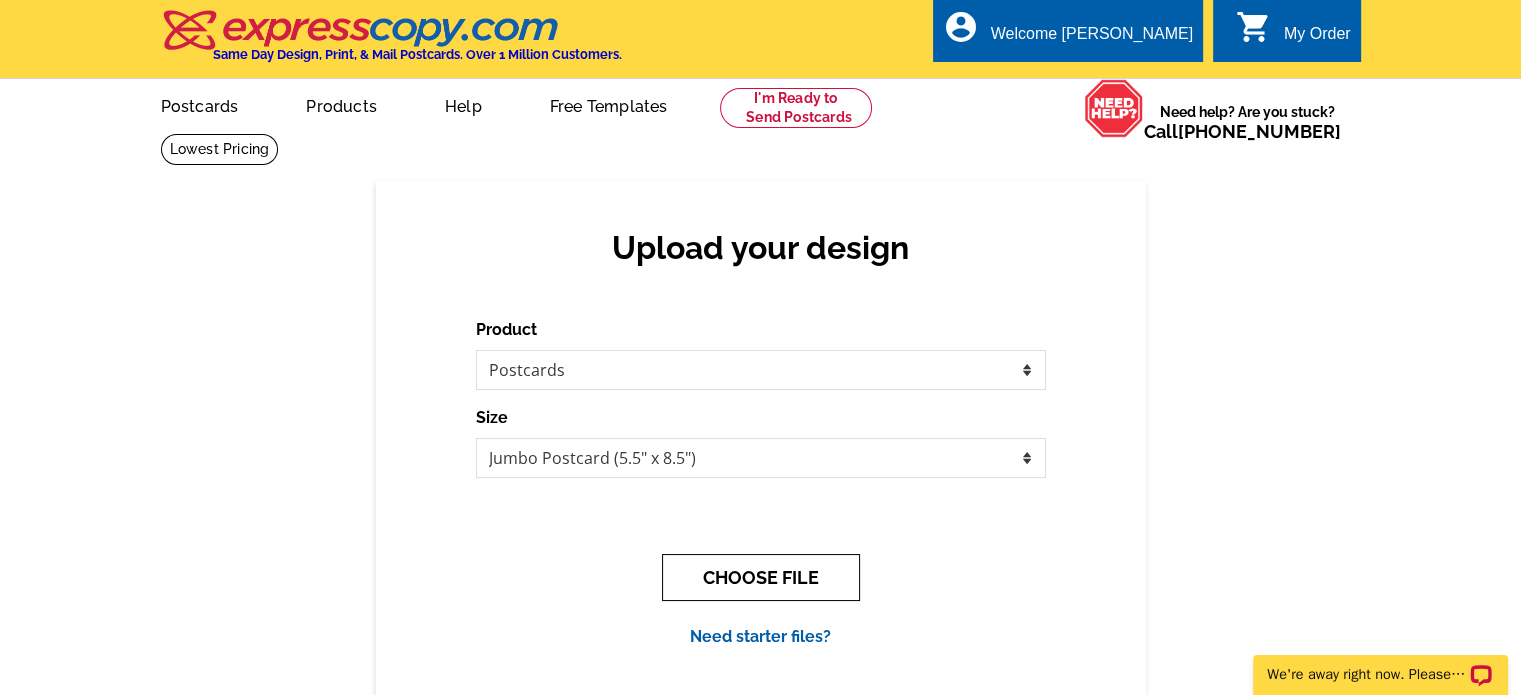 click on "CHOOSE FILE" at bounding box center (761, 577) 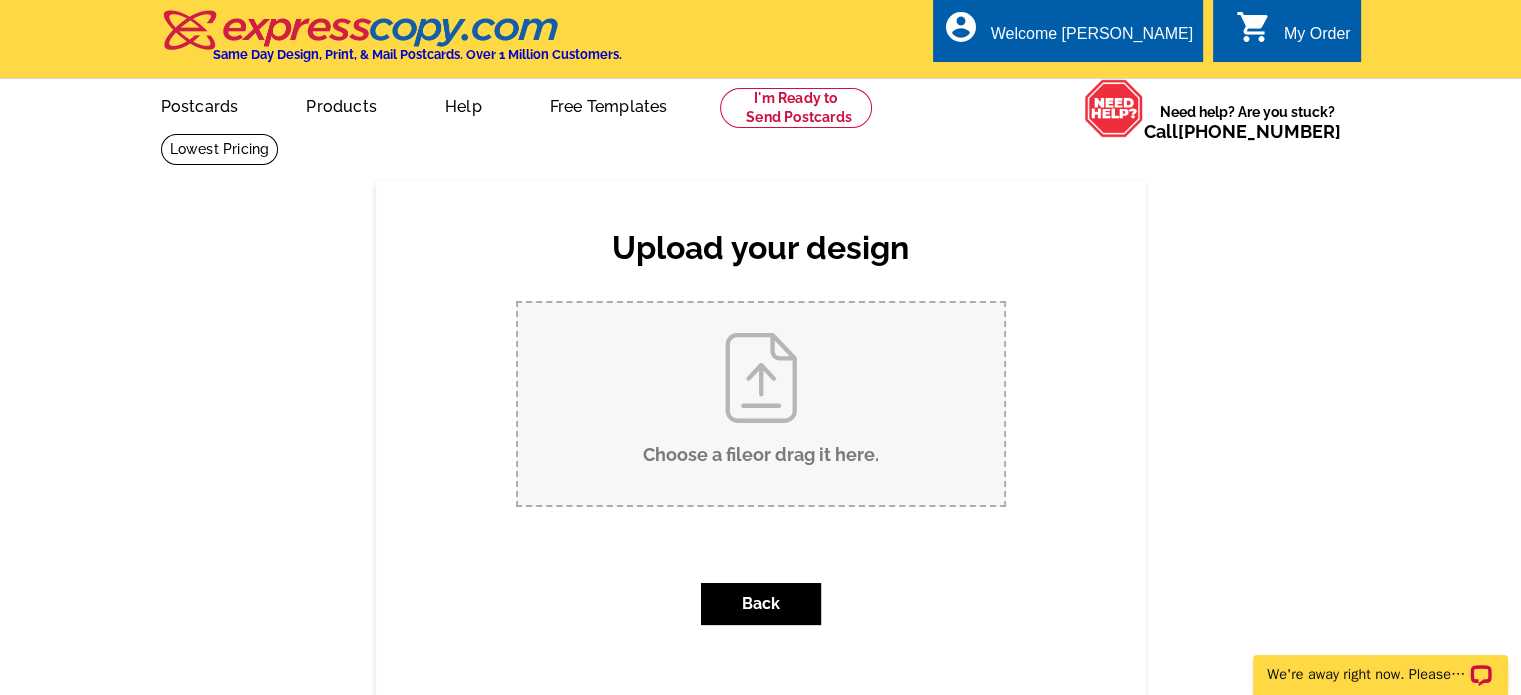 click on "Choose a file  or drag it here ." at bounding box center (761, 404) 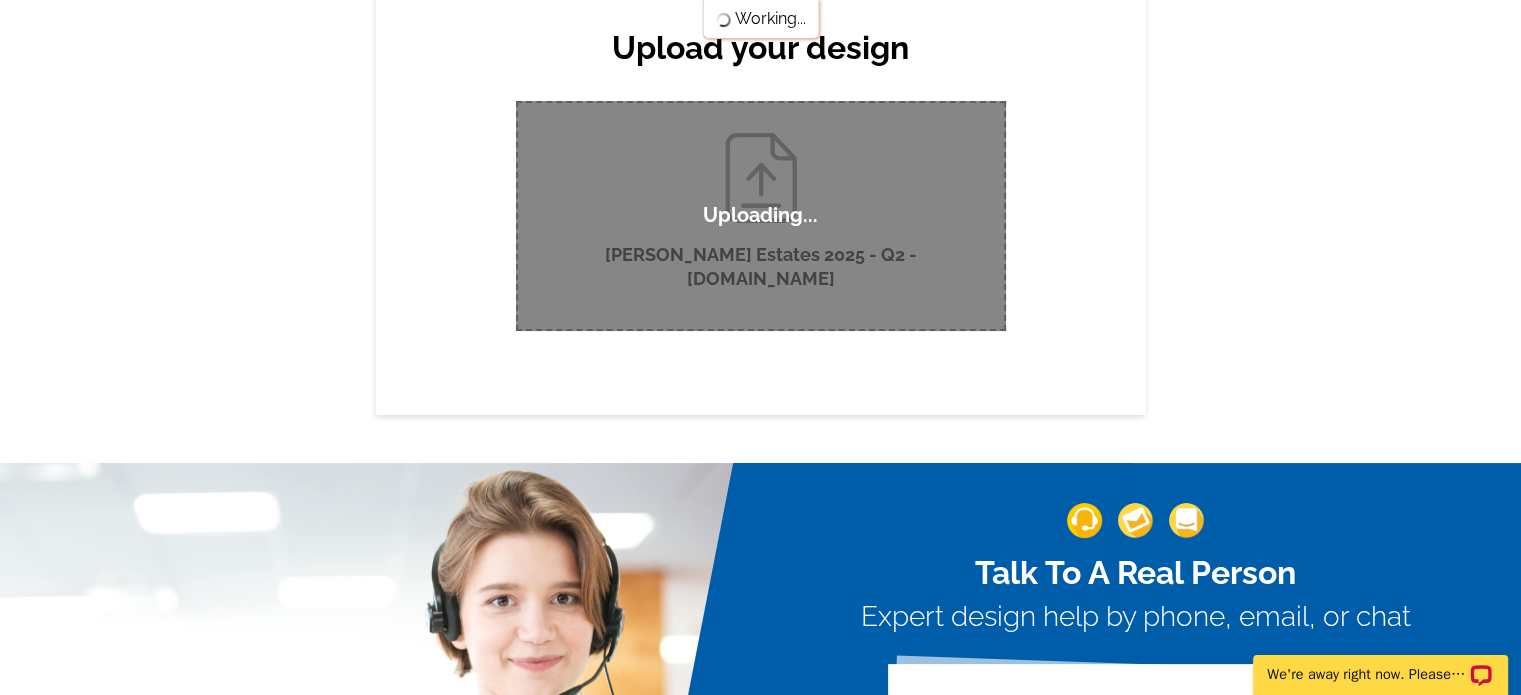 scroll, scrollTop: 0, scrollLeft: 0, axis: both 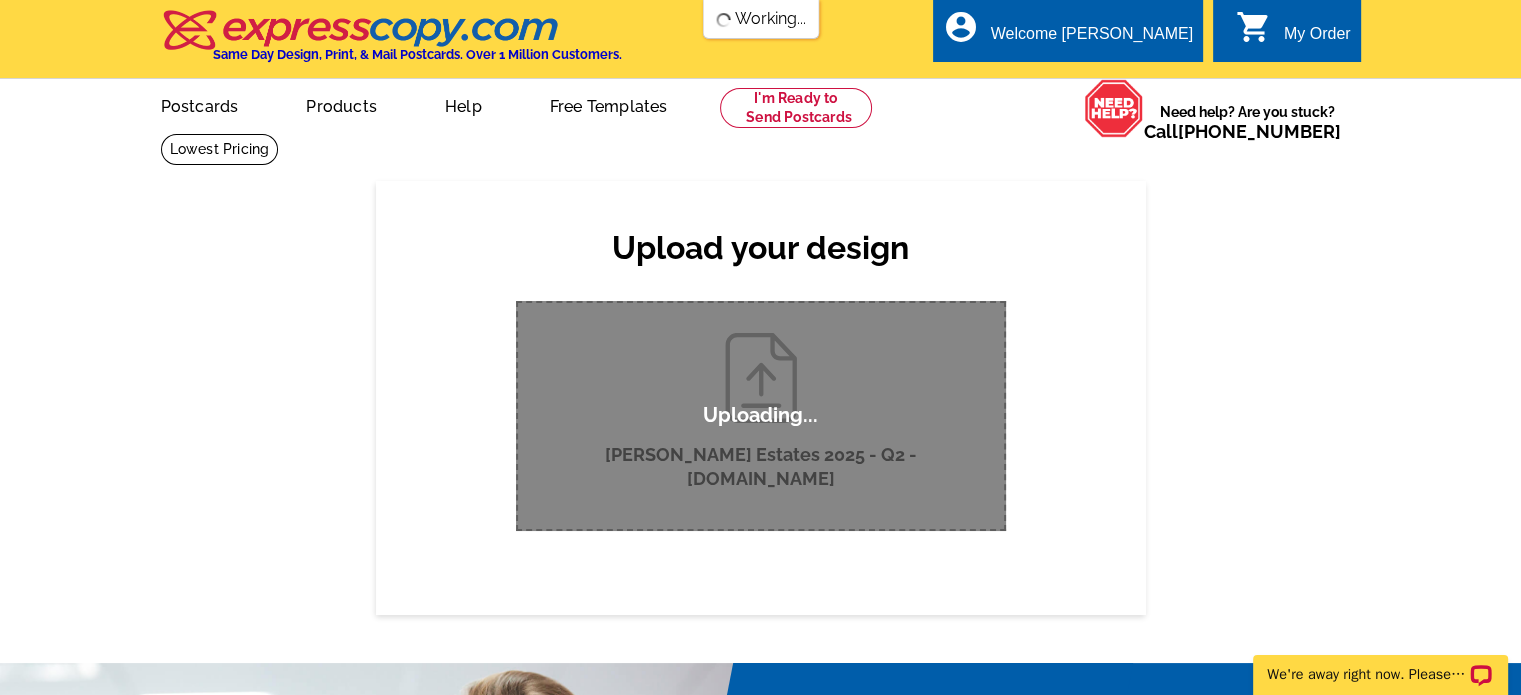 type 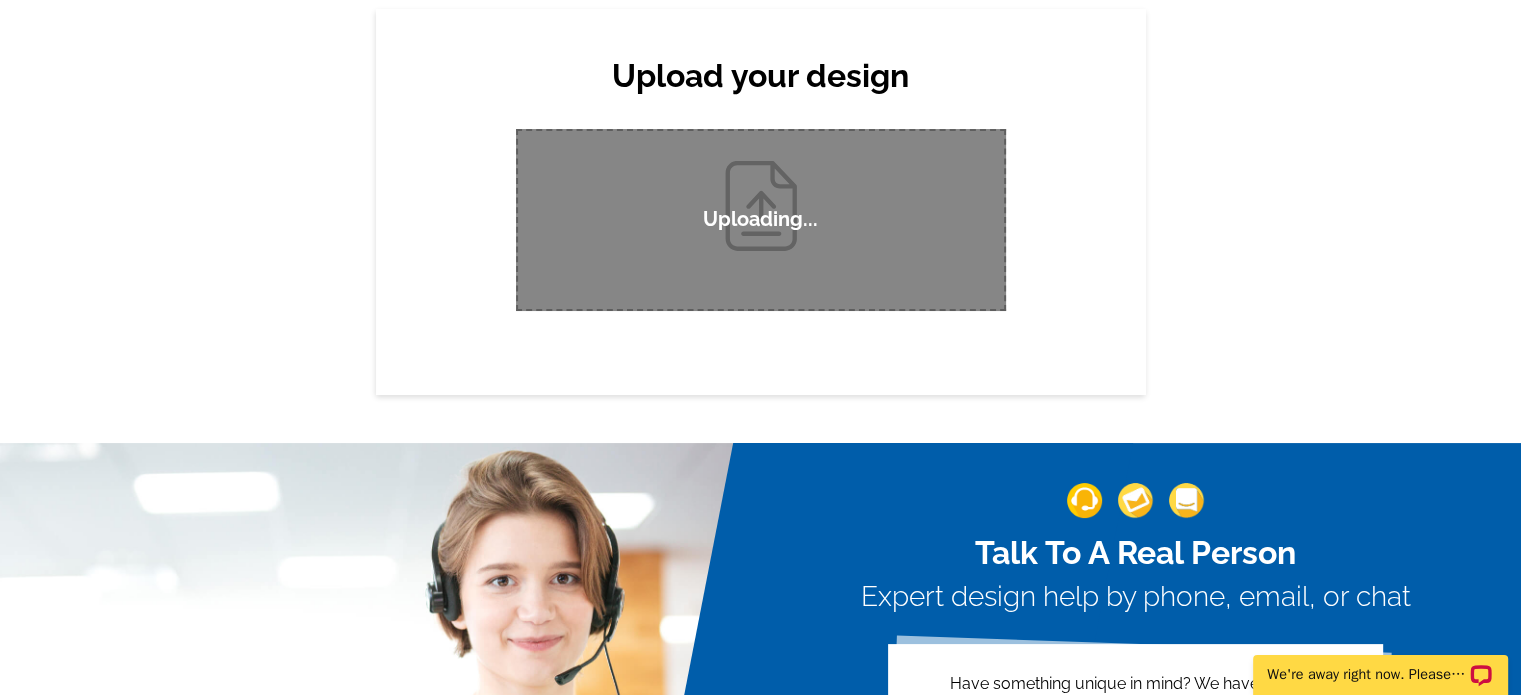 scroll, scrollTop: 0, scrollLeft: 0, axis: both 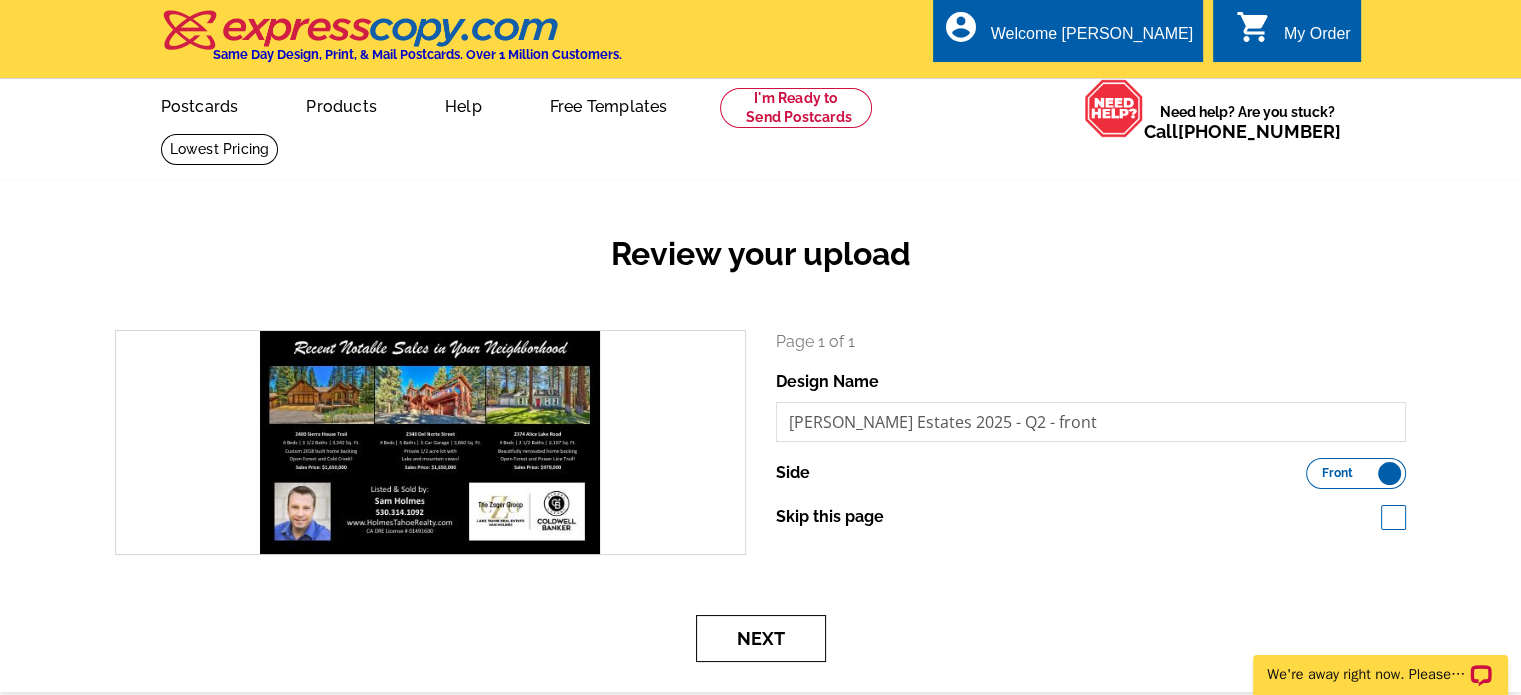 click on "Next" at bounding box center (761, 638) 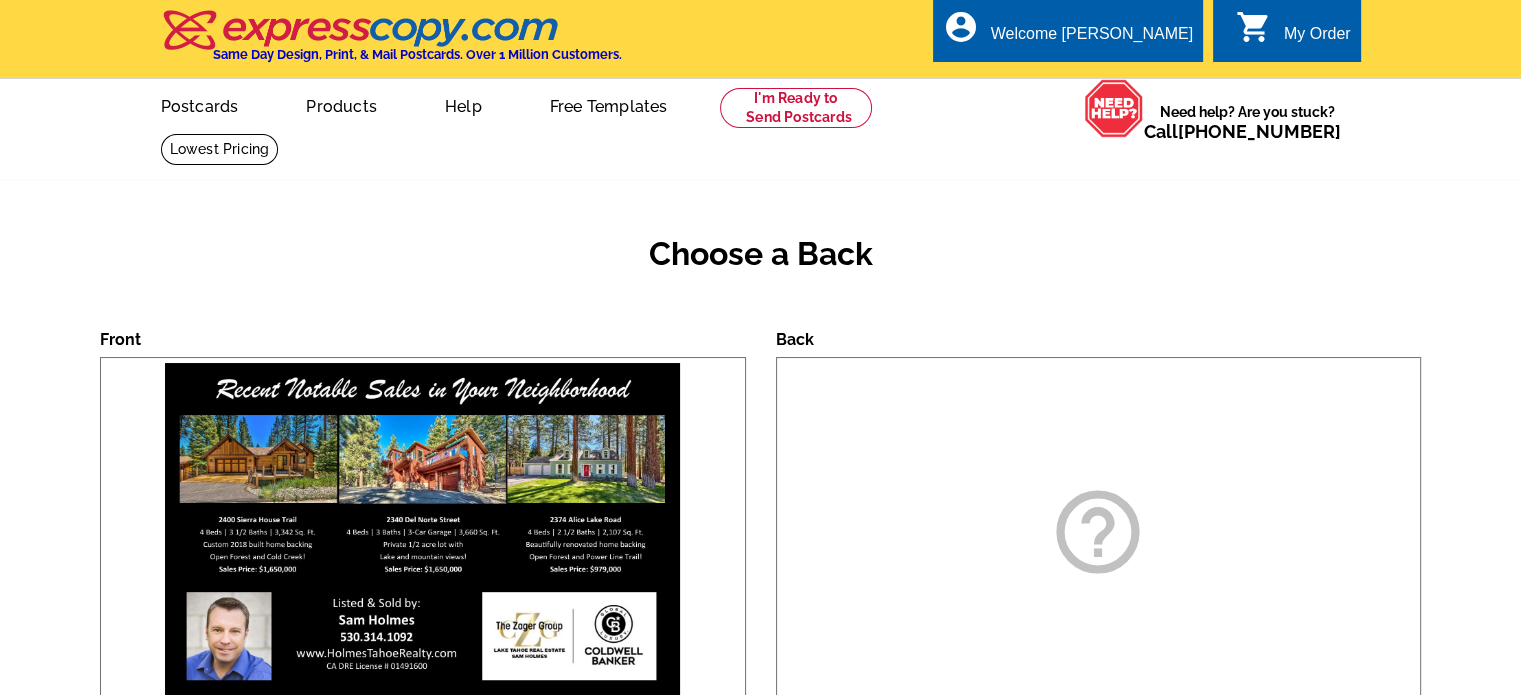 scroll, scrollTop: 106, scrollLeft: 0, axis: vertical 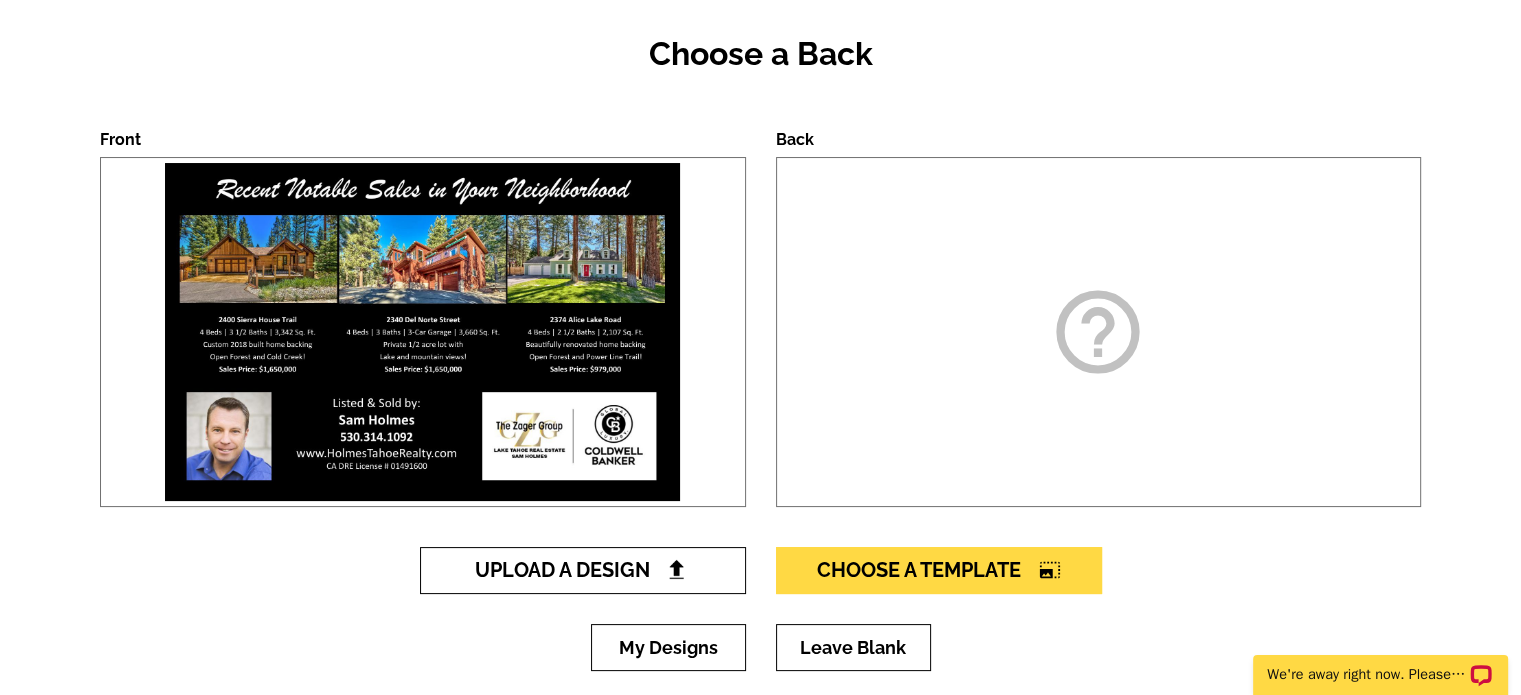 click on "Upload A Design" at bounding box center [582, 570] 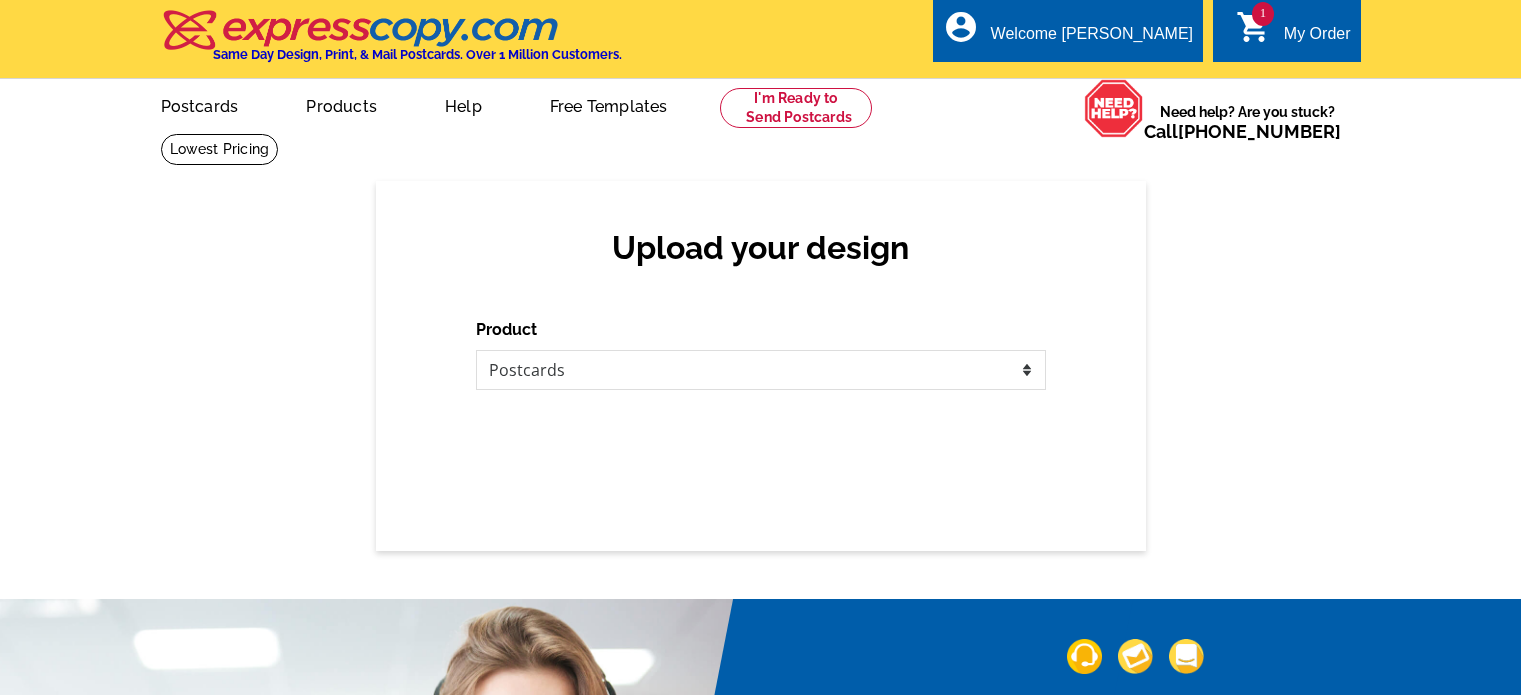 scroll, scrollTop: 0, scrollLeft: 0, axis: both 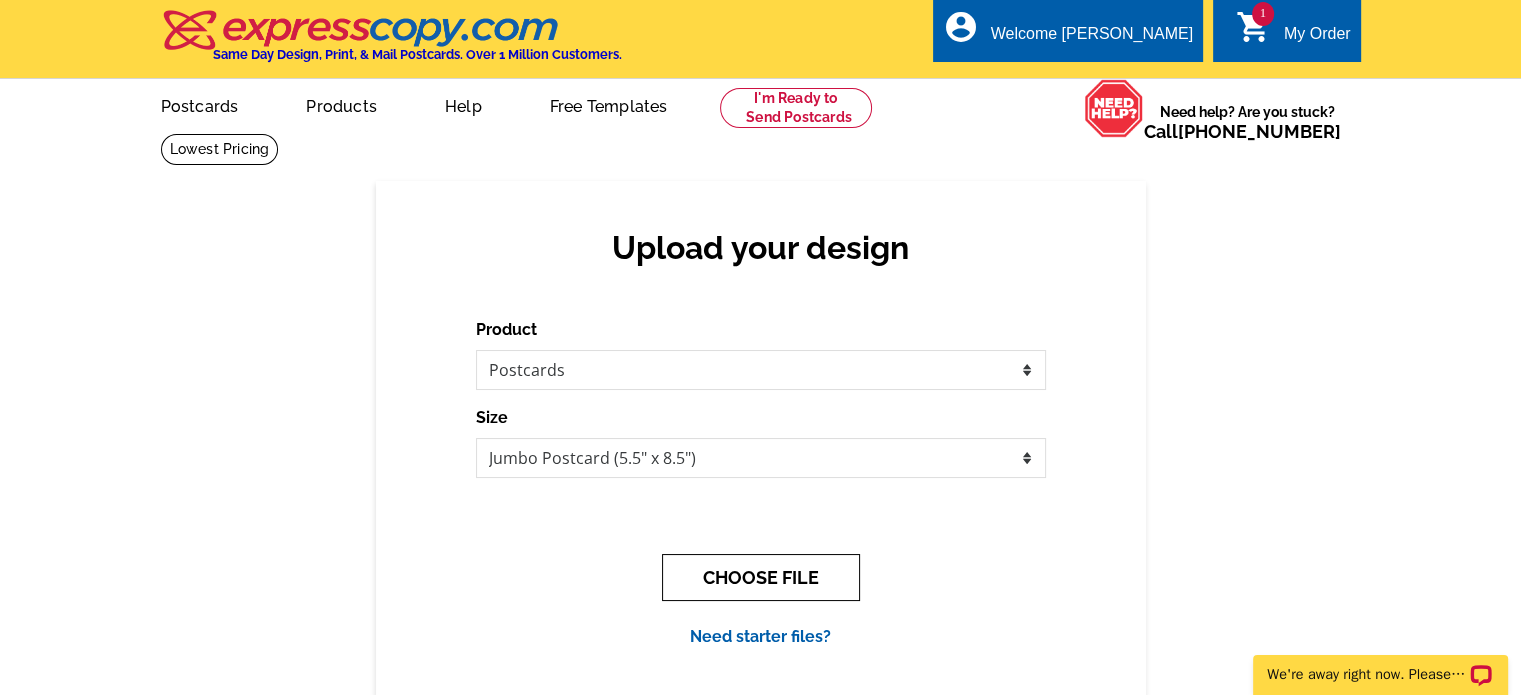 click on "CHOOSE FILE" at bounding box center (761, 577) 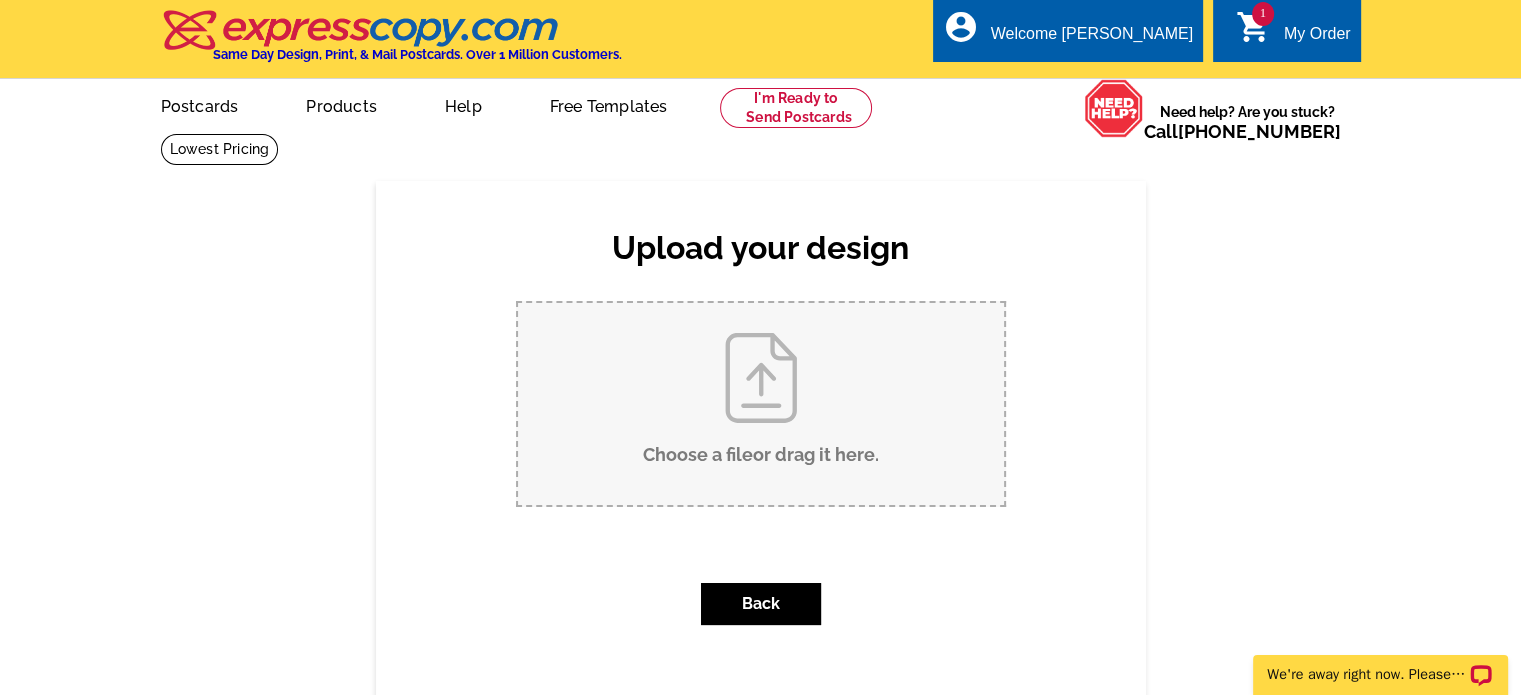 click on "Choose a file  or drag it here ." at bounding box center [761, 404] 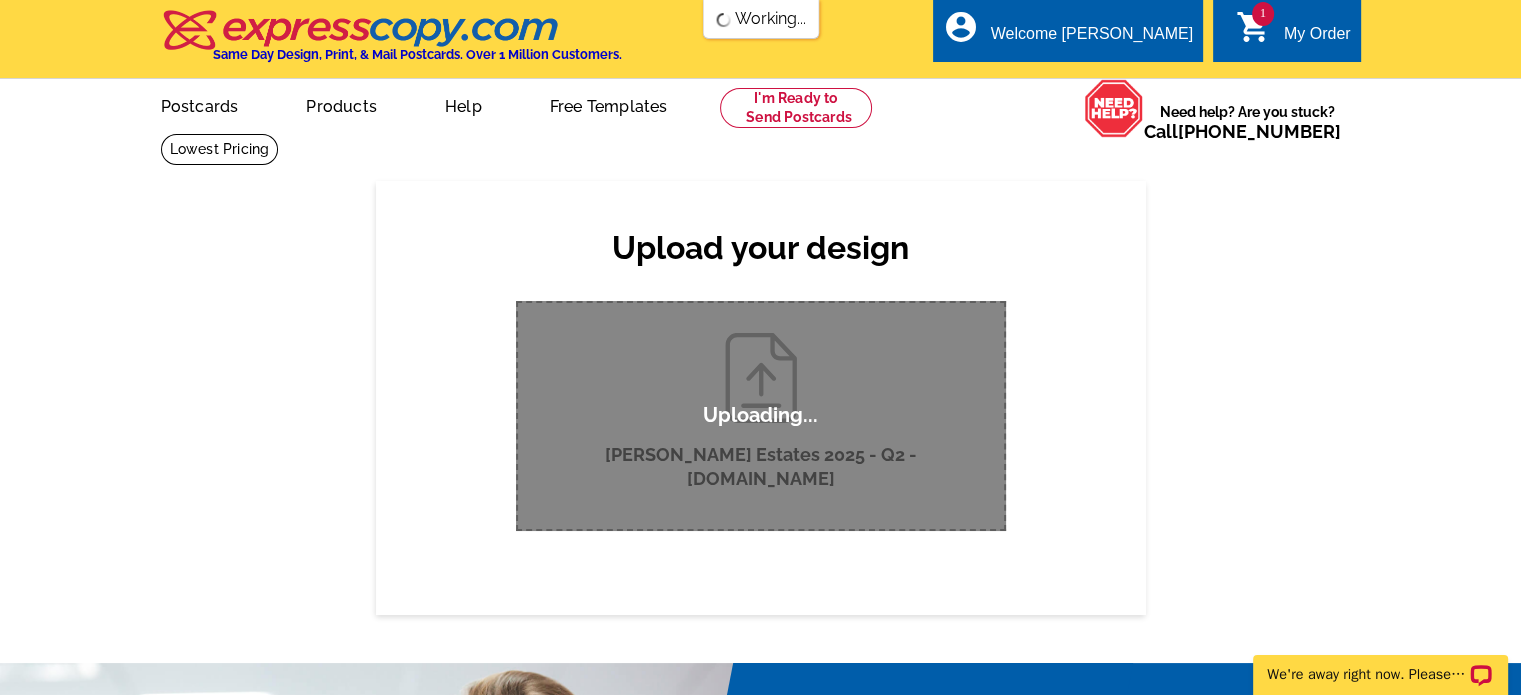 scroll, scrollTop: 0, scrollLeft: 0, axis: both 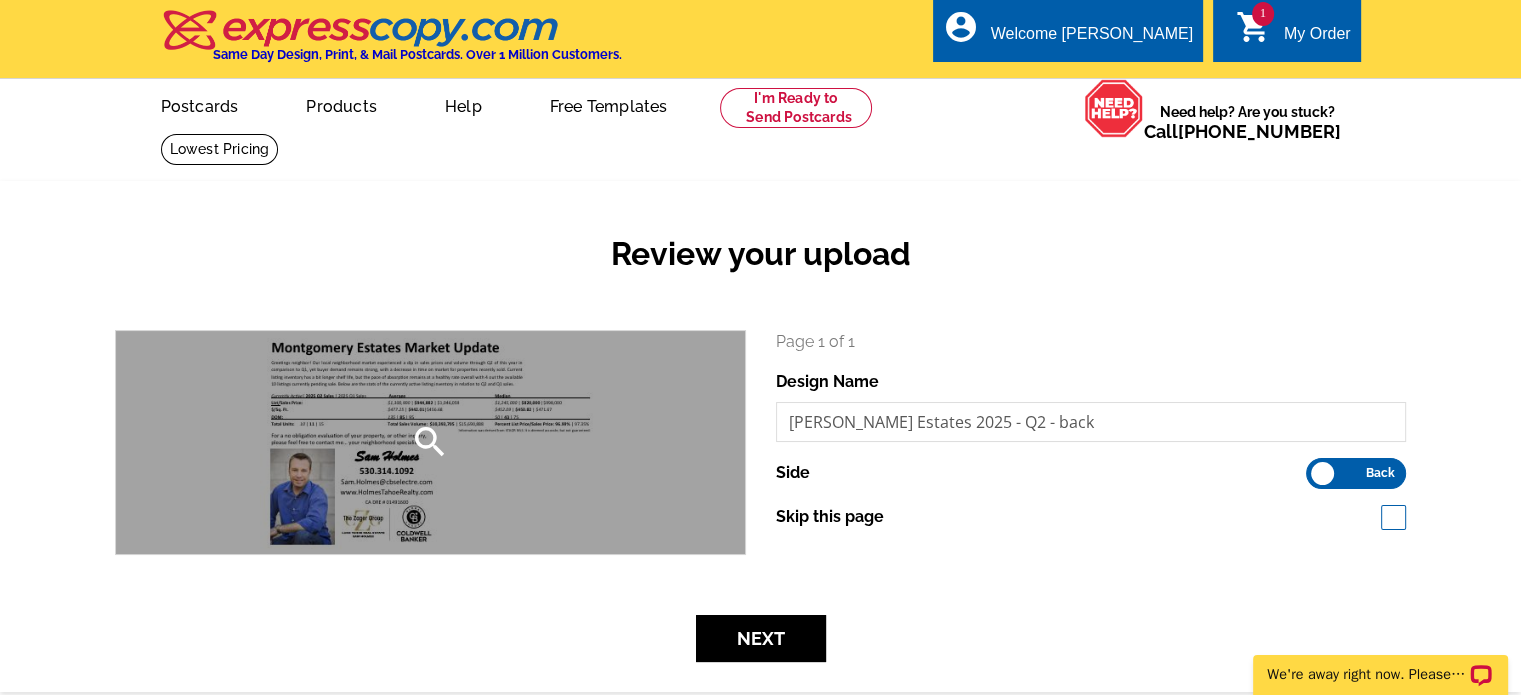click on "search" at bounding box center [430, 442] 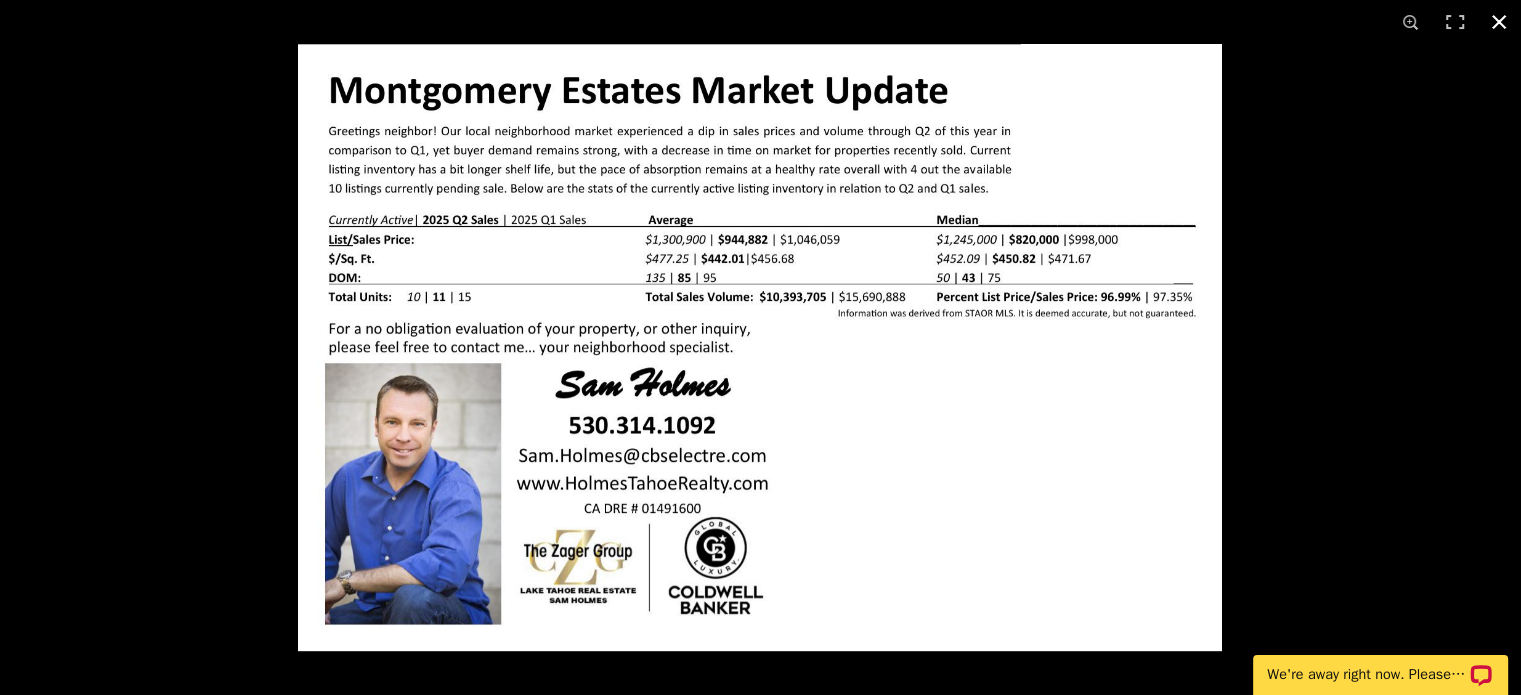 click at bounding box center (1499, 22) 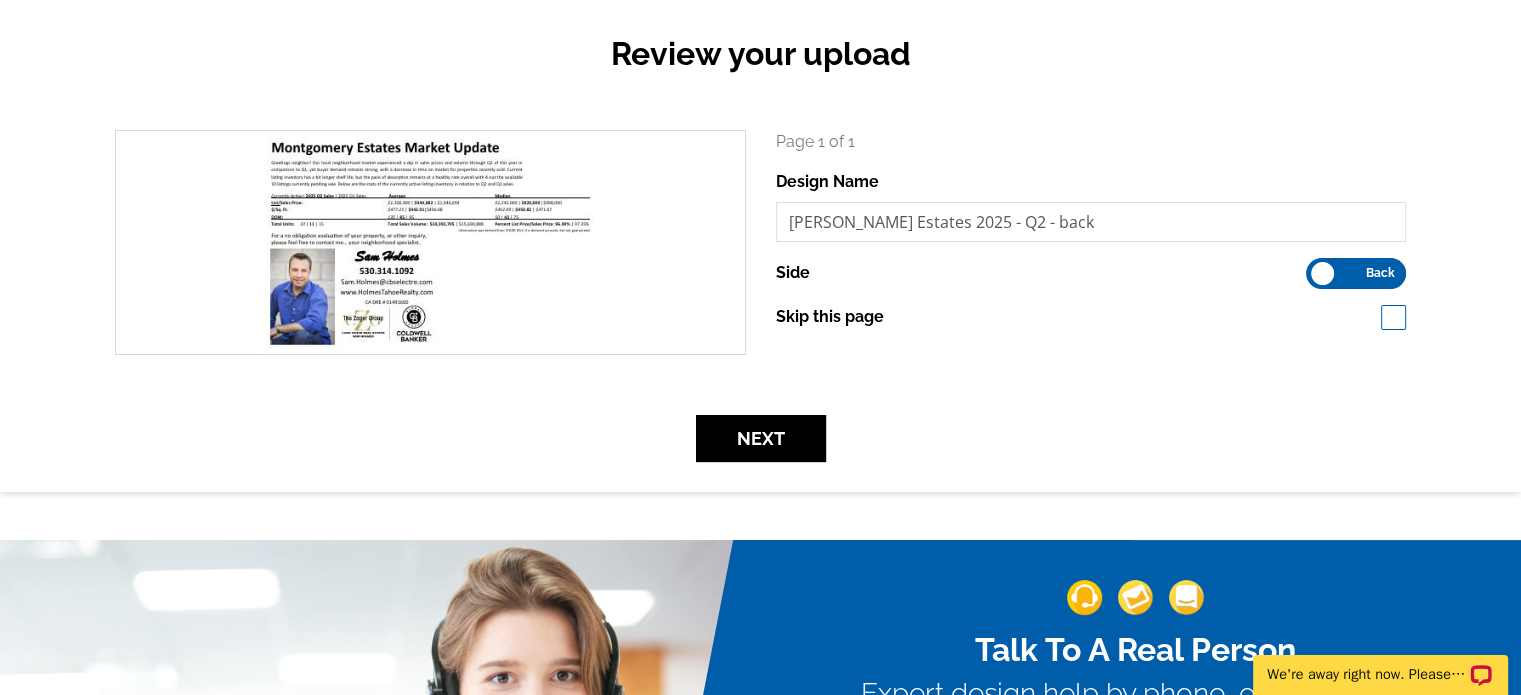 scroll, scrollTop: 0, scrollLeft: 0, axis: both 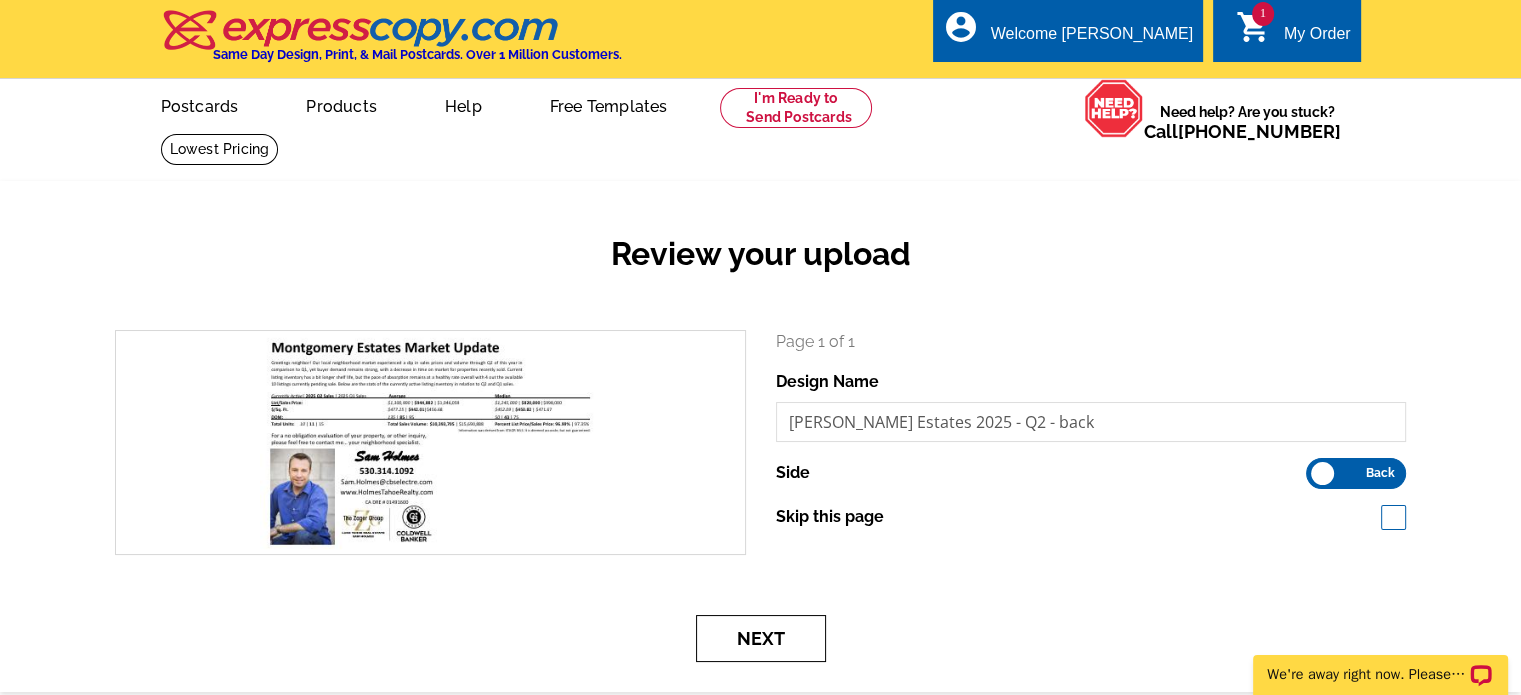 click on "Next" at bounding box center [761, 638] 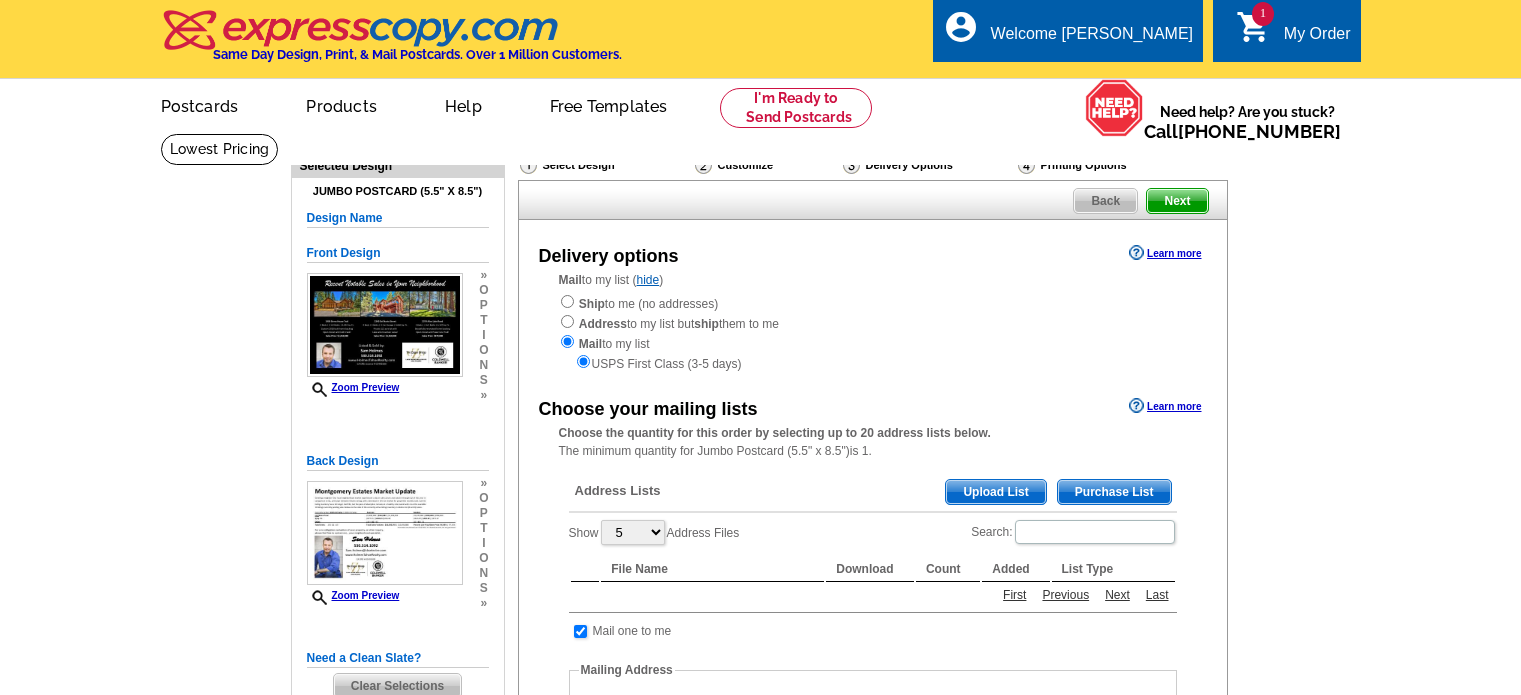 scroll, scrollTop: 0, scrollLeft: 0, axis: both 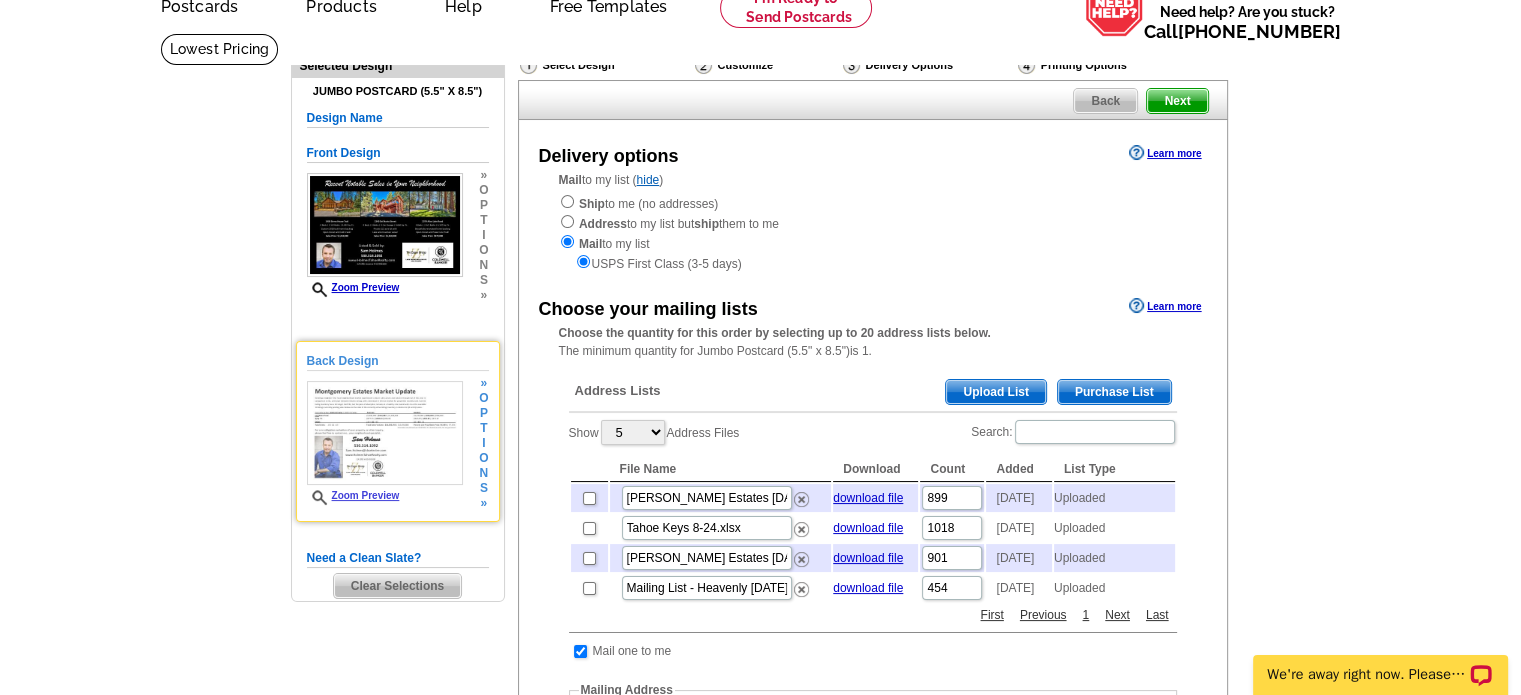 click on "i" at bounding box center (483, 443) 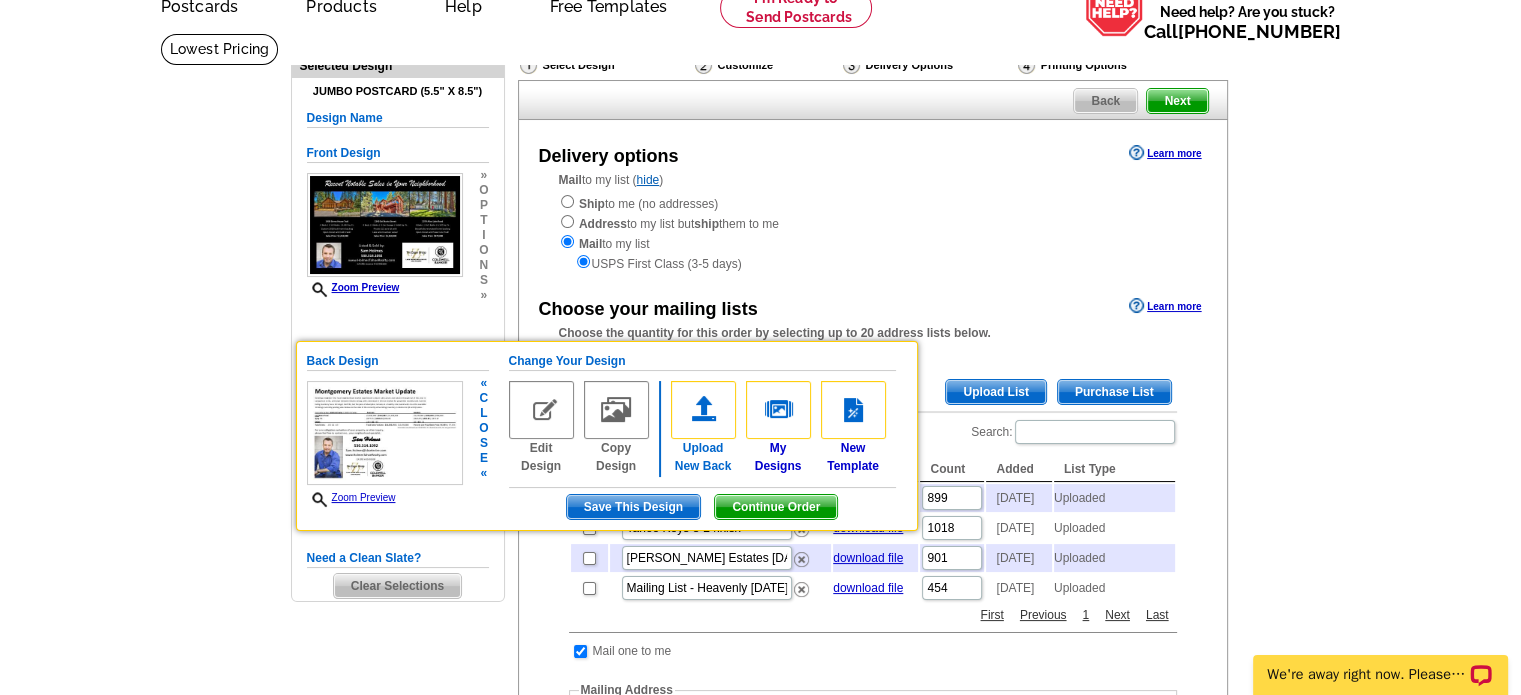 click at bounding box center (703, 410) 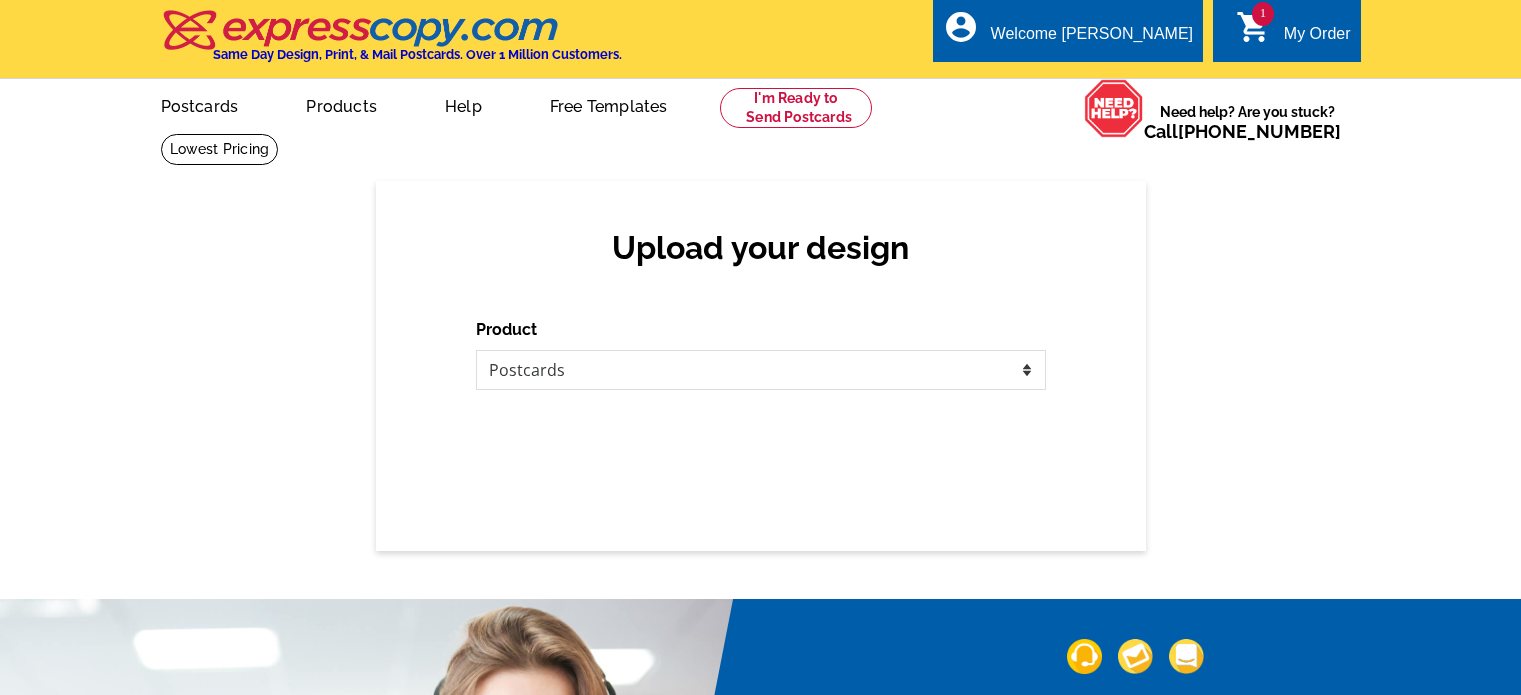 scroll, scrollTop: 0, scrollLeft: 0, axis: both 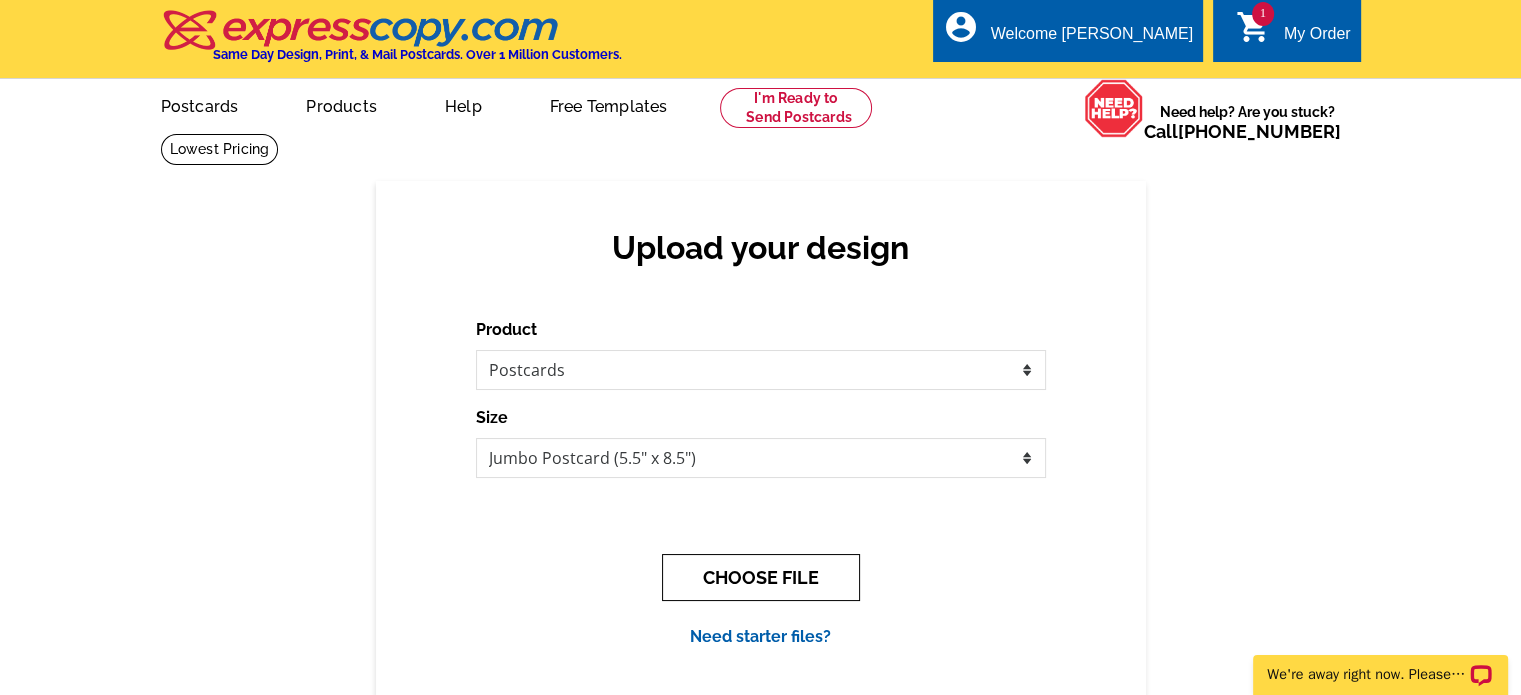 click on "CHOOSE FILE" at bounding box center (761, 577) 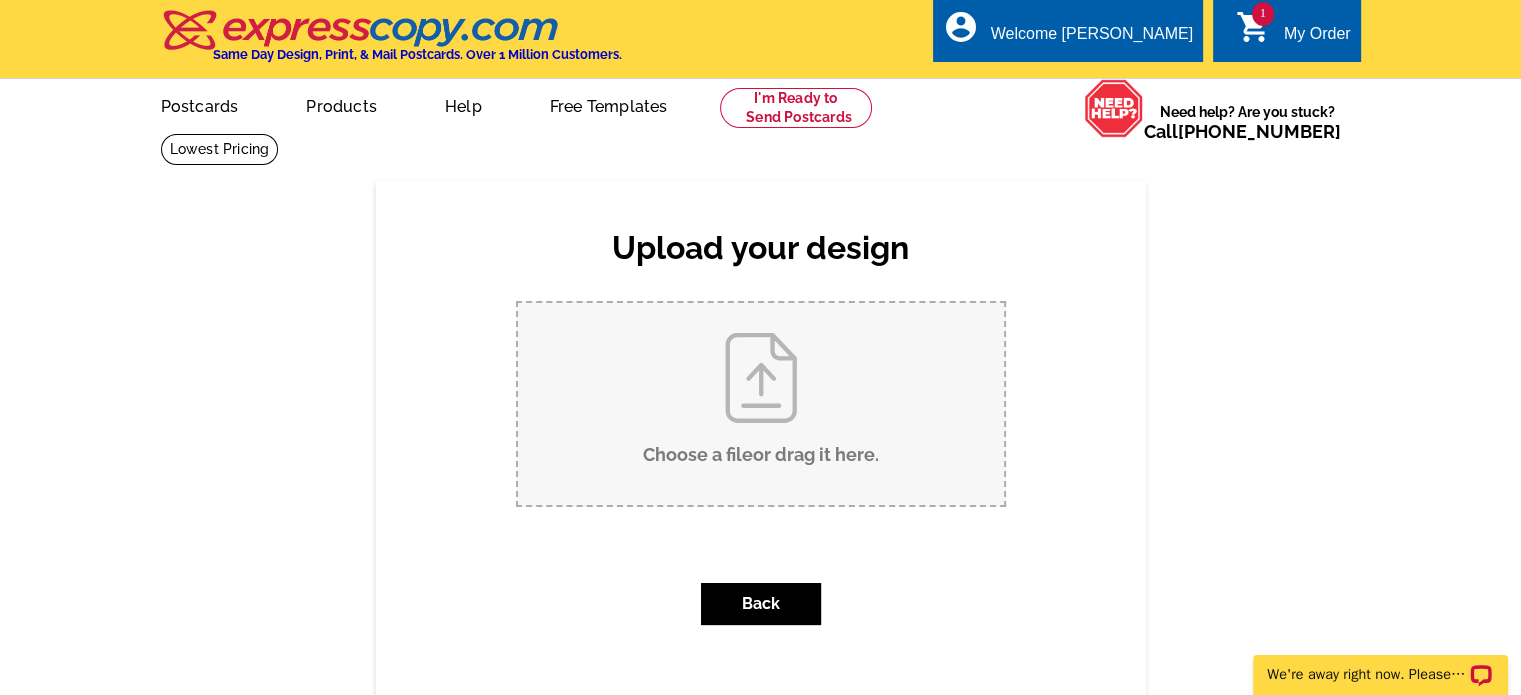 click on "Choose a file  or drag it here ." at bounding box center [761, 404] 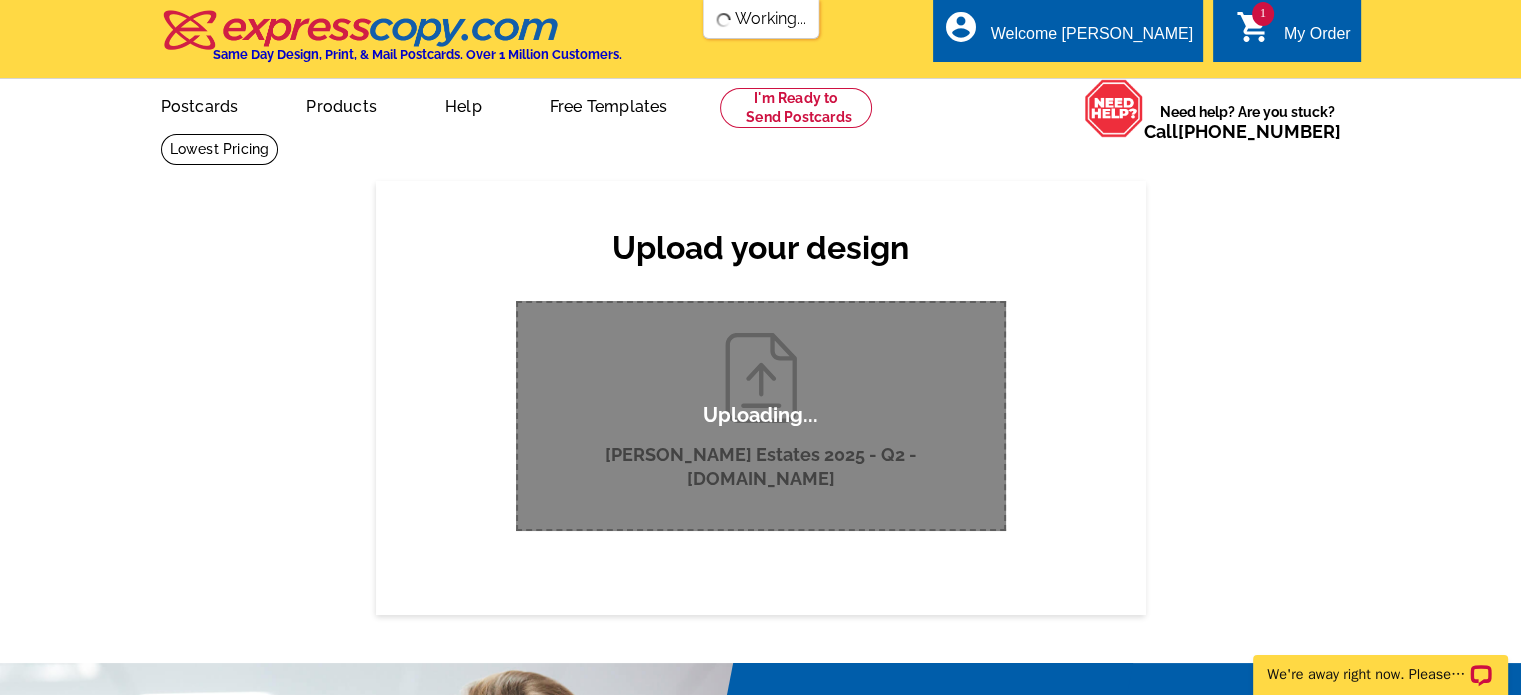 scroll, scrollTop: 0, scrollLeft: 0, axis: both 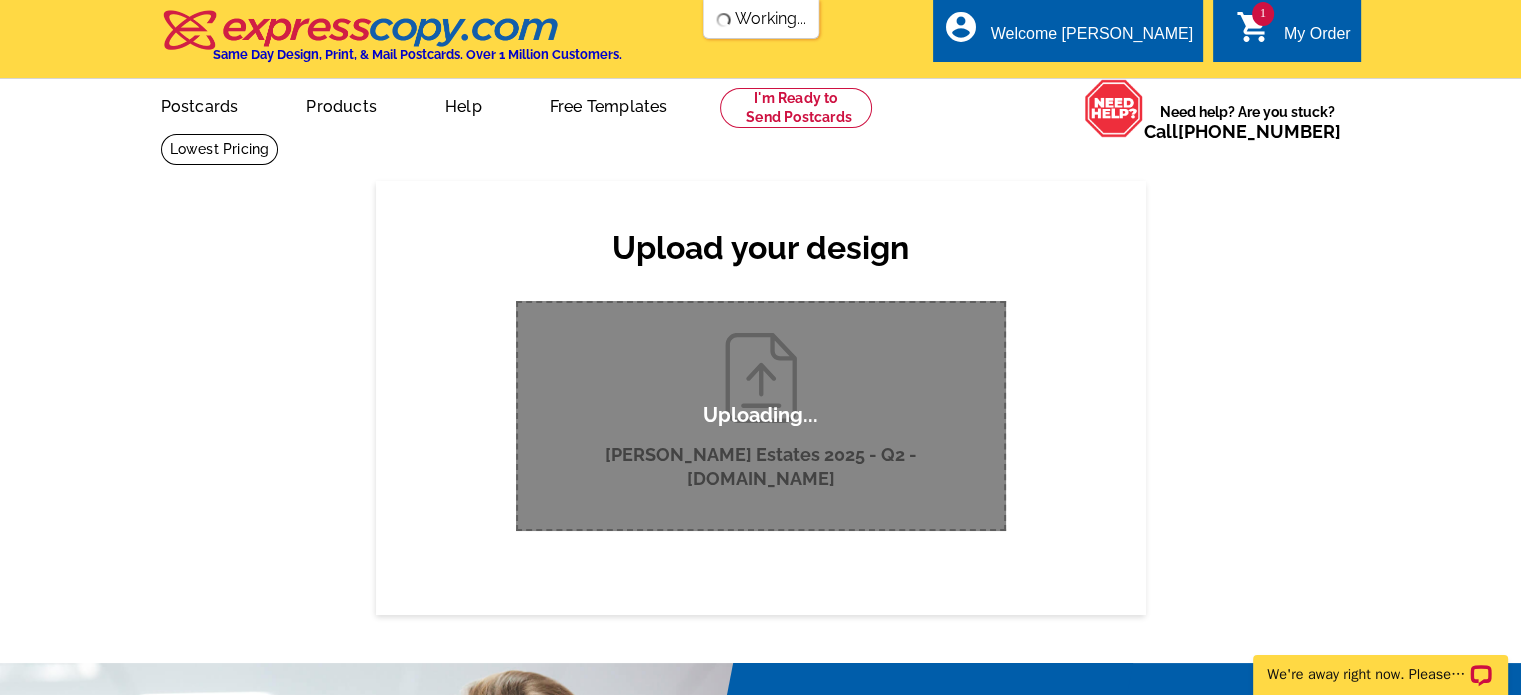 type 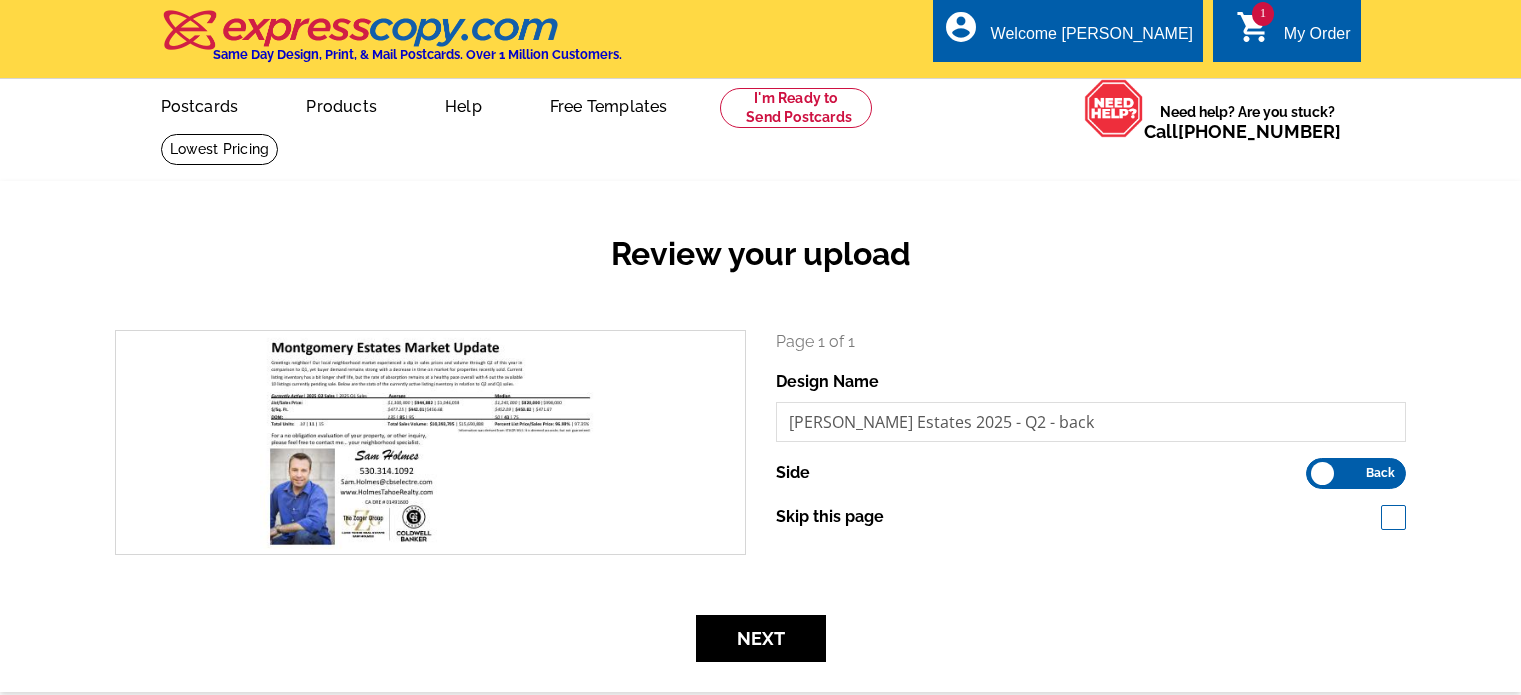 scroll, scrollTop: 0, scrollLeft: 0, axis: both 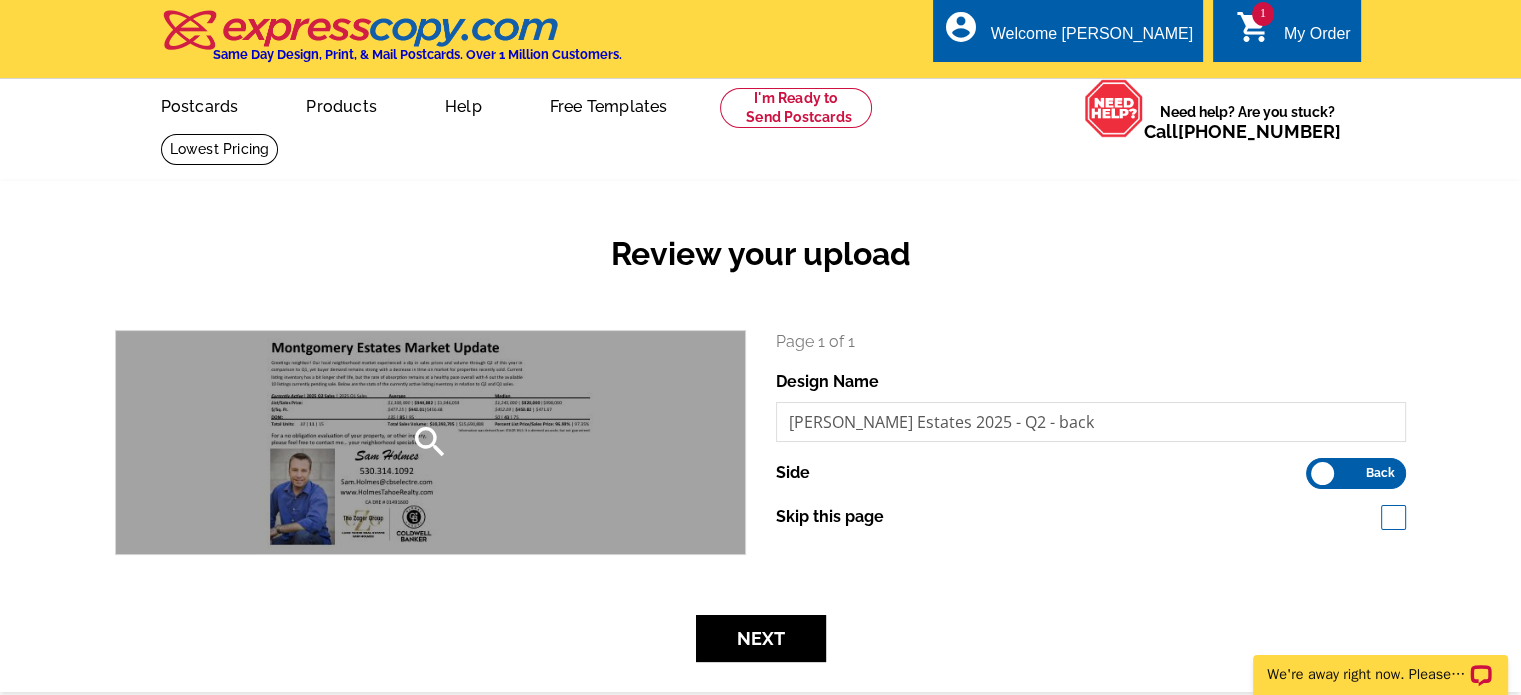 click on "search" at bounding box center [430, 442] 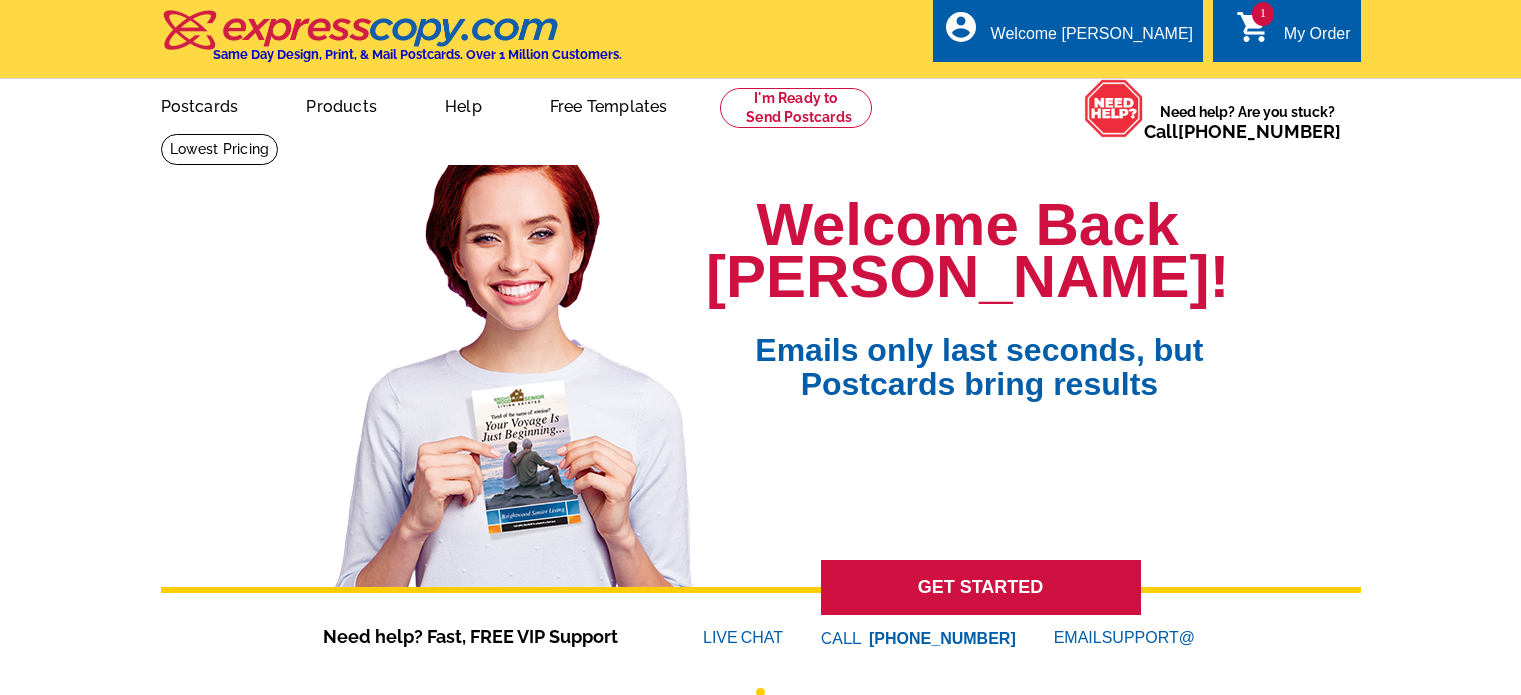 scroll, scrollTop: 0, scrollLeft: 0, axis: both 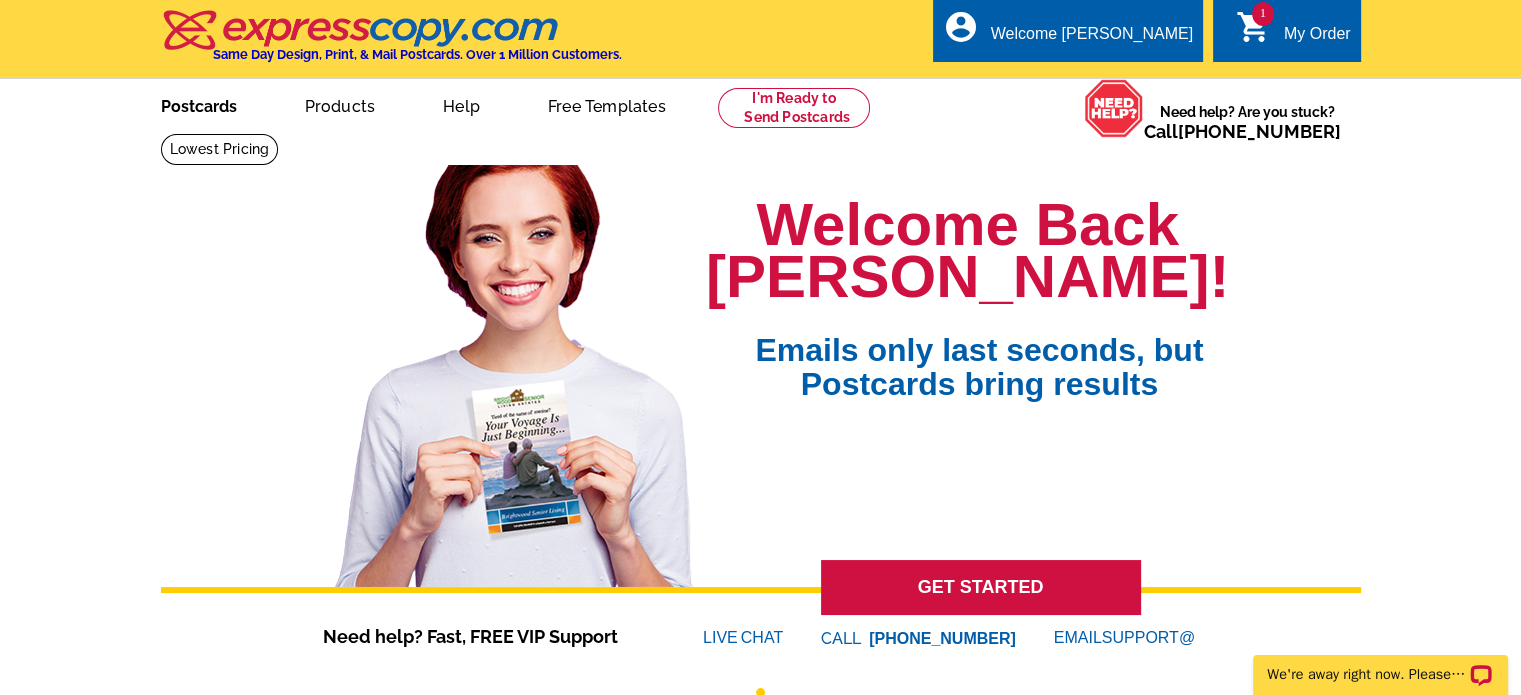 click on "Postcards" at bounding box center (199, 104) 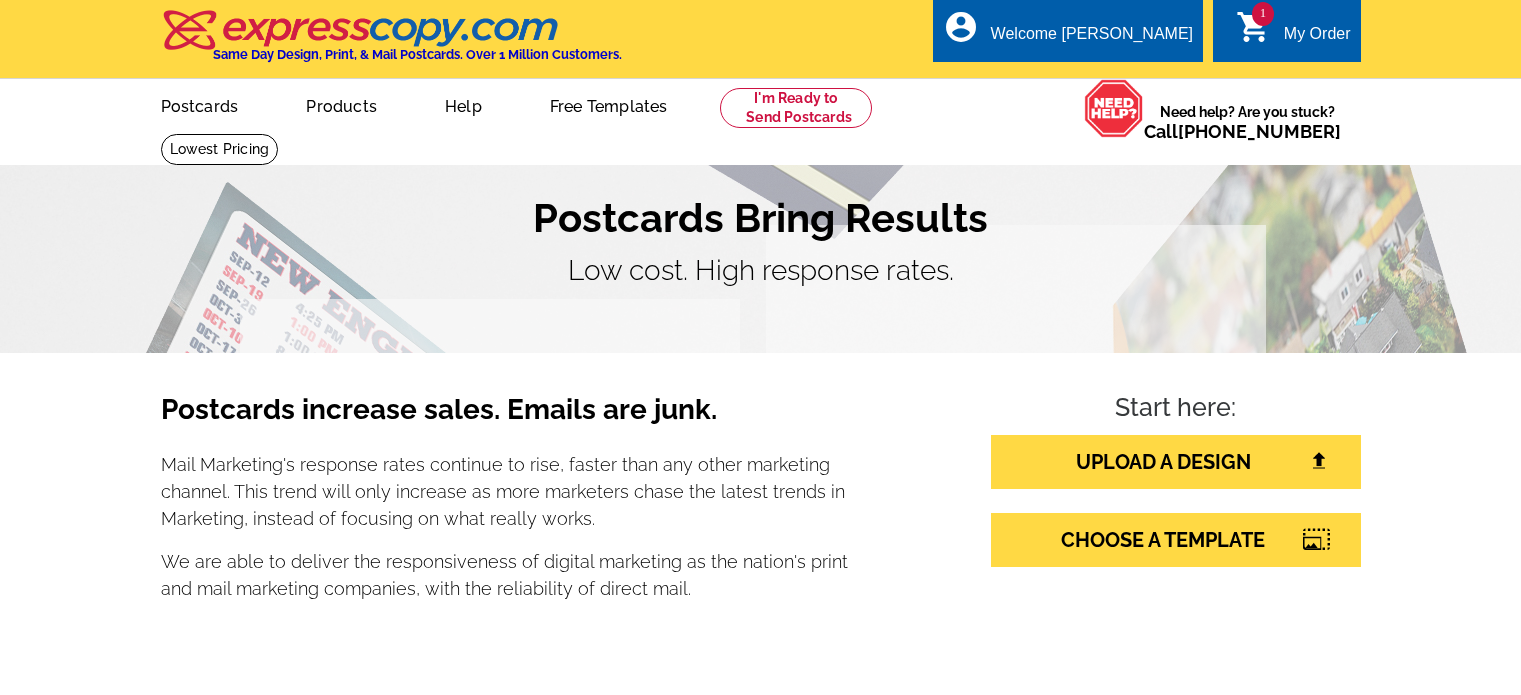 scroll, scrollTop: 0, scrollLeft: 0, axis: both 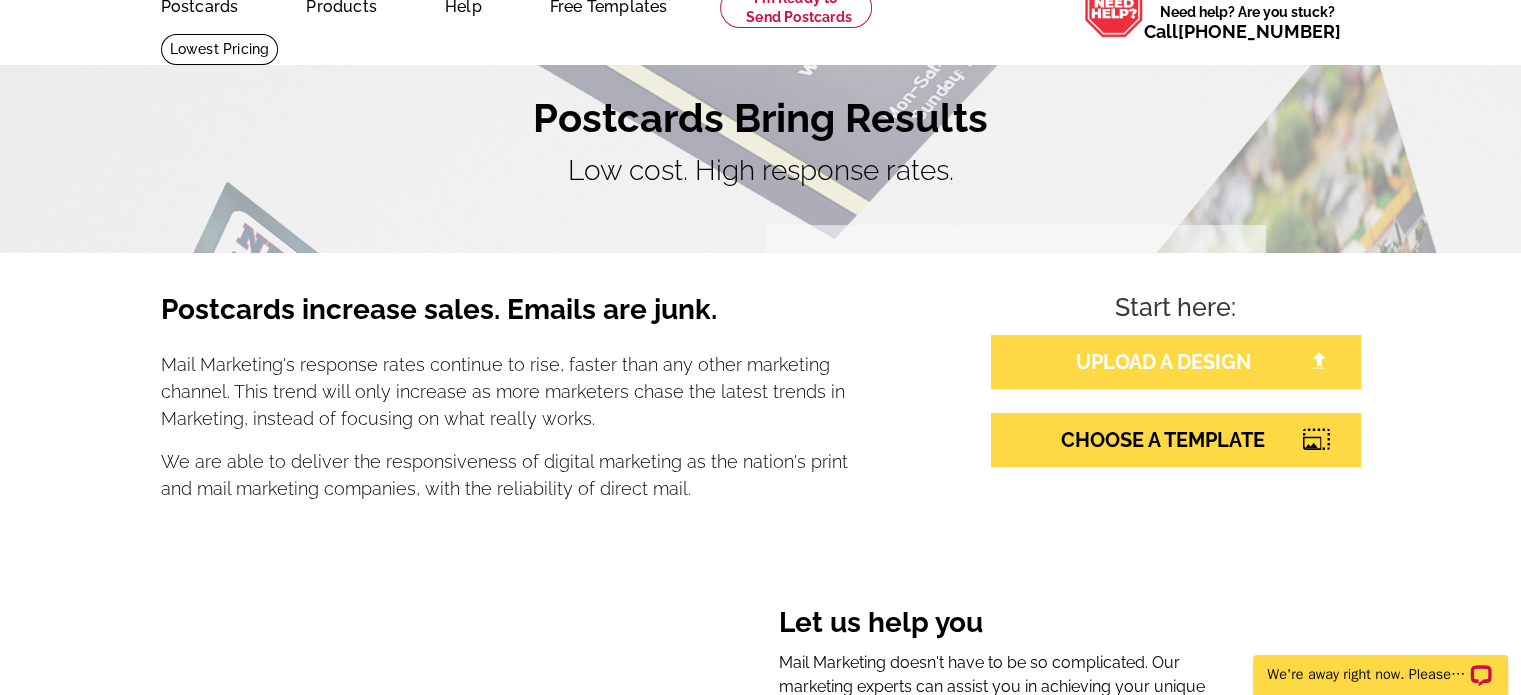 click on "UPLOAD A DESIGN" at bounding box center [1176, 362] 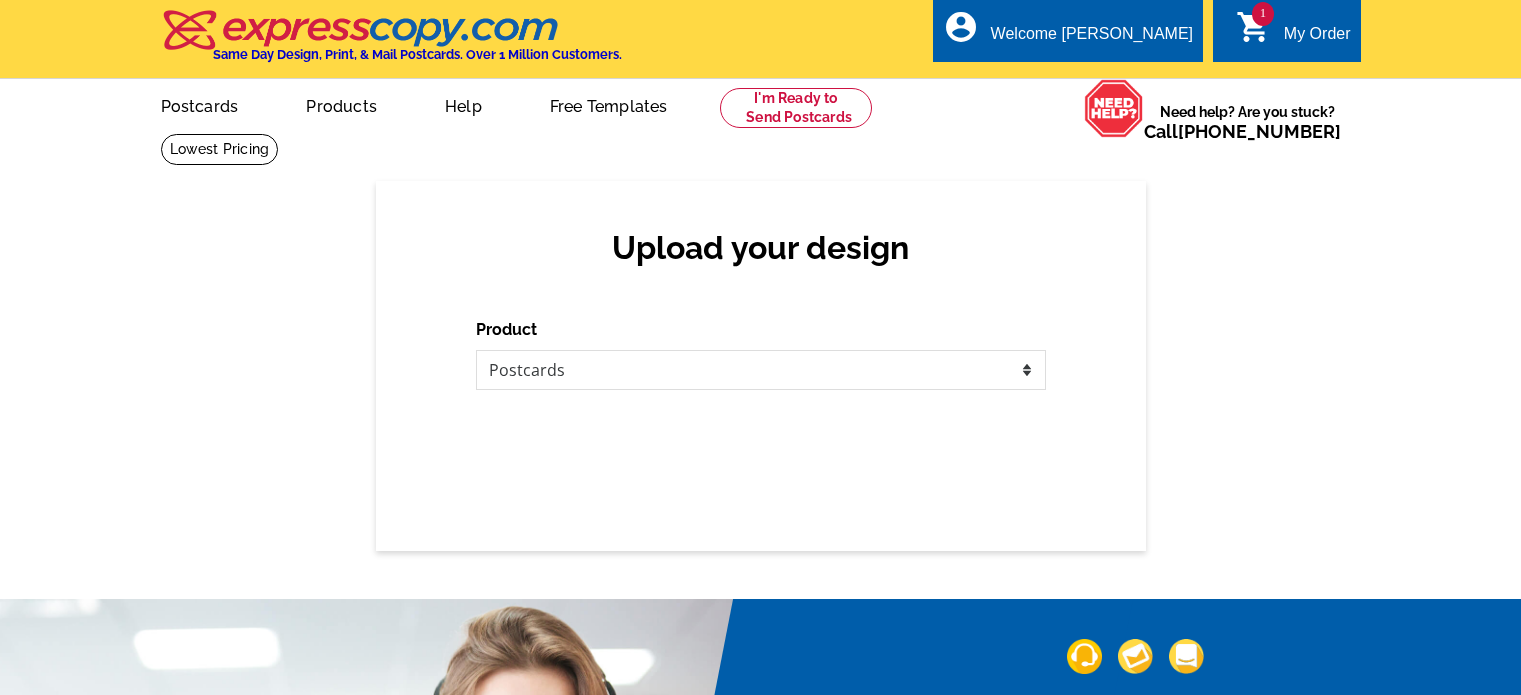 scroll, scrollTop: 0, scrollLeft: 0, axis: both 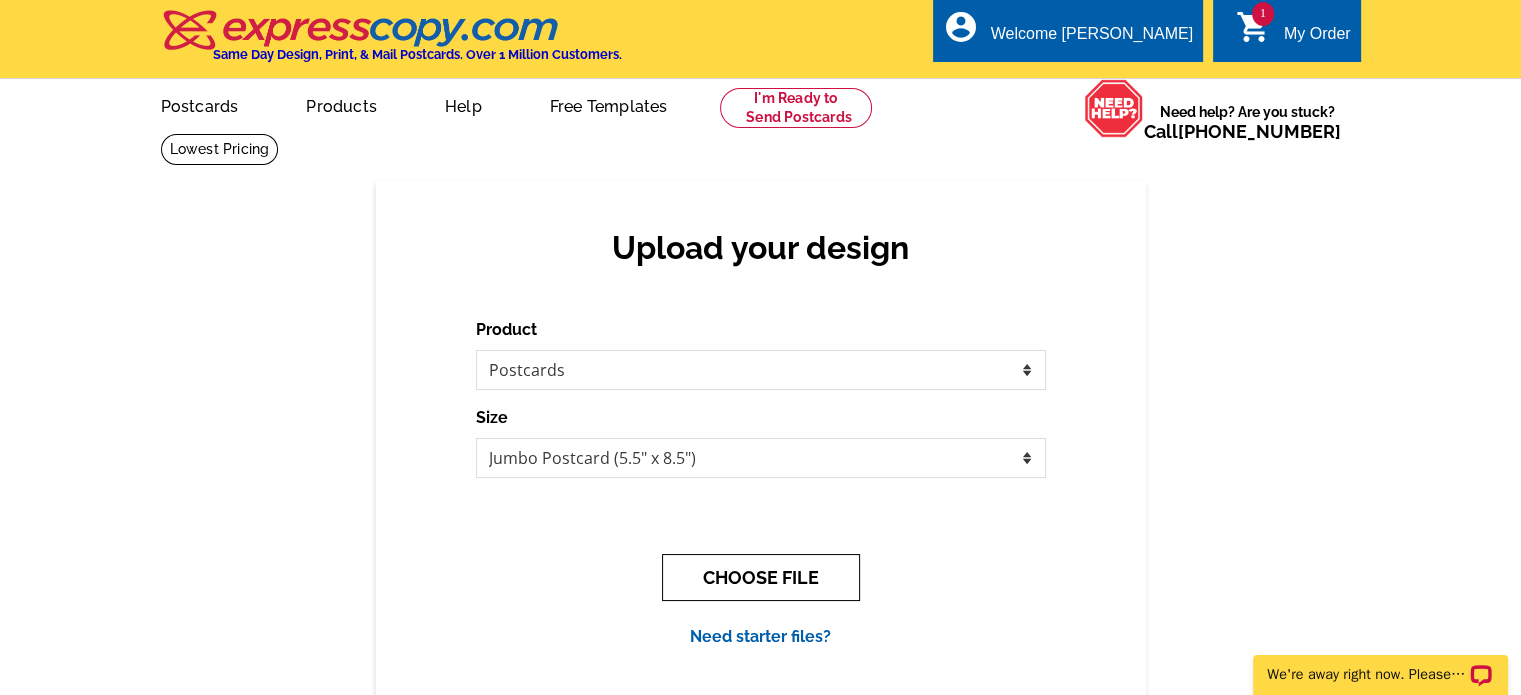 click on "CHOOSE FILE" at bounding box center [761, 577] 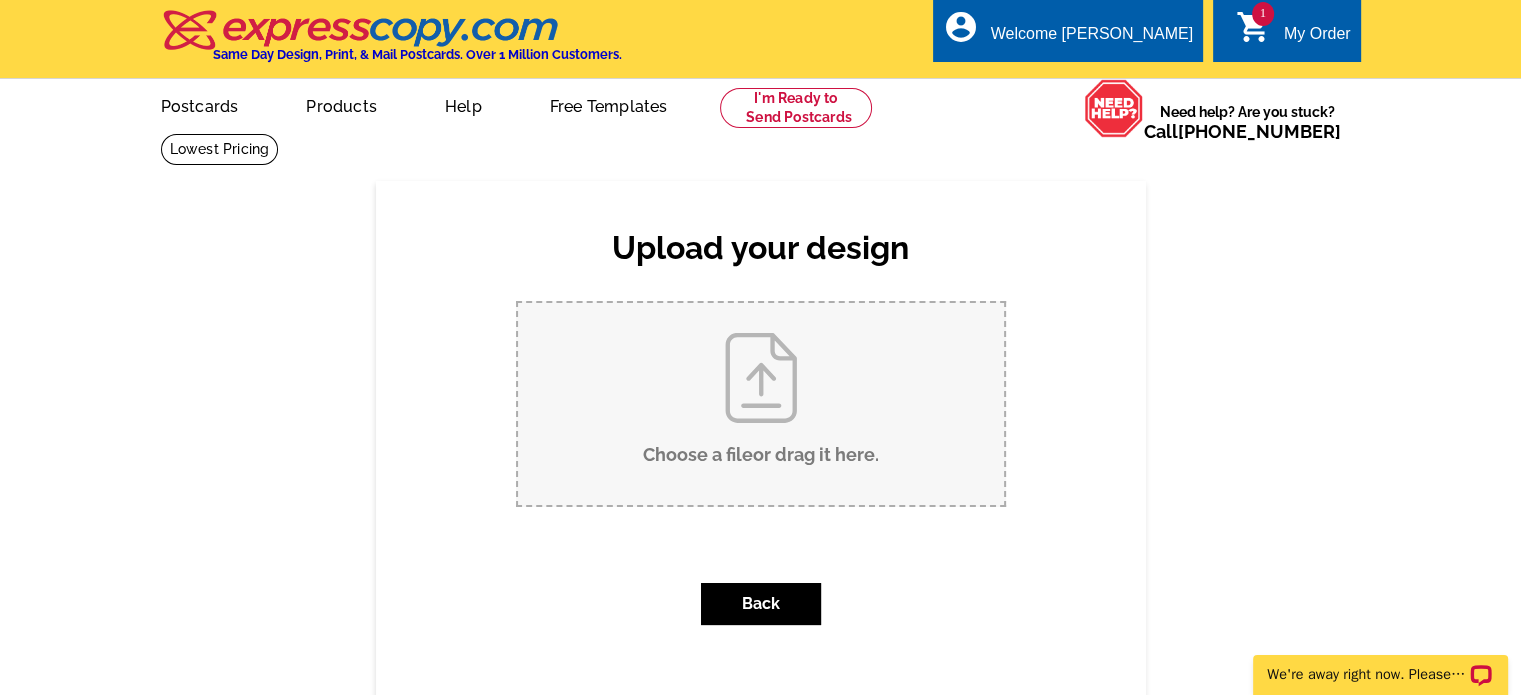 click on "Choose a file  or drag it here ." at bounding box center [761, 404] 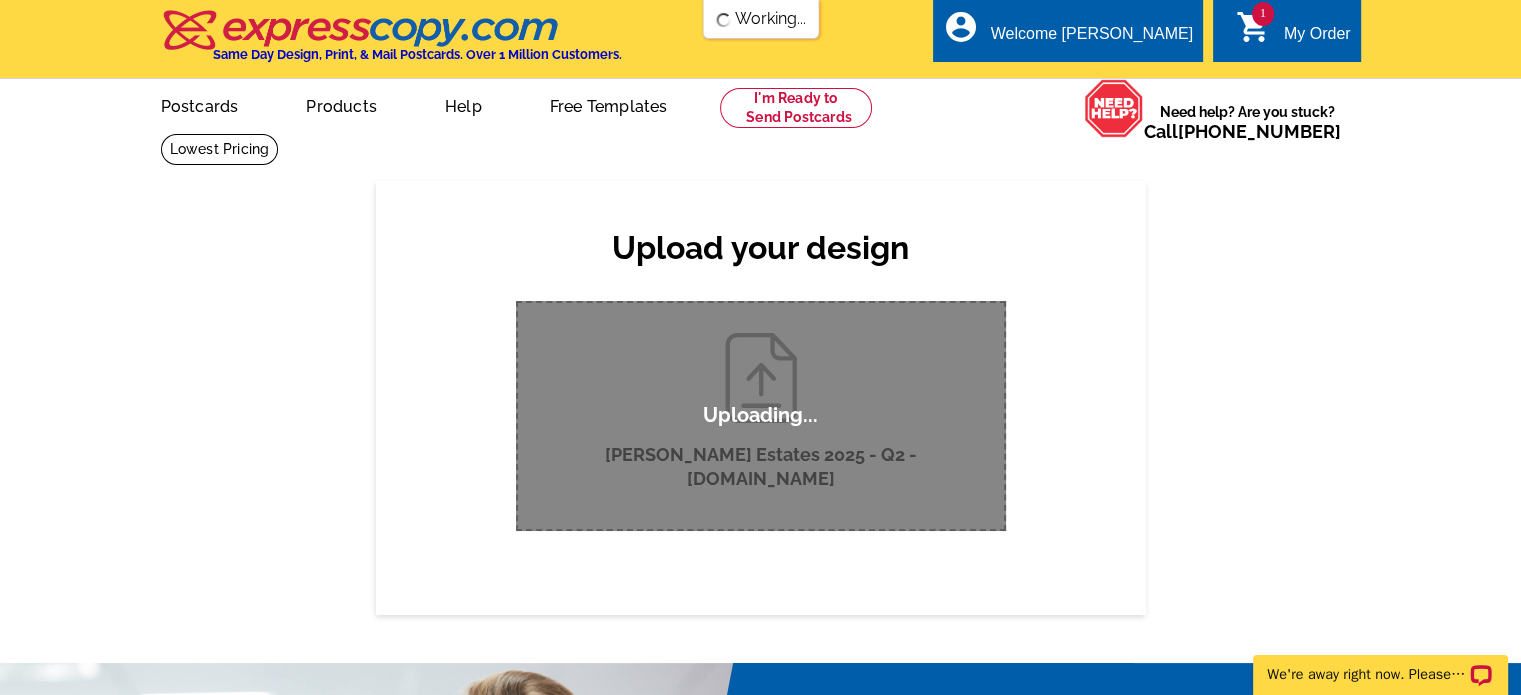 scroll, scrollTop: 0, scrollLeft: 0, axis: both 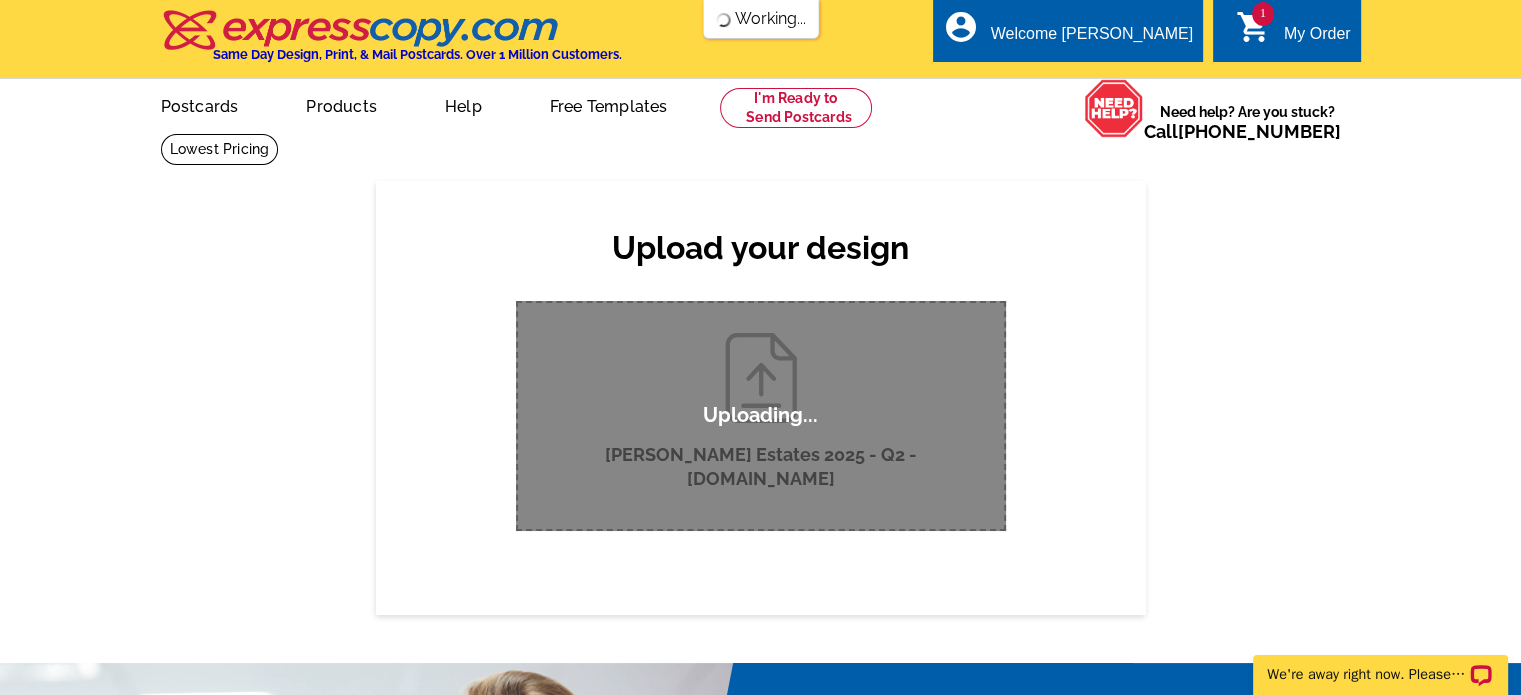 click on "My Order" at bounding box center (1317, 39) 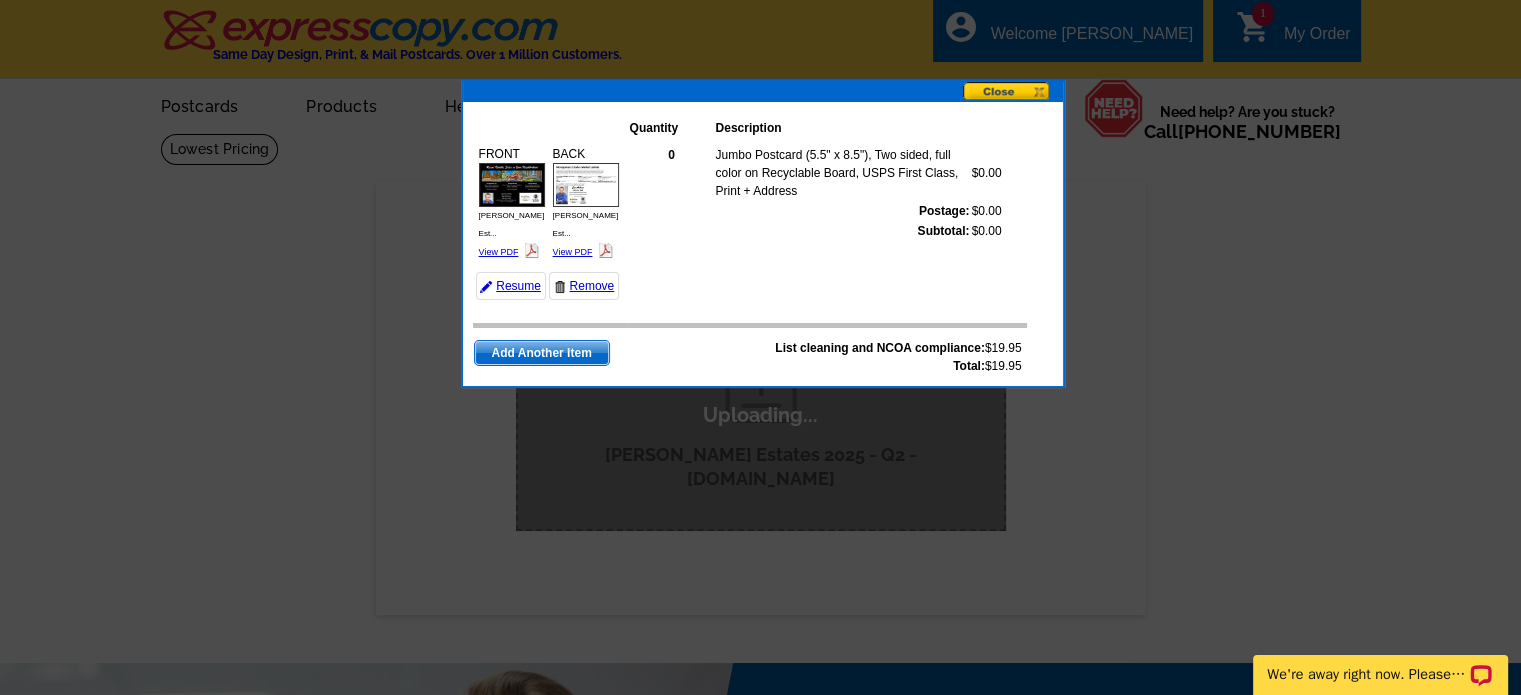 click at bounding box center [586, 185] 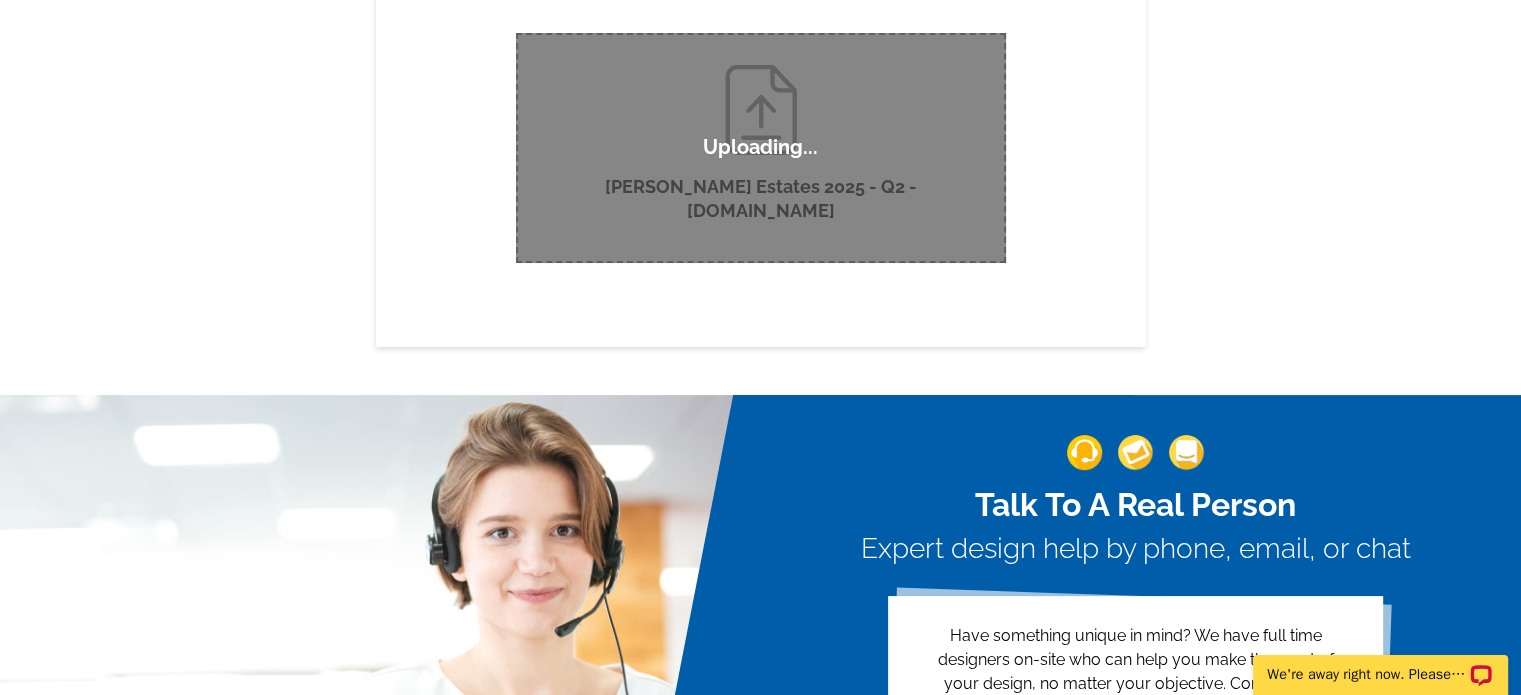 scroll, scrollTop: 0, scrollLeft: 0, axis: both 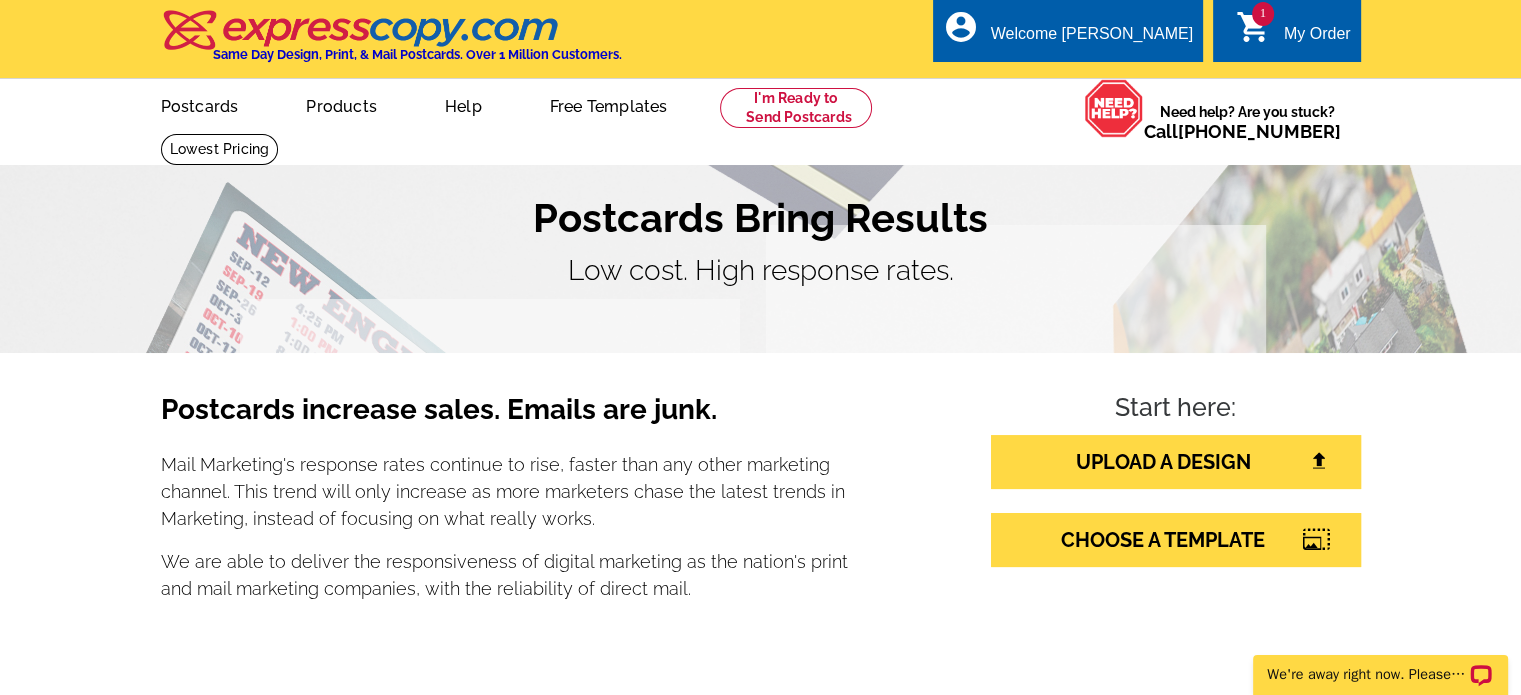 click on "My Order" at bounding box center (1317, 39) 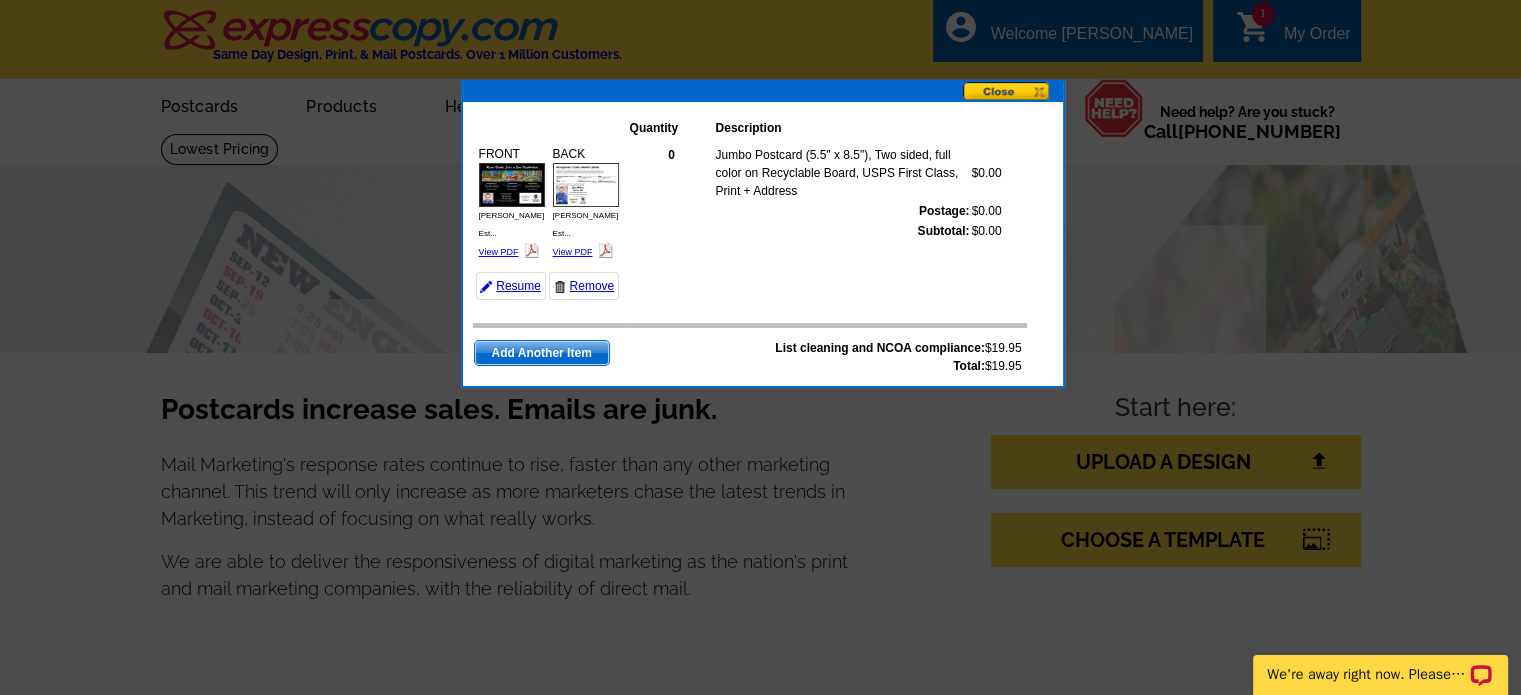 click at bounding box center (586, 185) 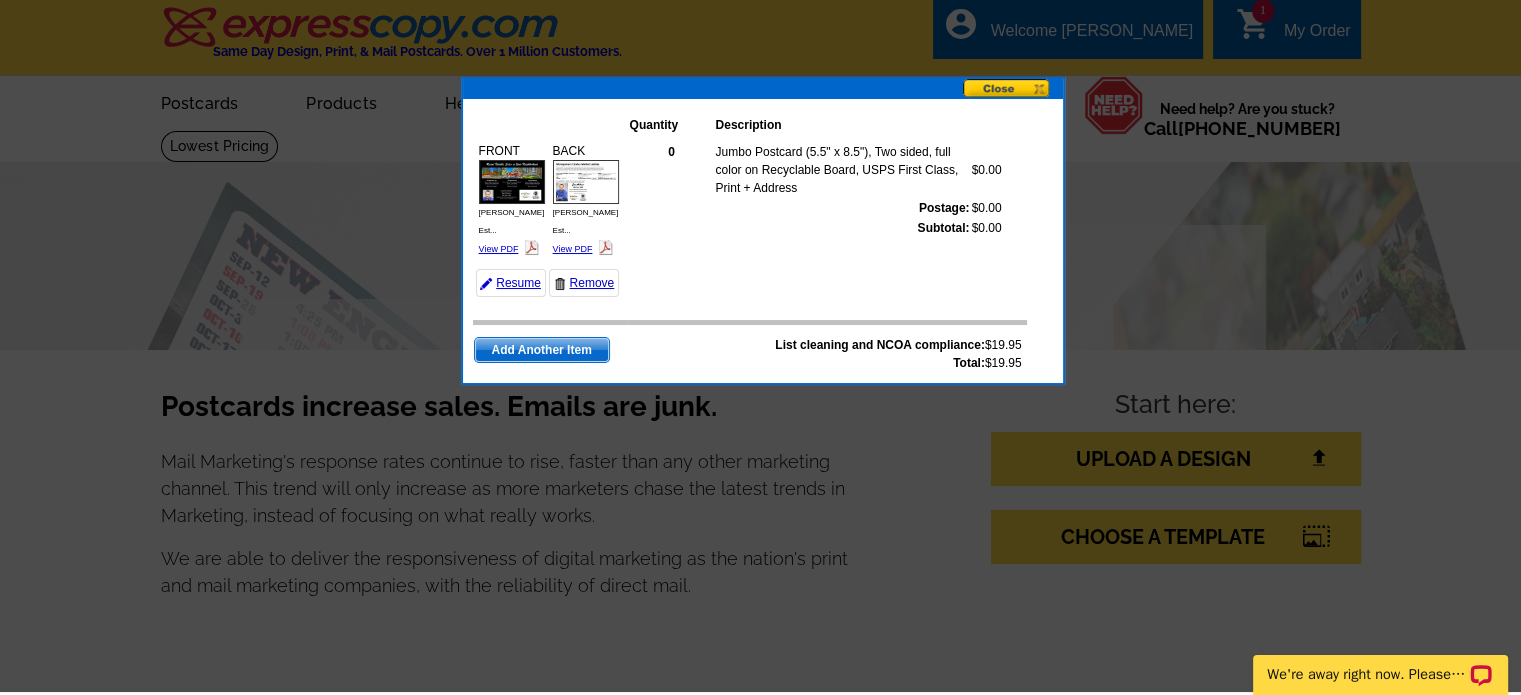 scroll, scrollTop: 0, scrollLeft: 0, axis: both 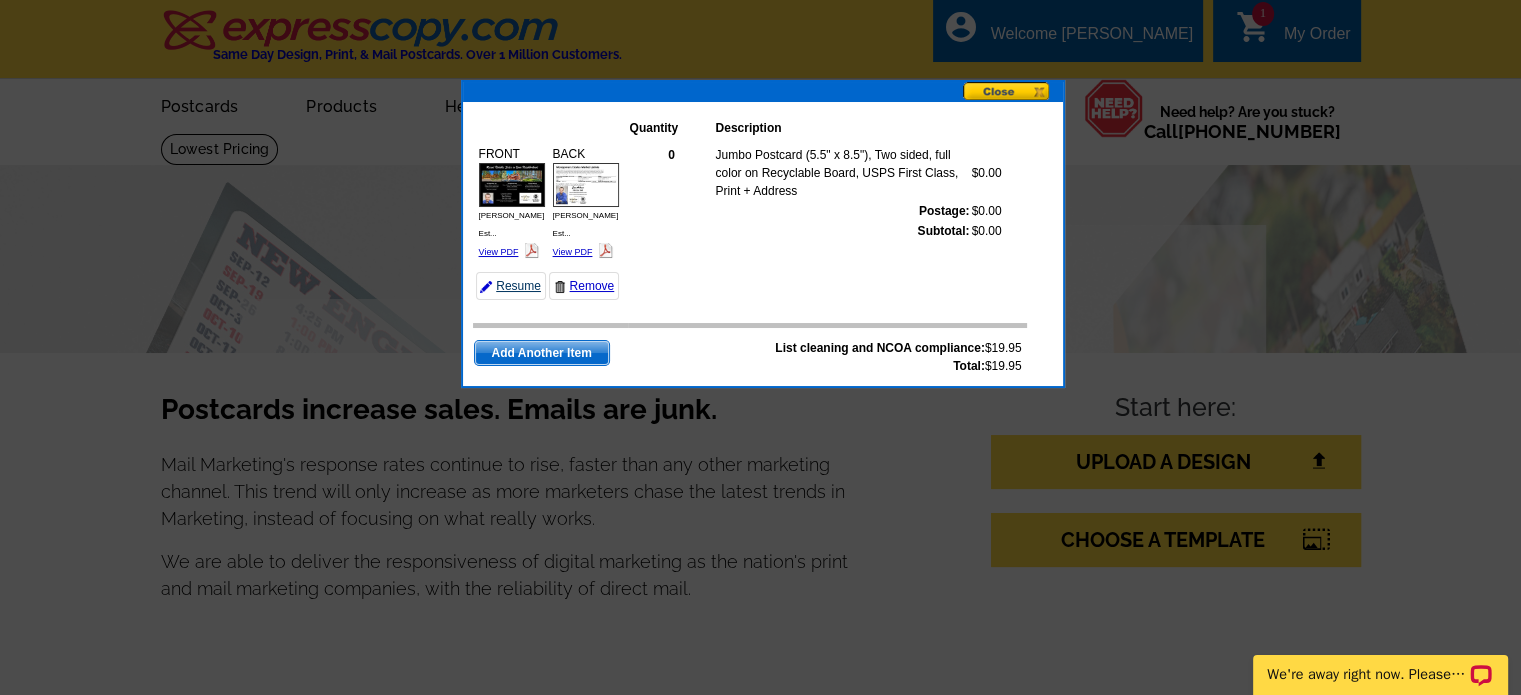 click on "Resume" at bounding box center (511, 286) 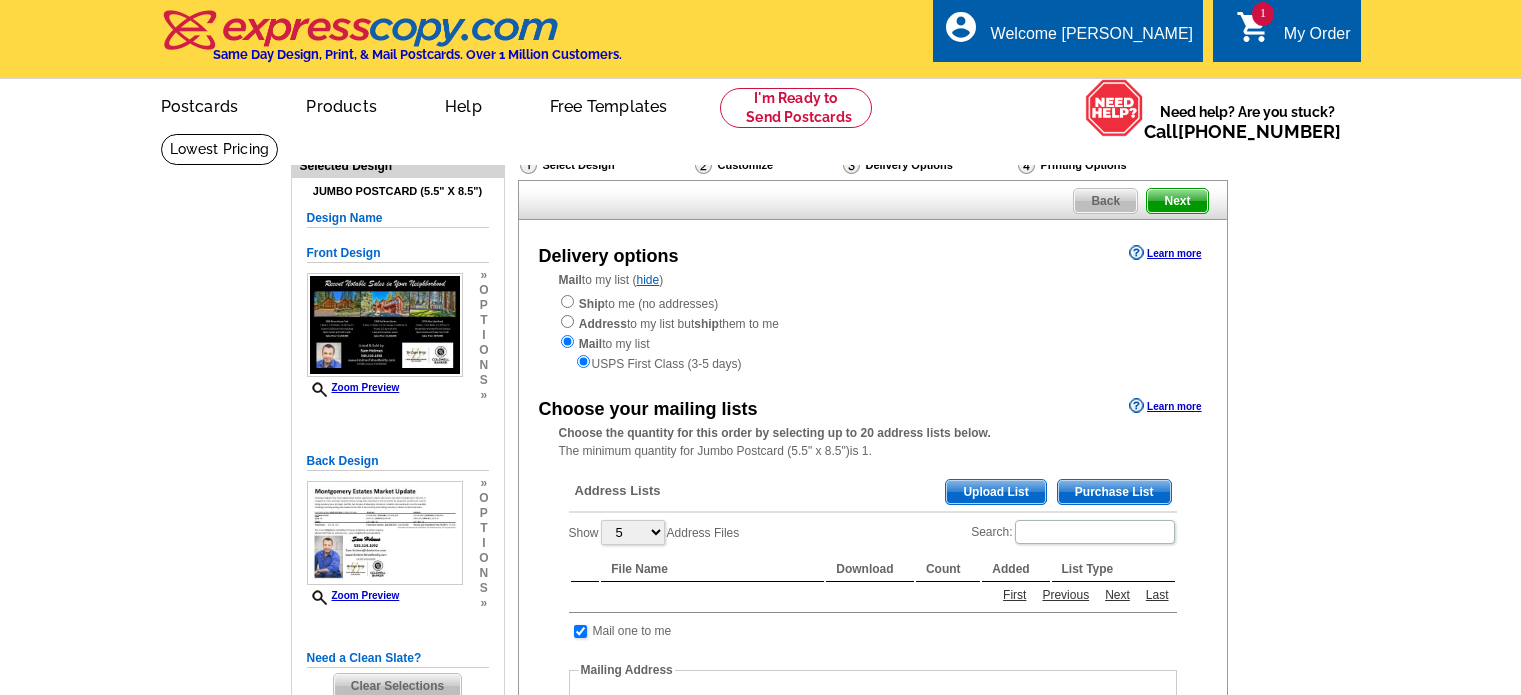 scroll, scrollTop: 0, scrollLeft: 0, axis: both 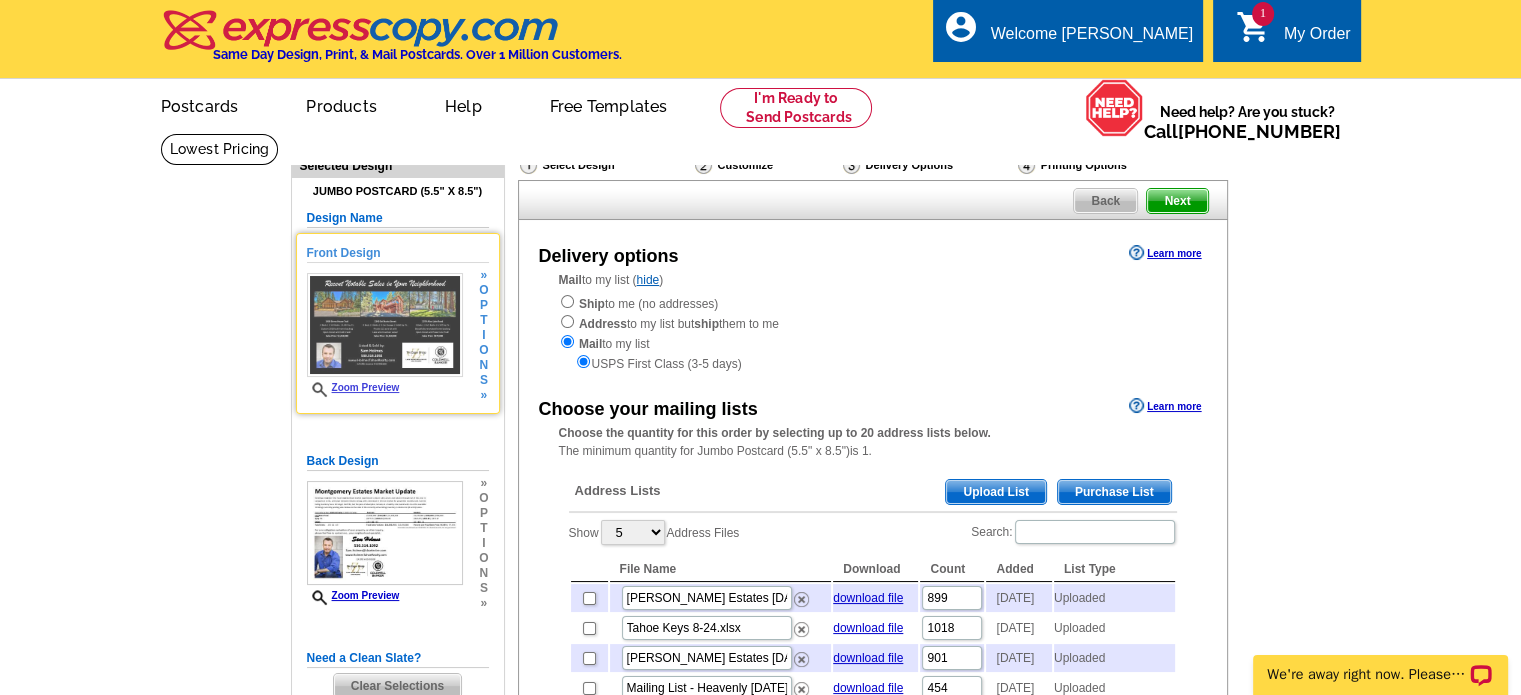 click at bounding box center [385, 325] 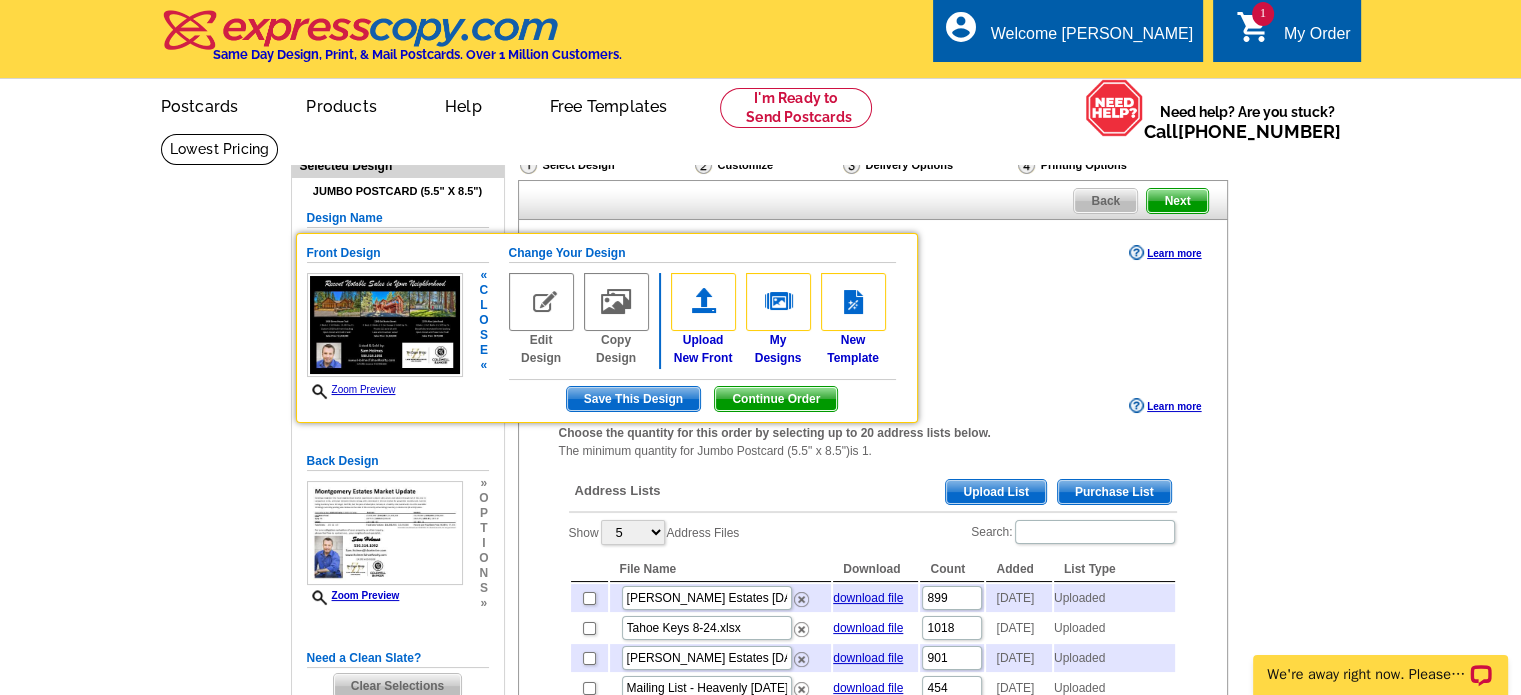 click on "Zoom Preview" at bounding box center (351, 389) 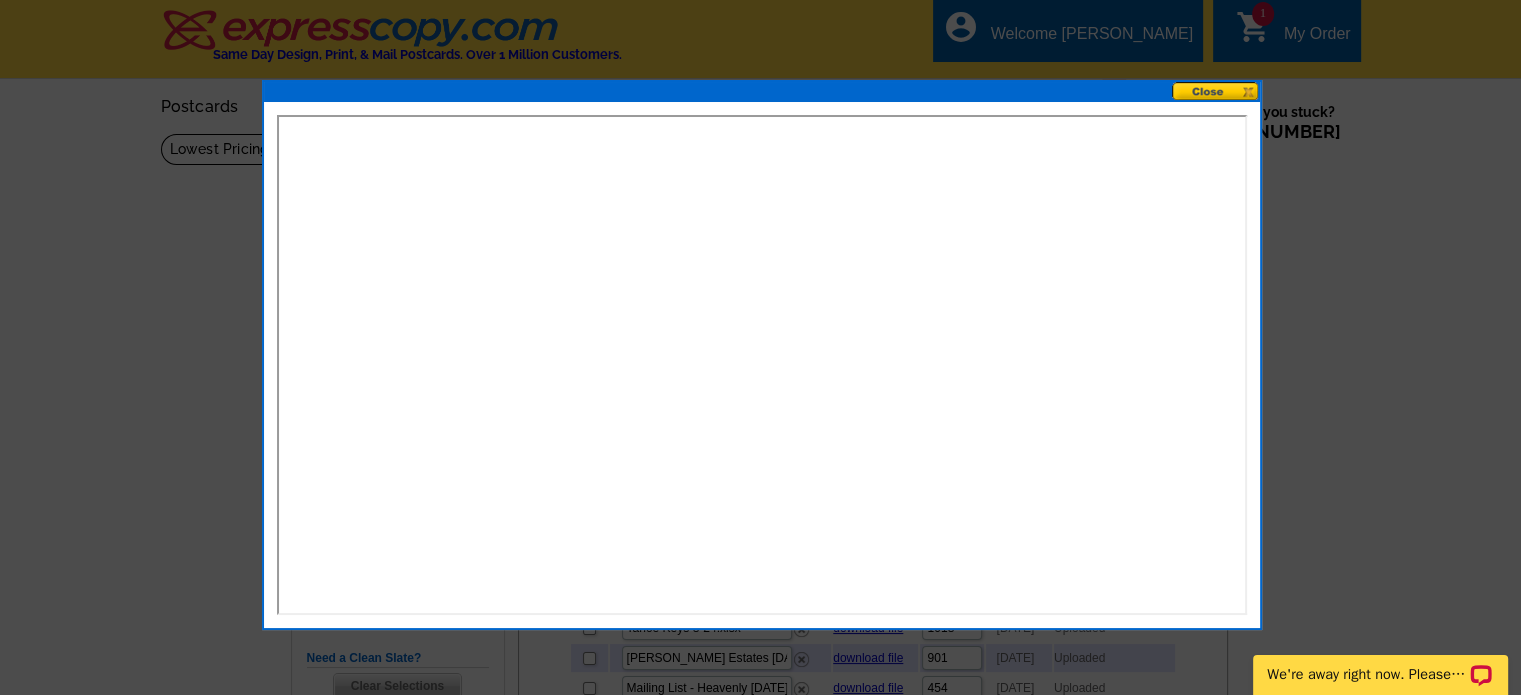 click at bounding box center [1216, 91] 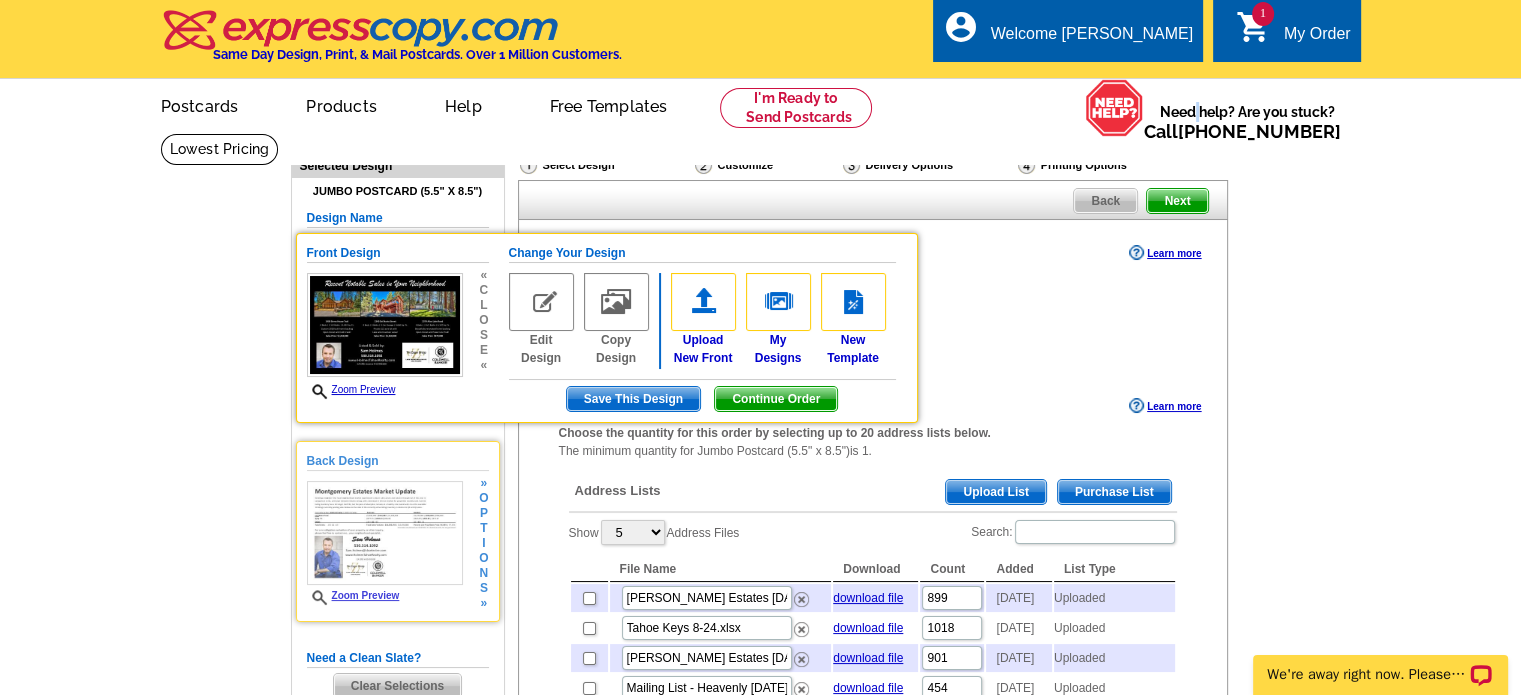 click at bounding box center (385, 533) 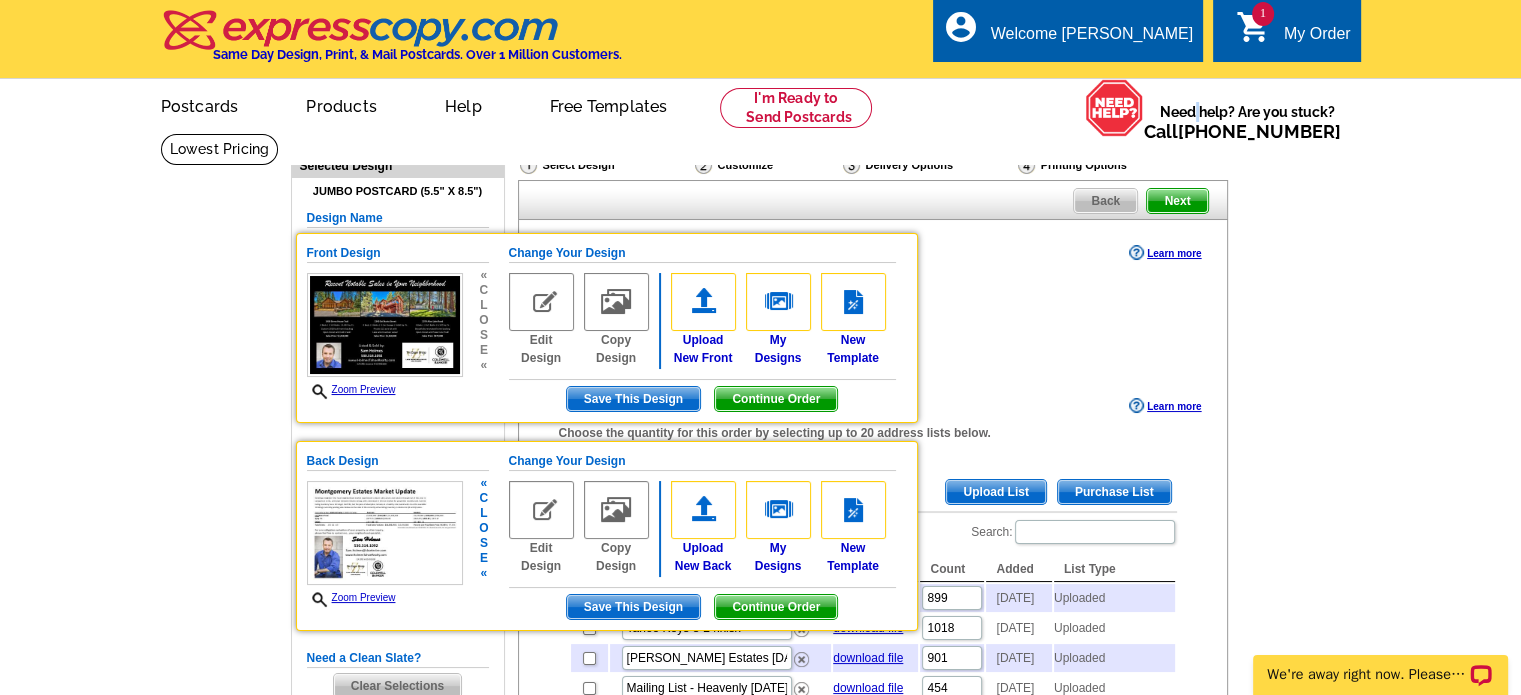 click at bounding box center [385, 533] 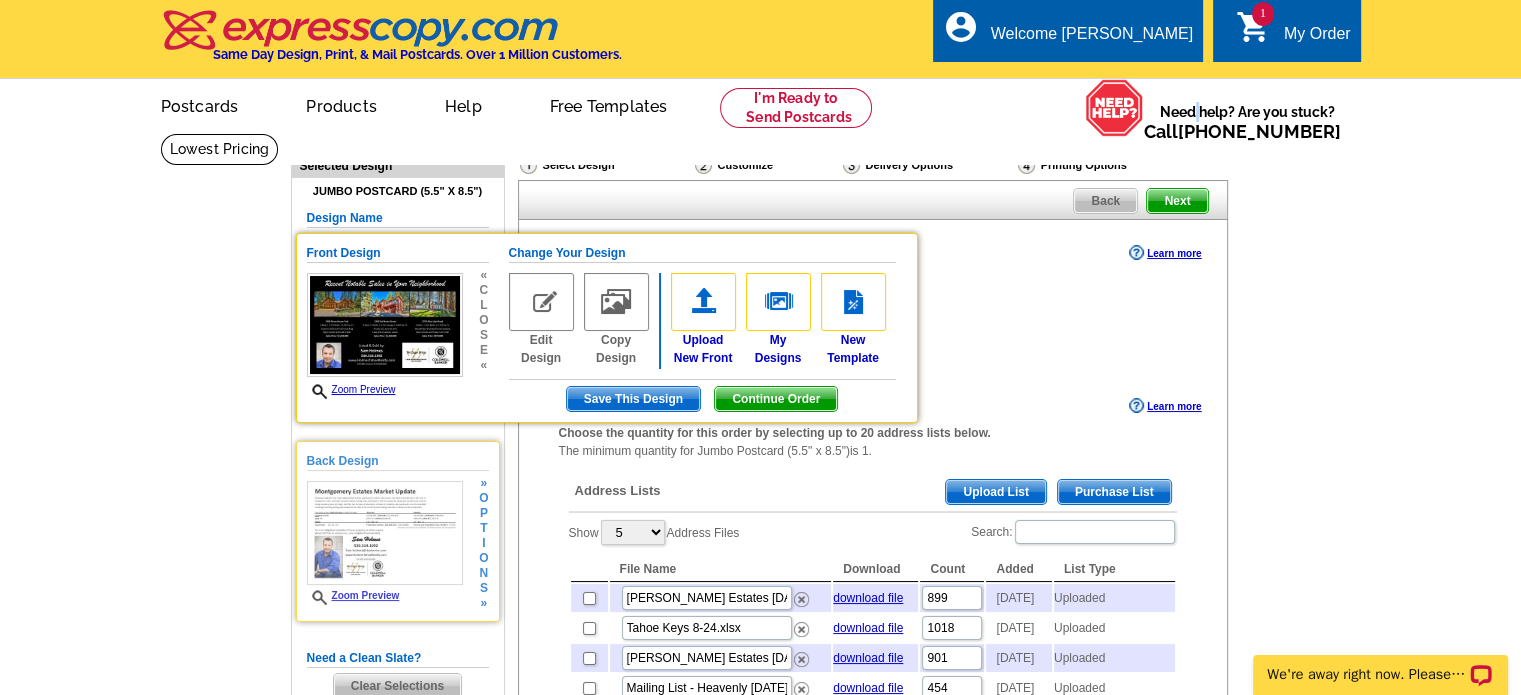 click at bounding box center (385, 533) 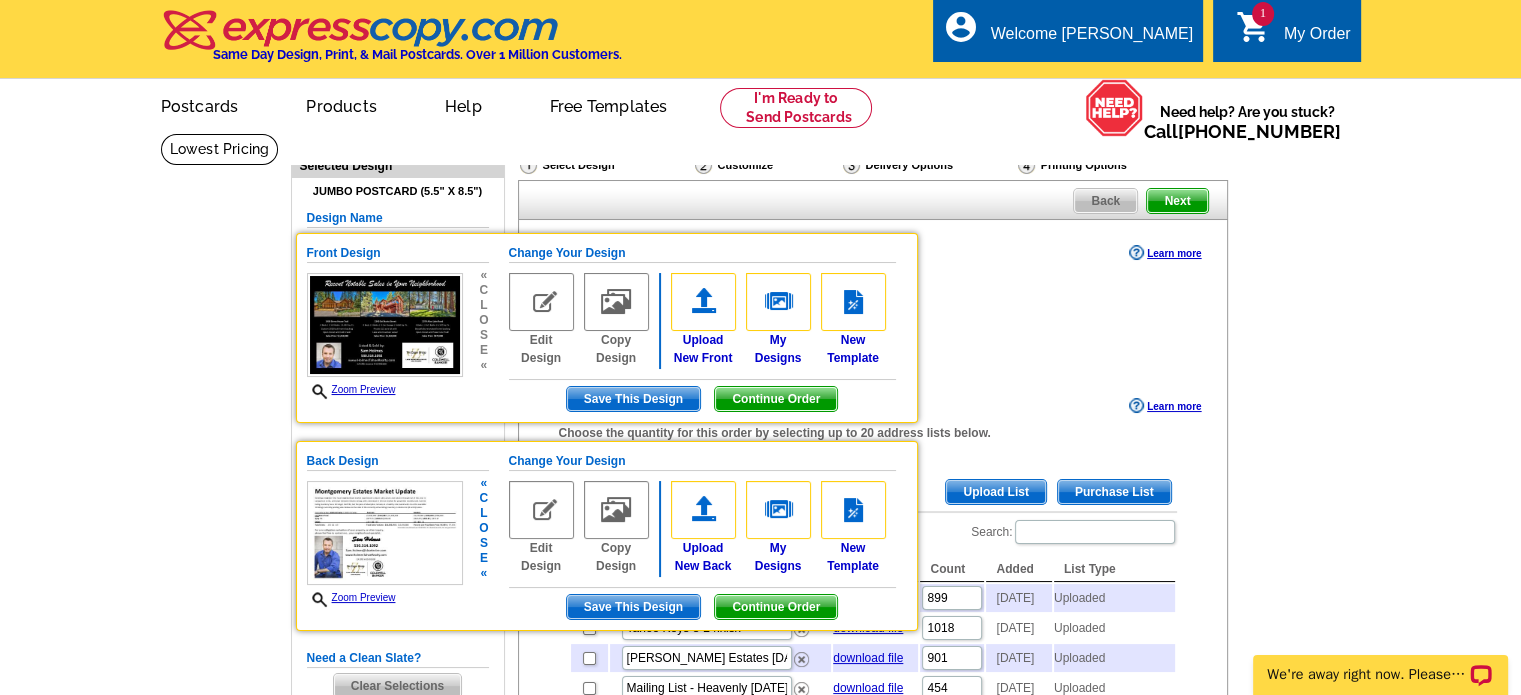 click on "Zoom Preview" at bounding box center (351, 597) 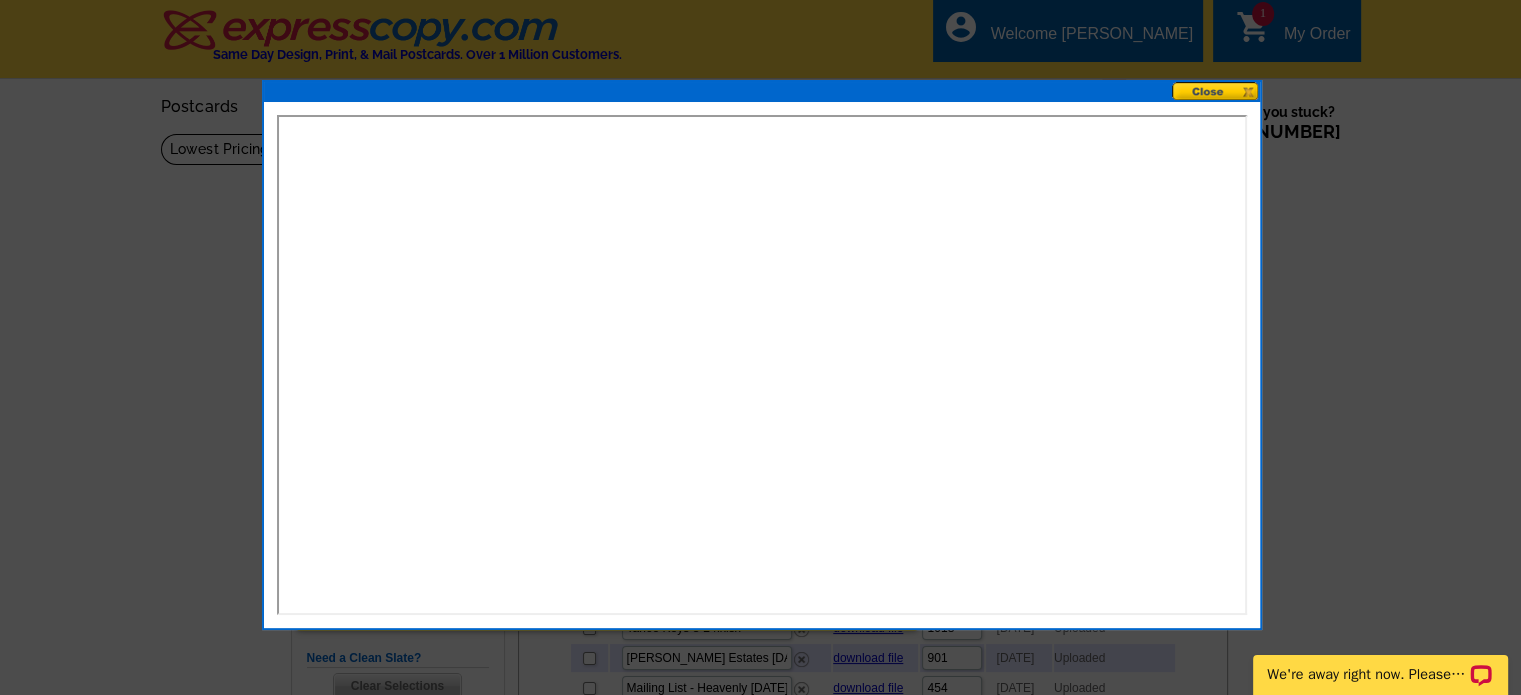 click at bounding box center [1216, 91] 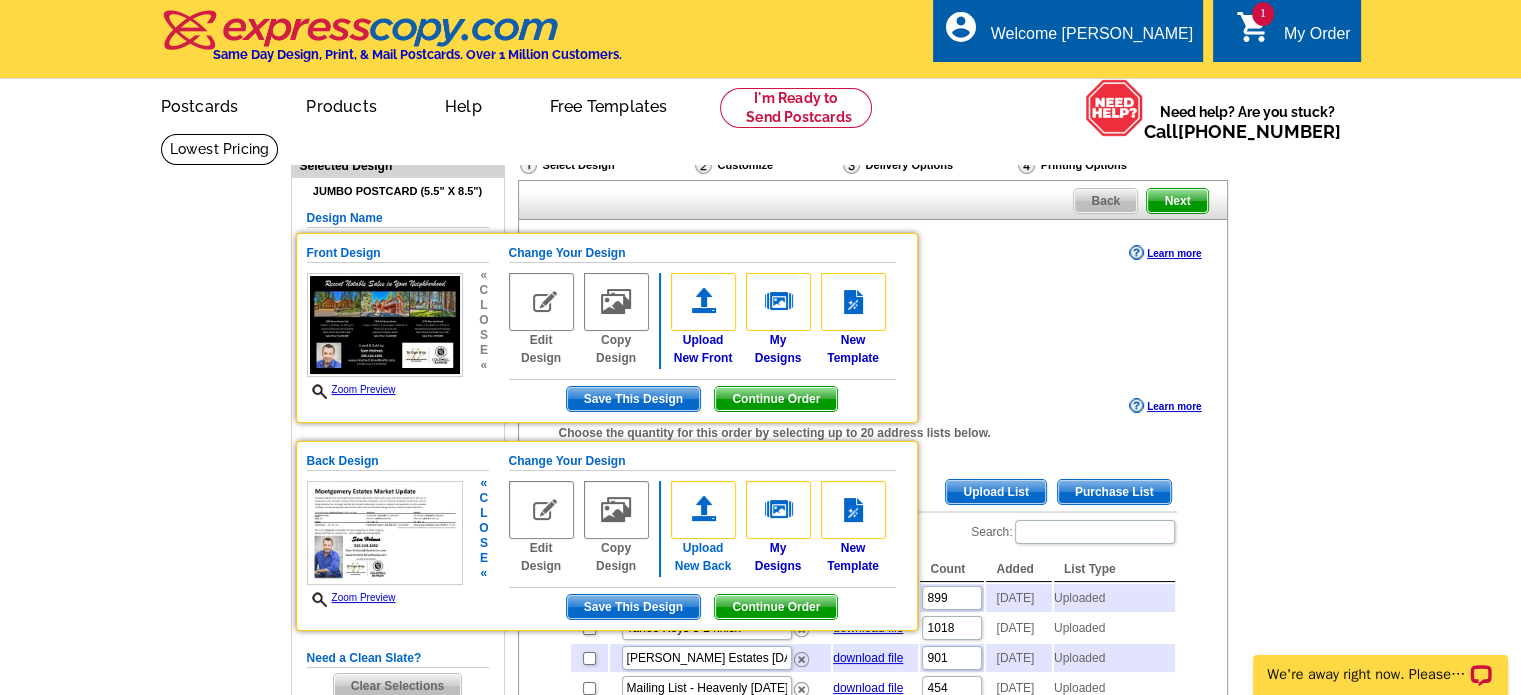 click at bounding box center [703, 510] 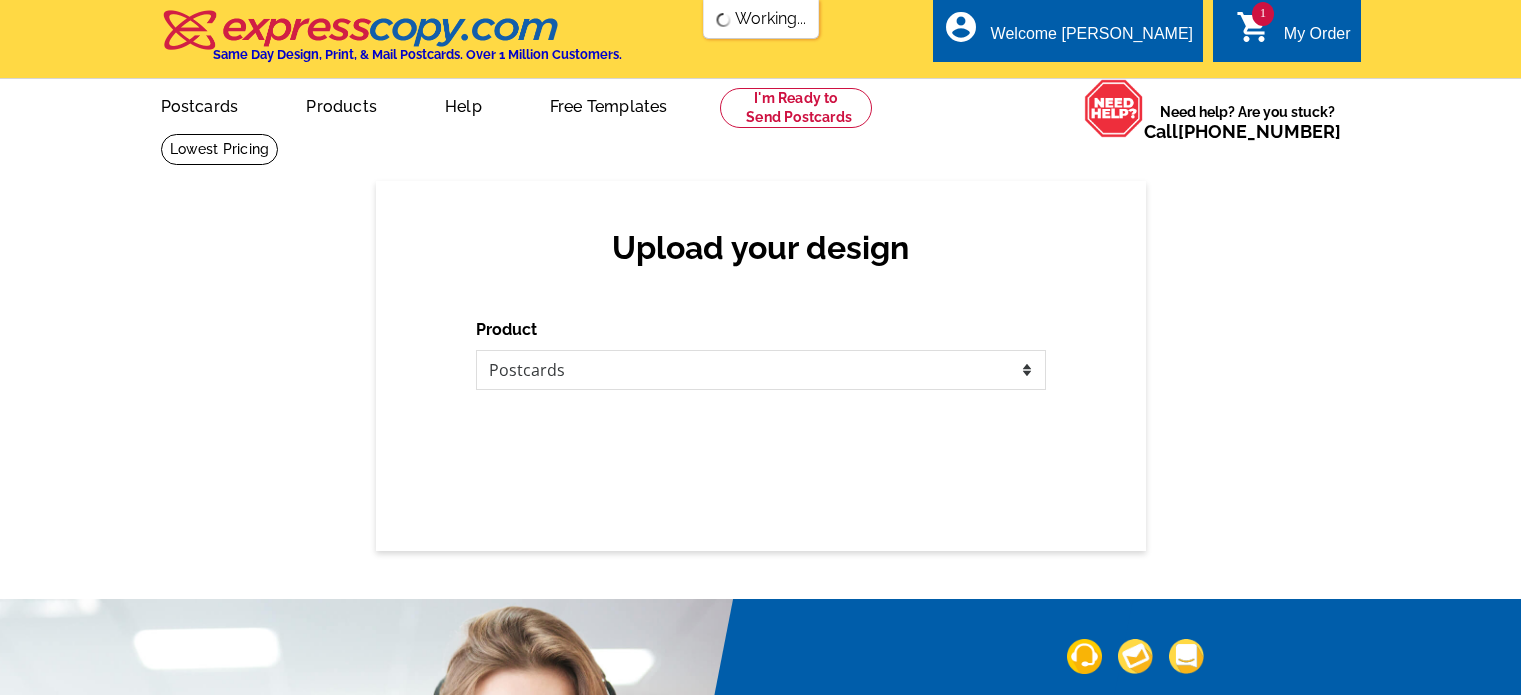 scroll, scrollTop: 0, scrollLeft: 0, axis: both 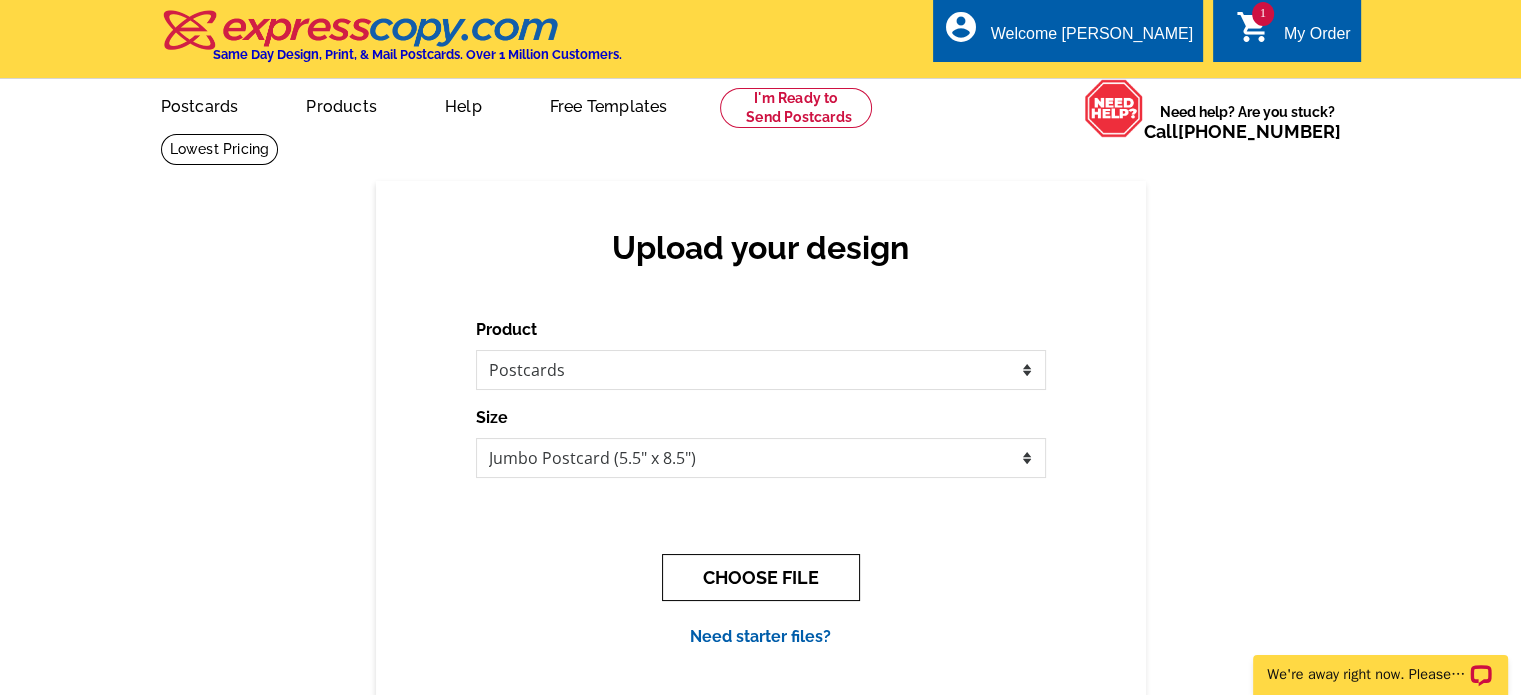 click on "CHOOSE FILE" at bounding box center [761, 577] 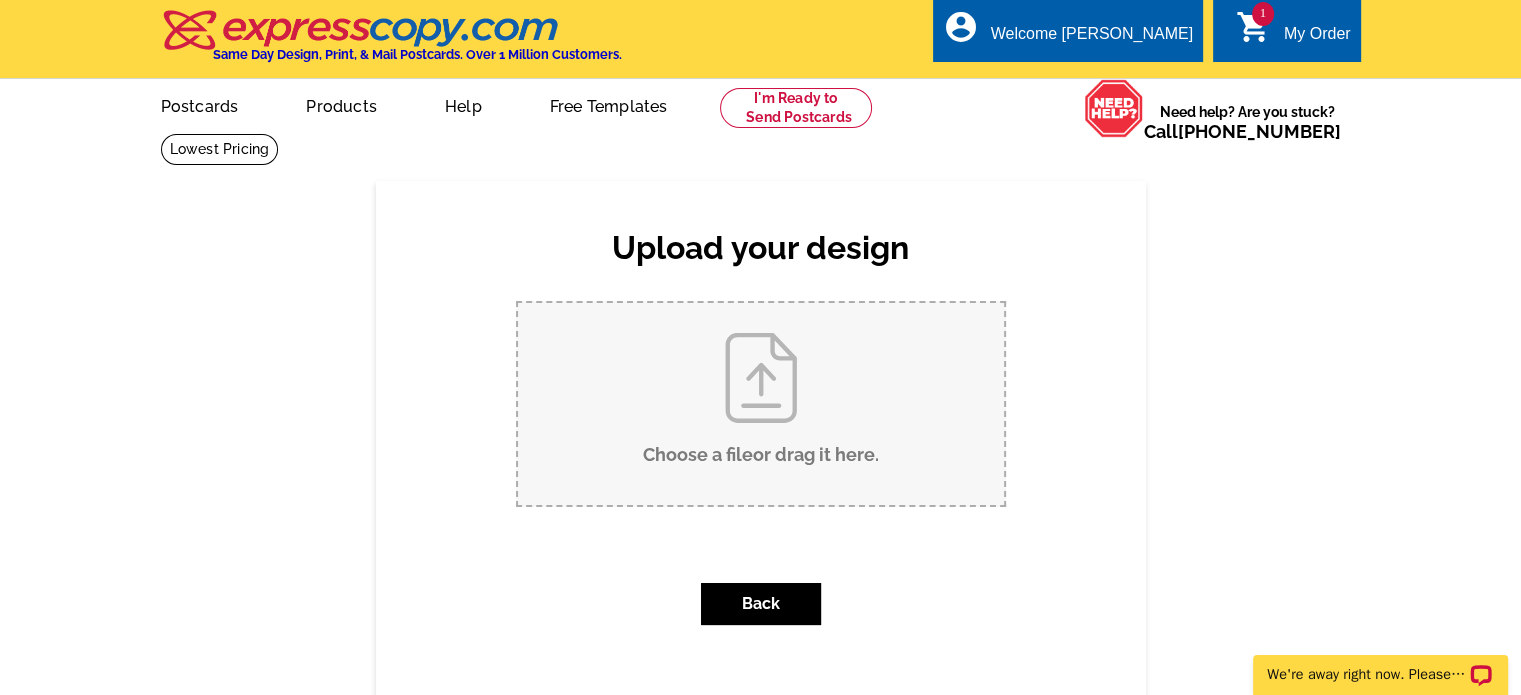 click on "Choose a file  or drag it here ." at bounding box center (761, 404) 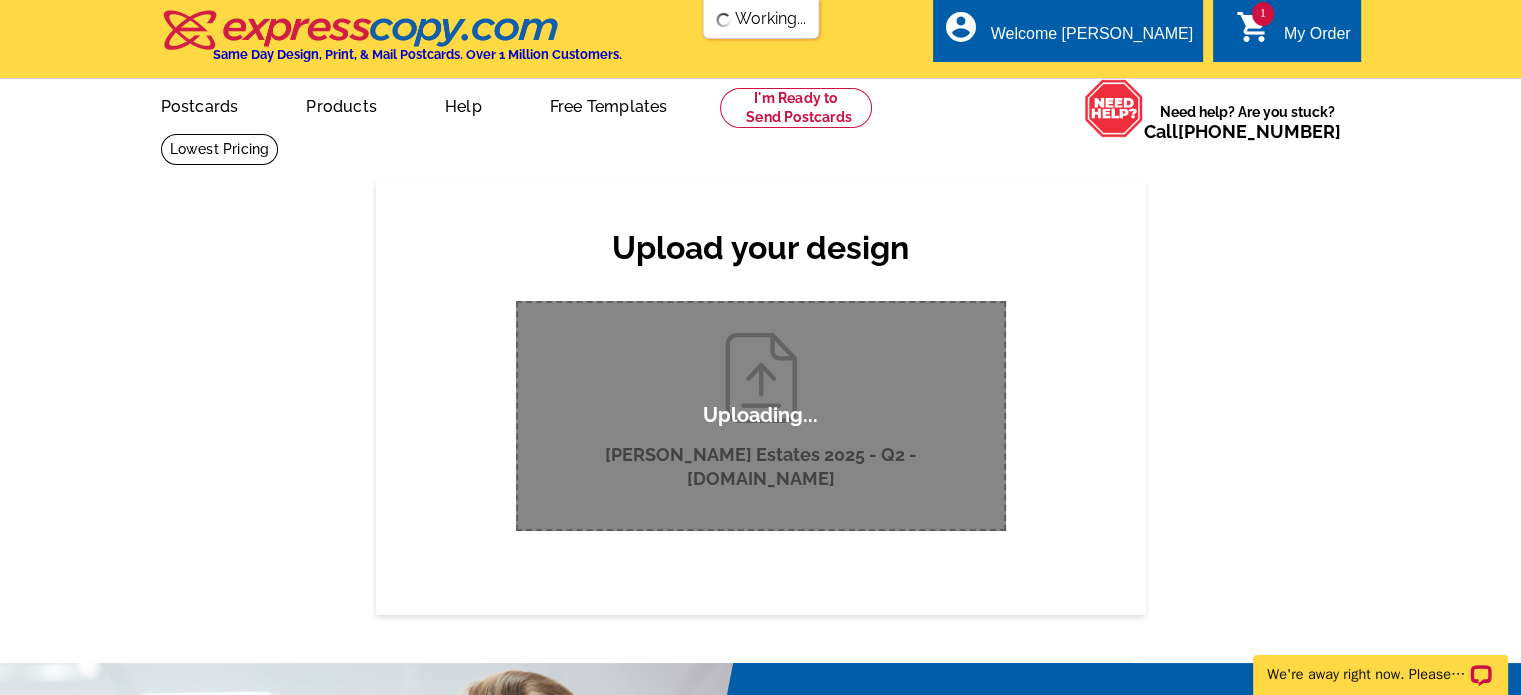 scroll, scrollTop: 0, scrollLeft: 0, axis: both 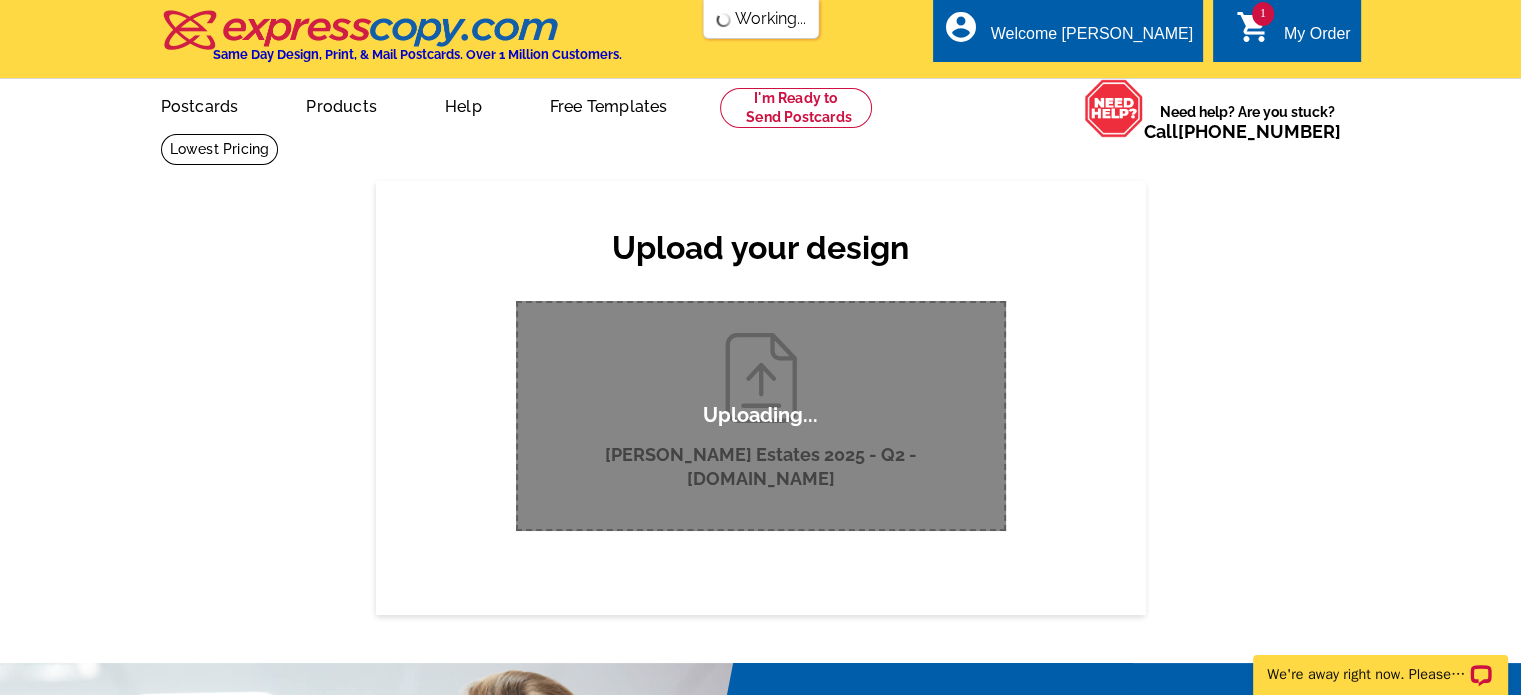 type 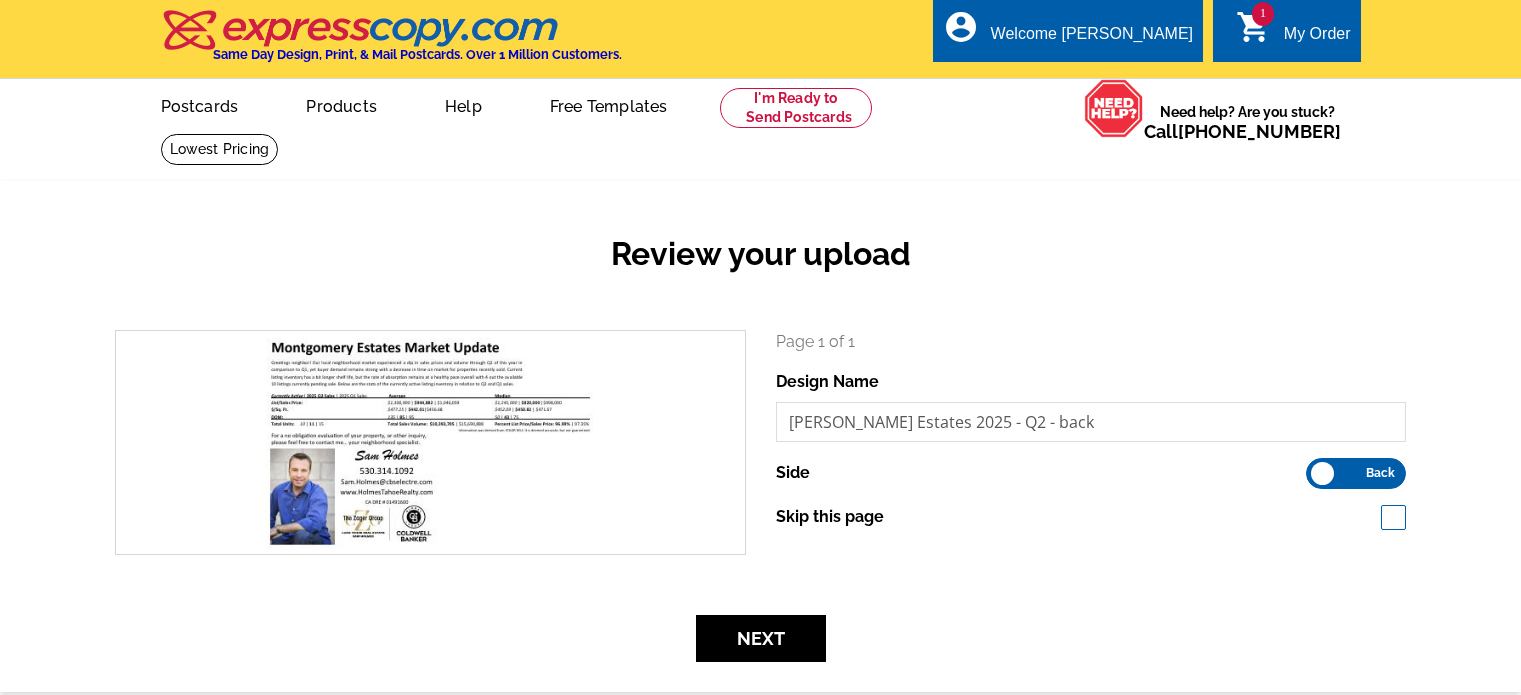 scroll, scrollTop: 0, scrollLeft: 0, axis: both 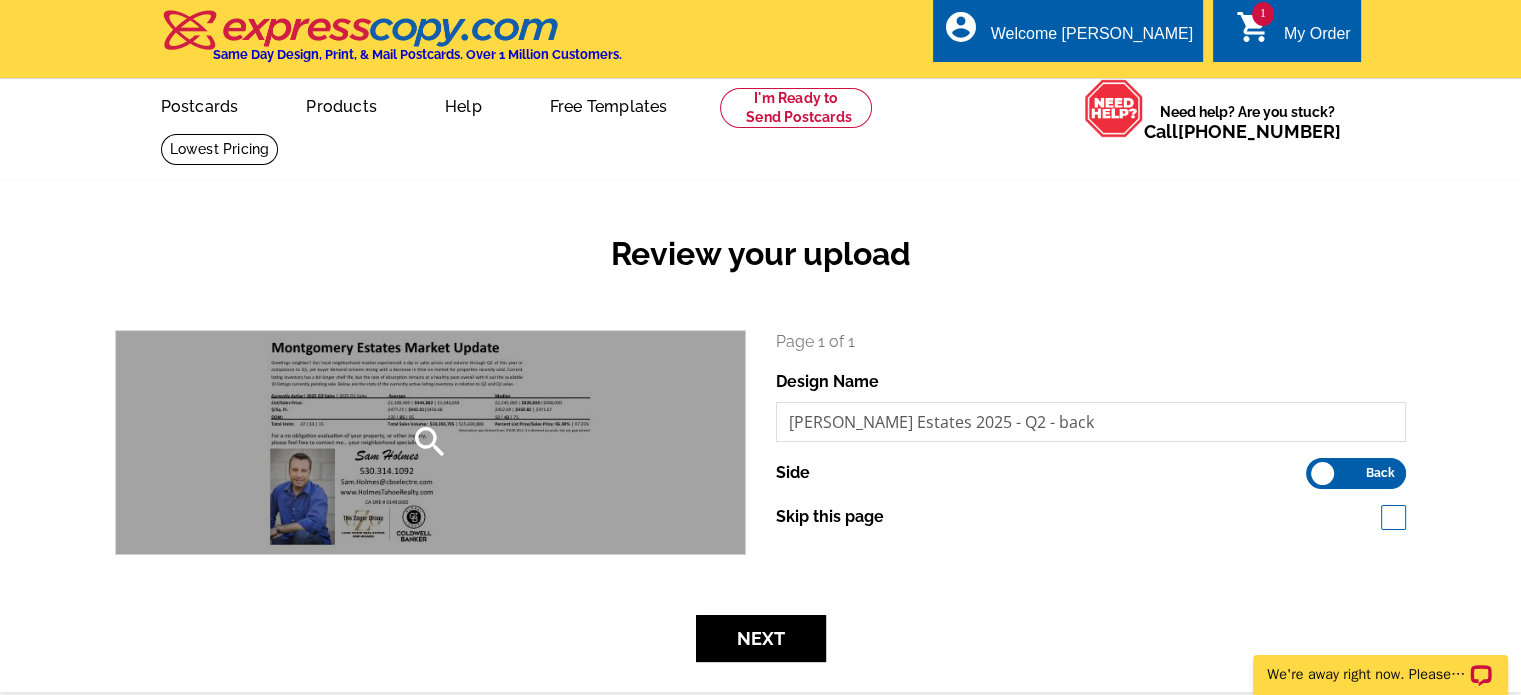 click on "search" at bounding box center [430, 442] 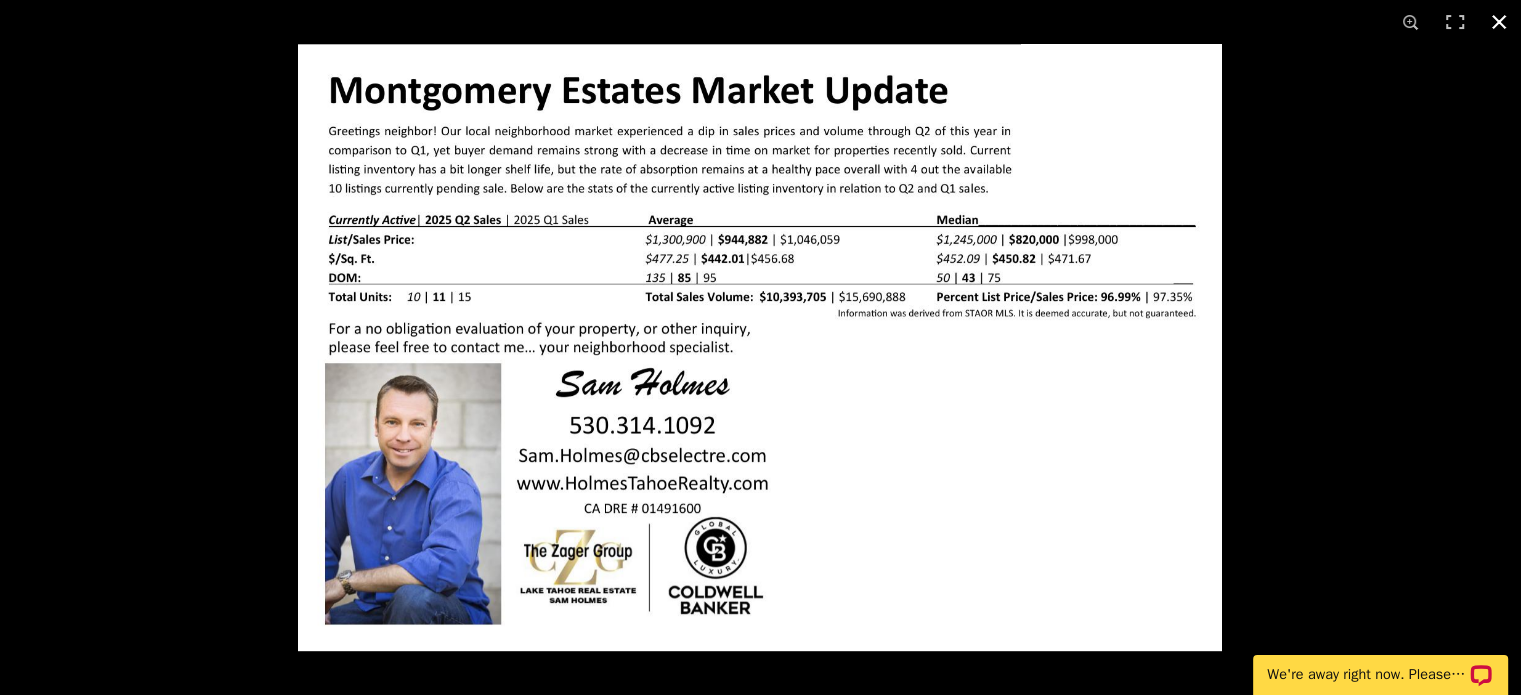 click at bounding box center (1499, 22) 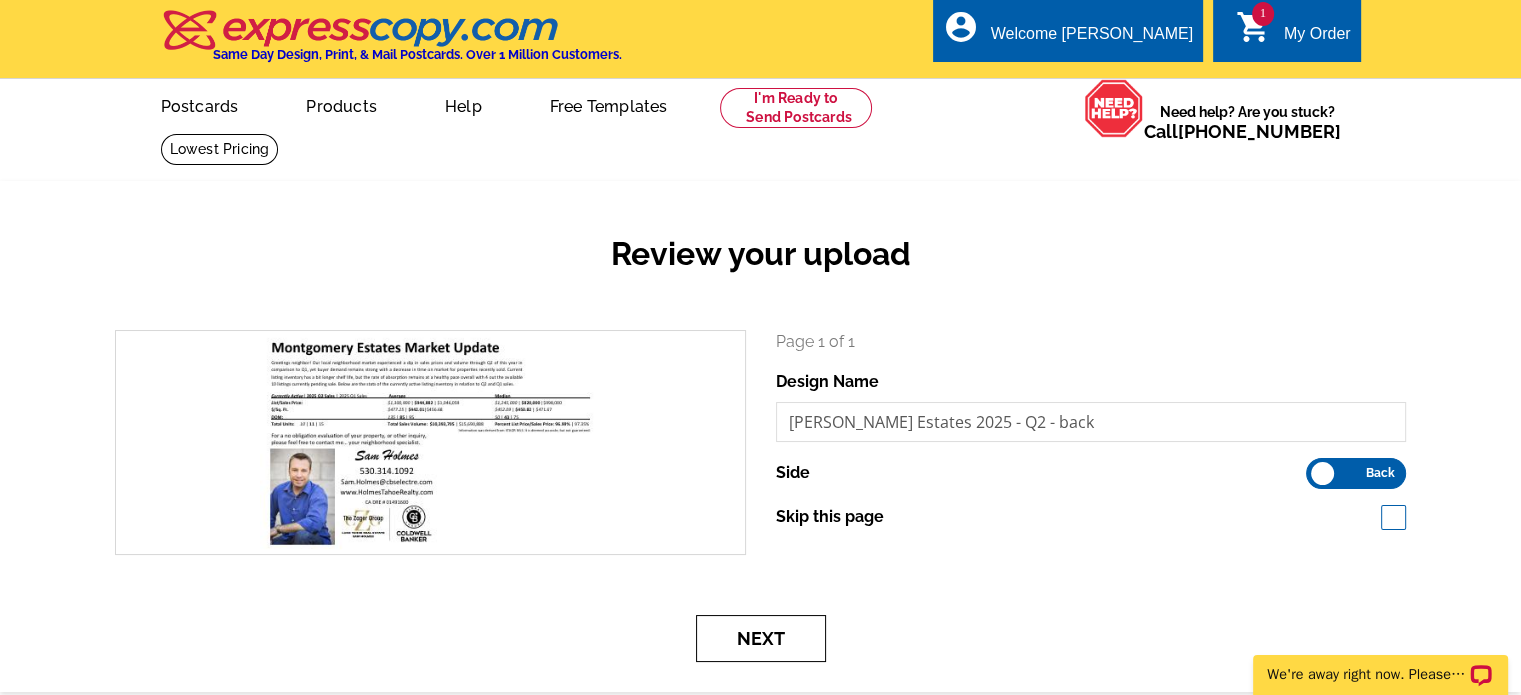 click on "Next" at bounding box center (761, 638) 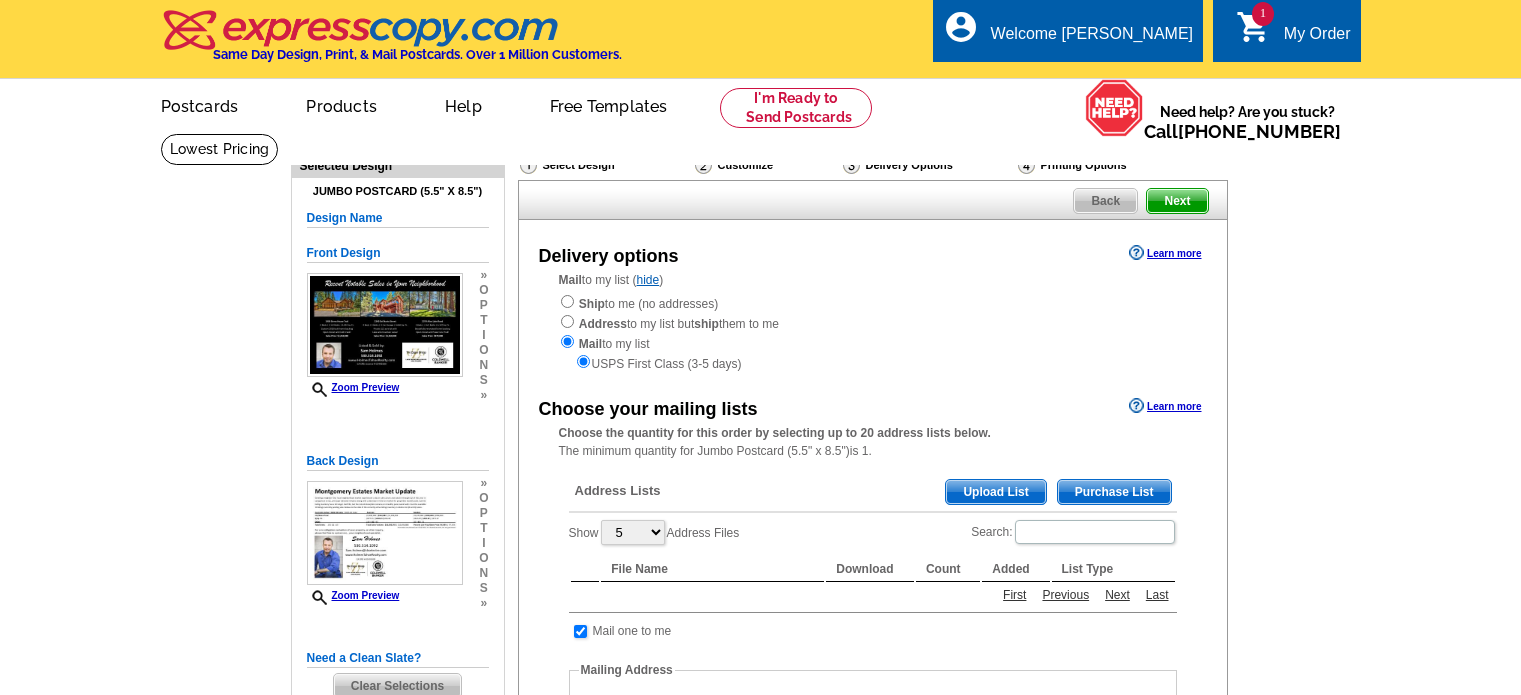 scroll, scrollTop: 0, scrollLeft: 0, axis: both 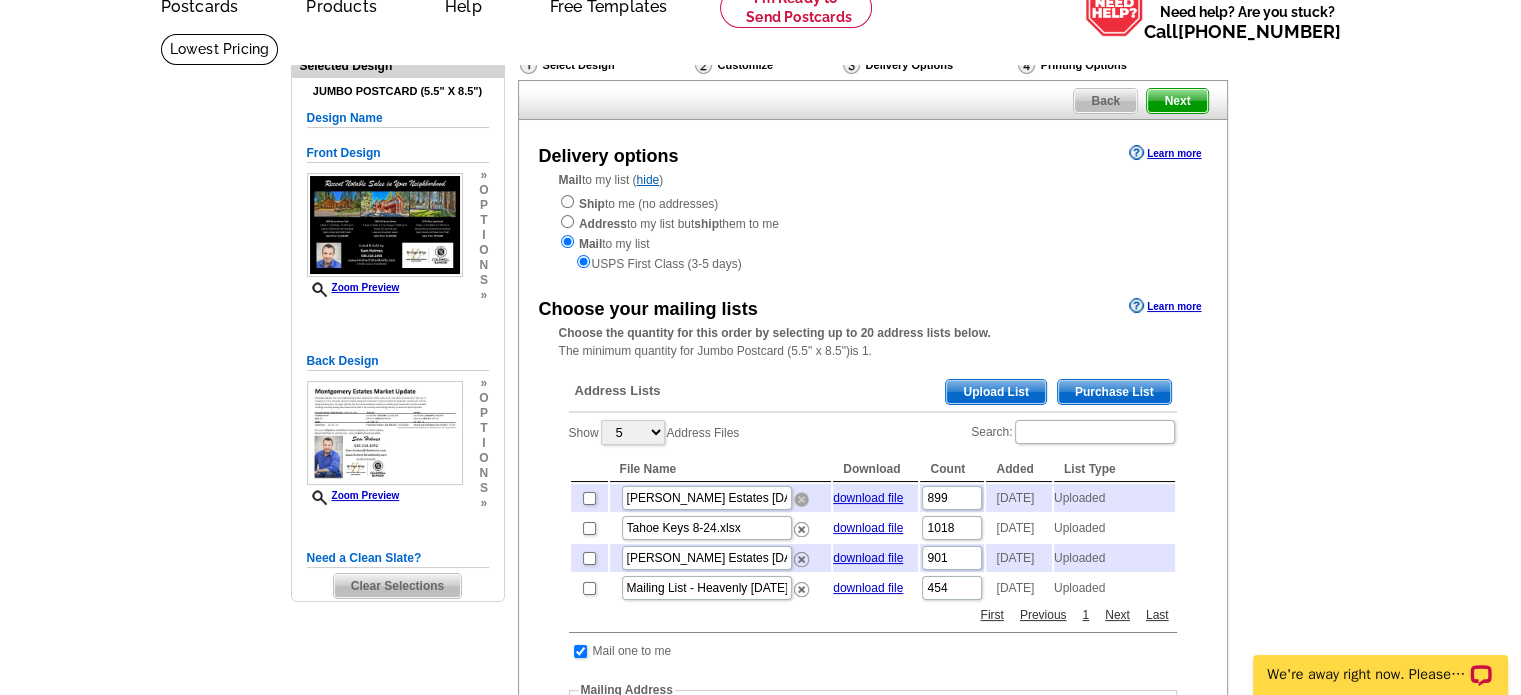 click at bounding box center [801, 499] 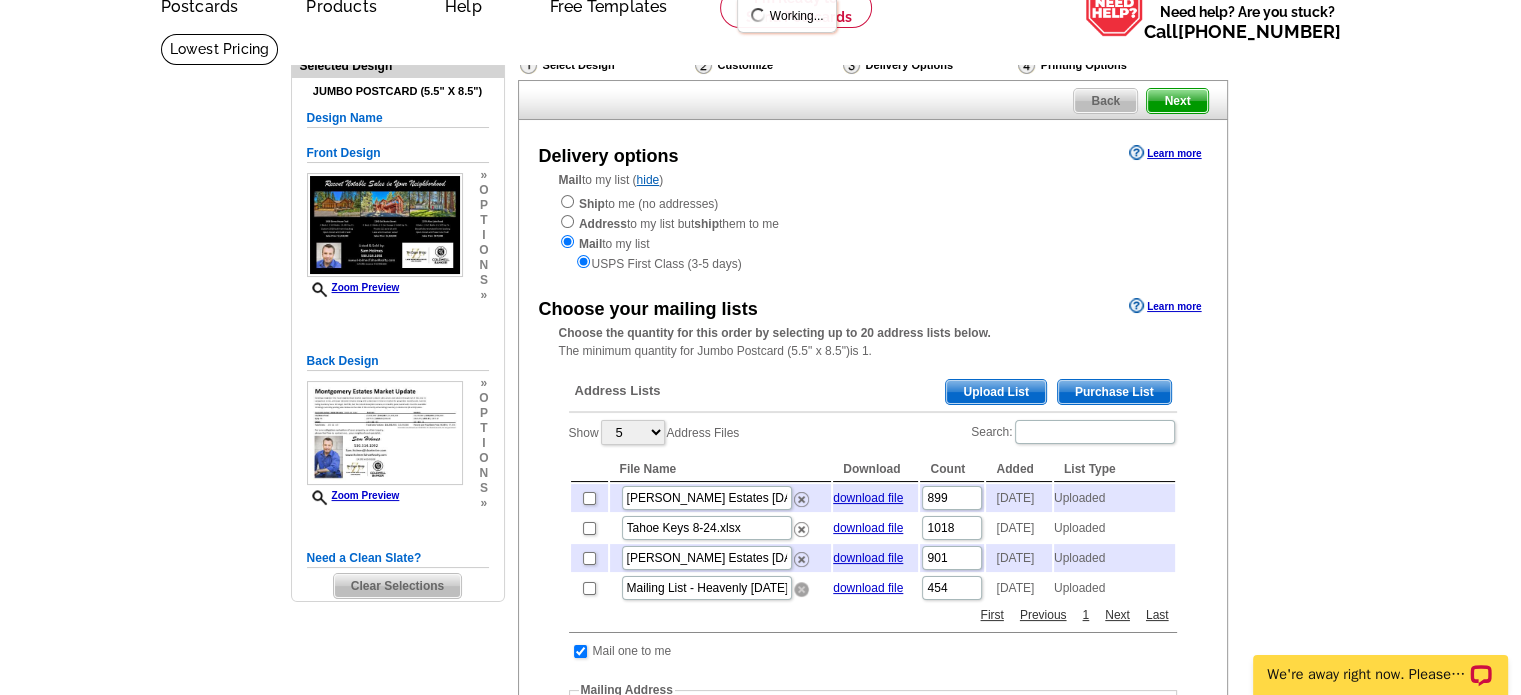 click at bounding box center (801, 589) 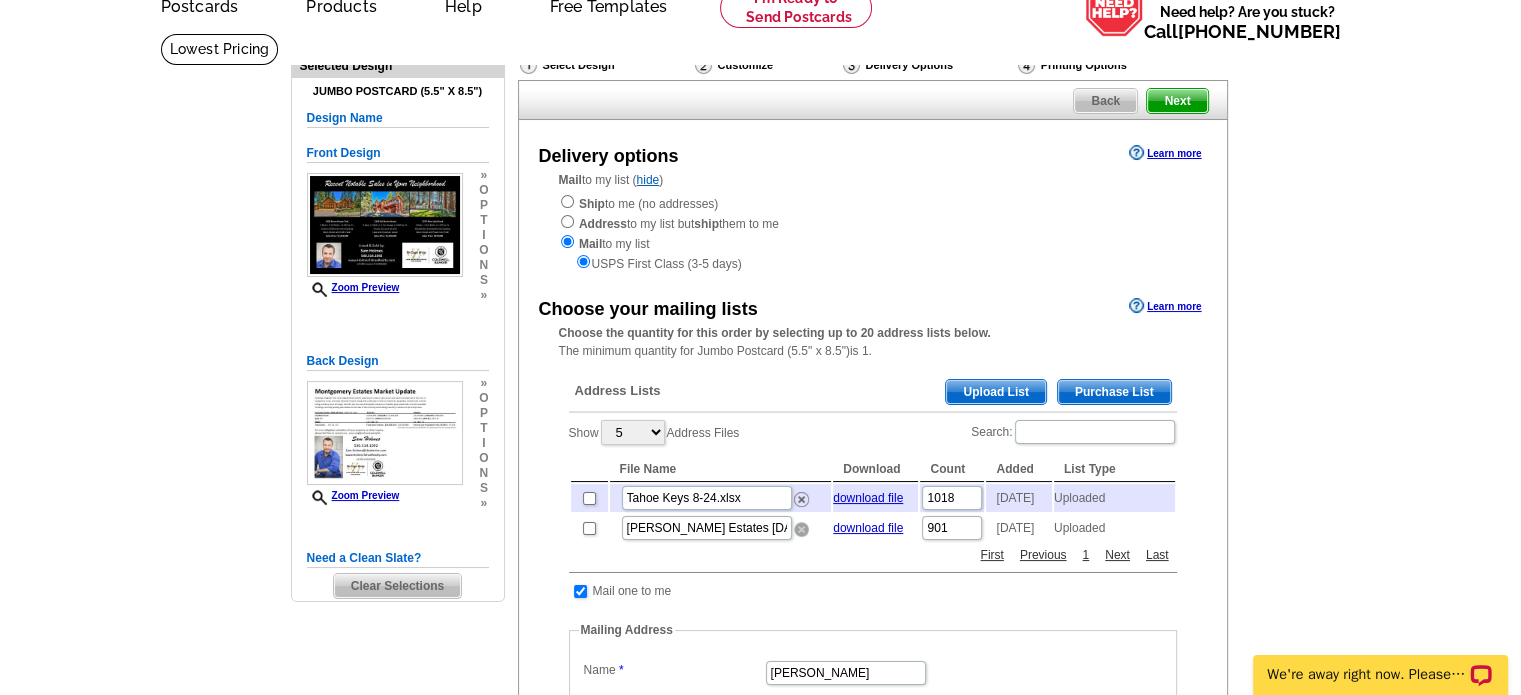 click at bounding box center (801, 529) 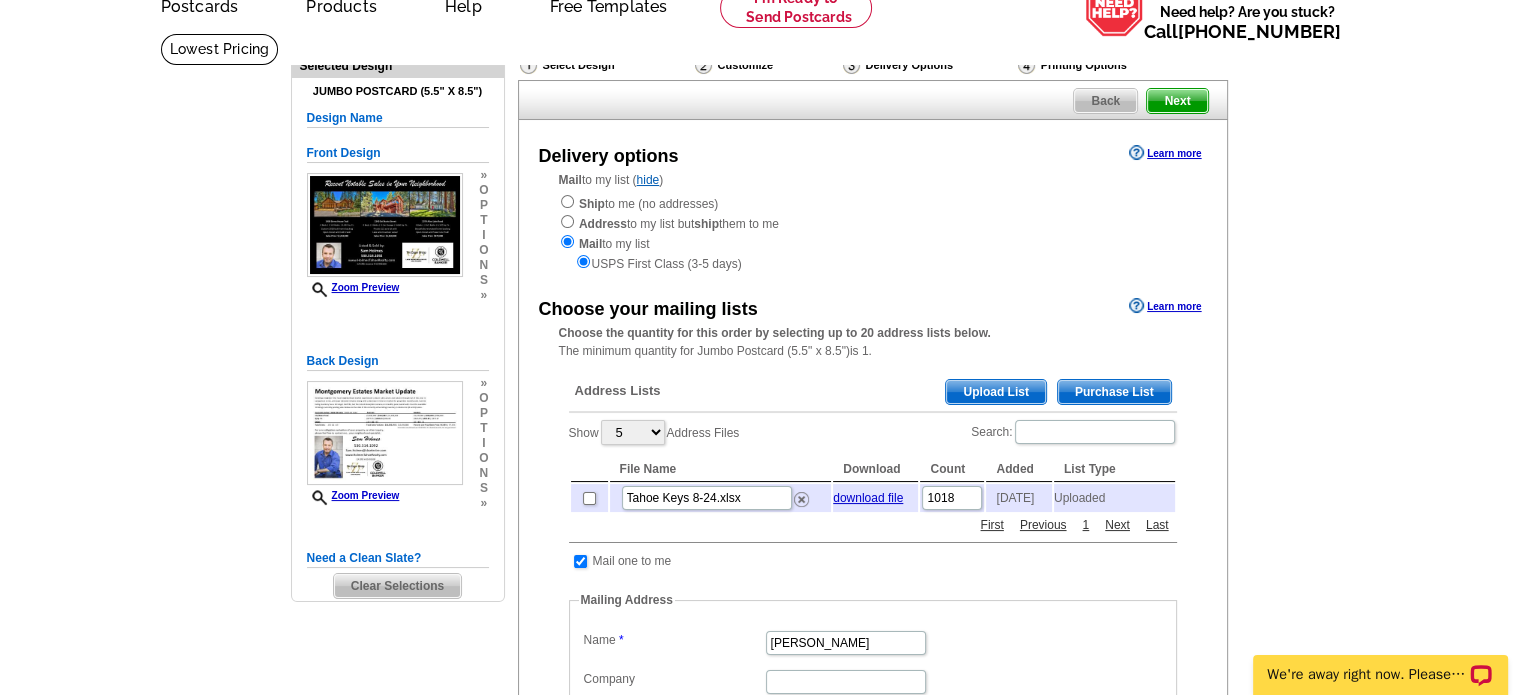 click on "Upload List" at bounding box center (995, 392) 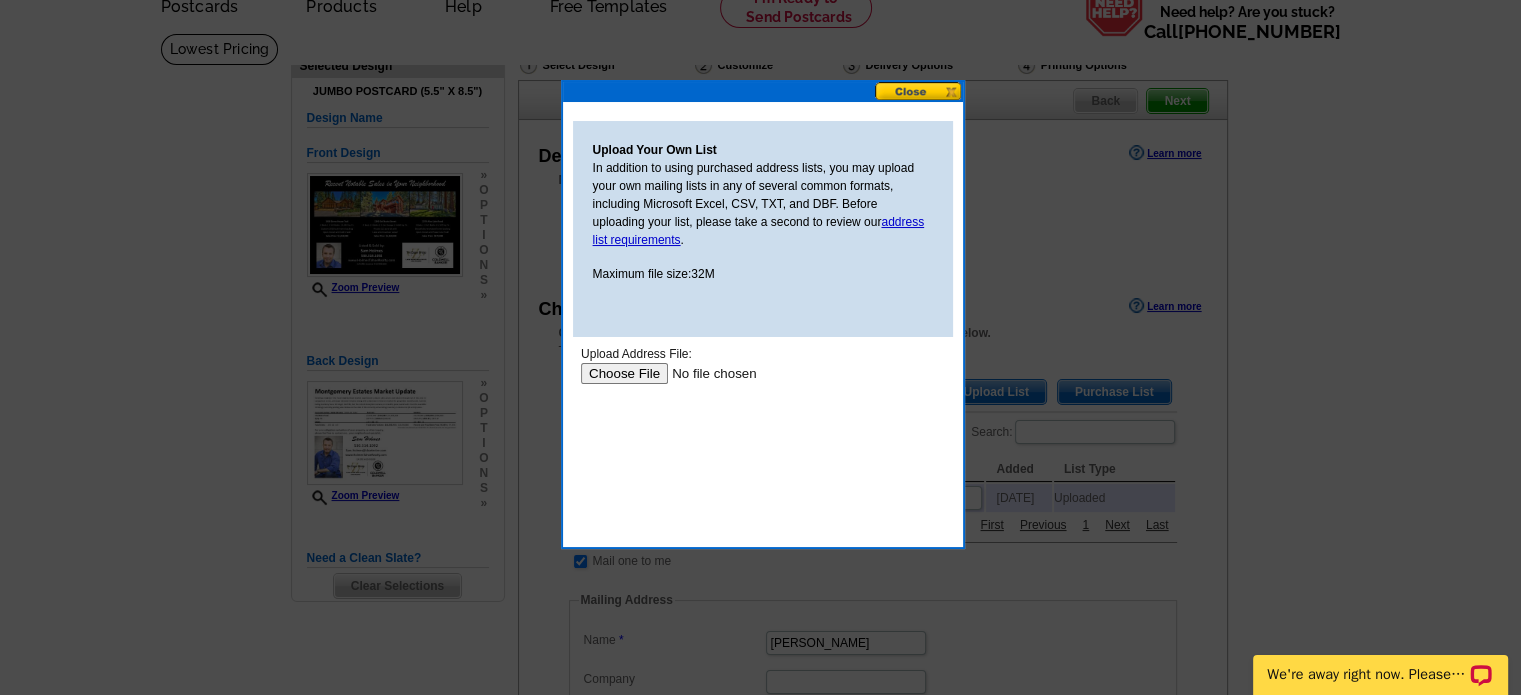 scroll, scrollTop: 0, scrollLeft: 0, axis: both 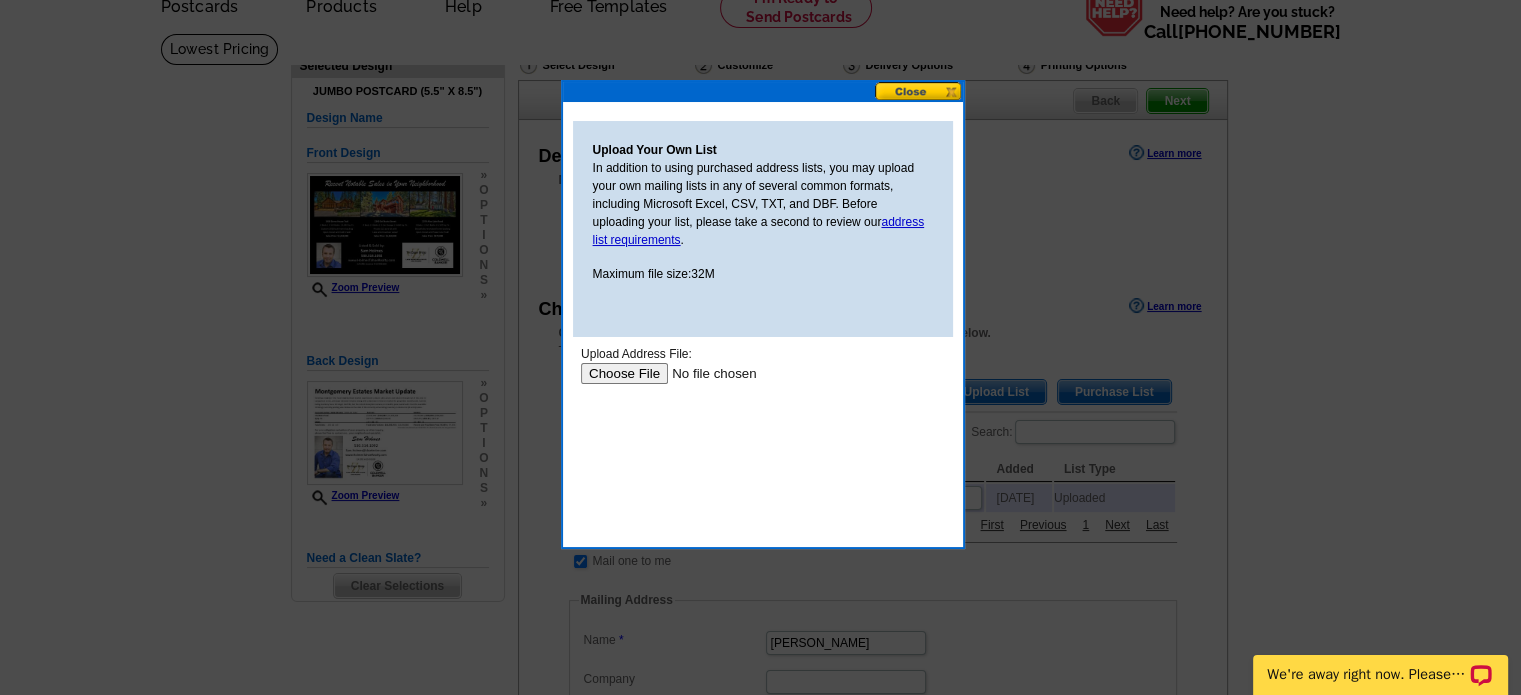 click at bounding box center [706, 373] 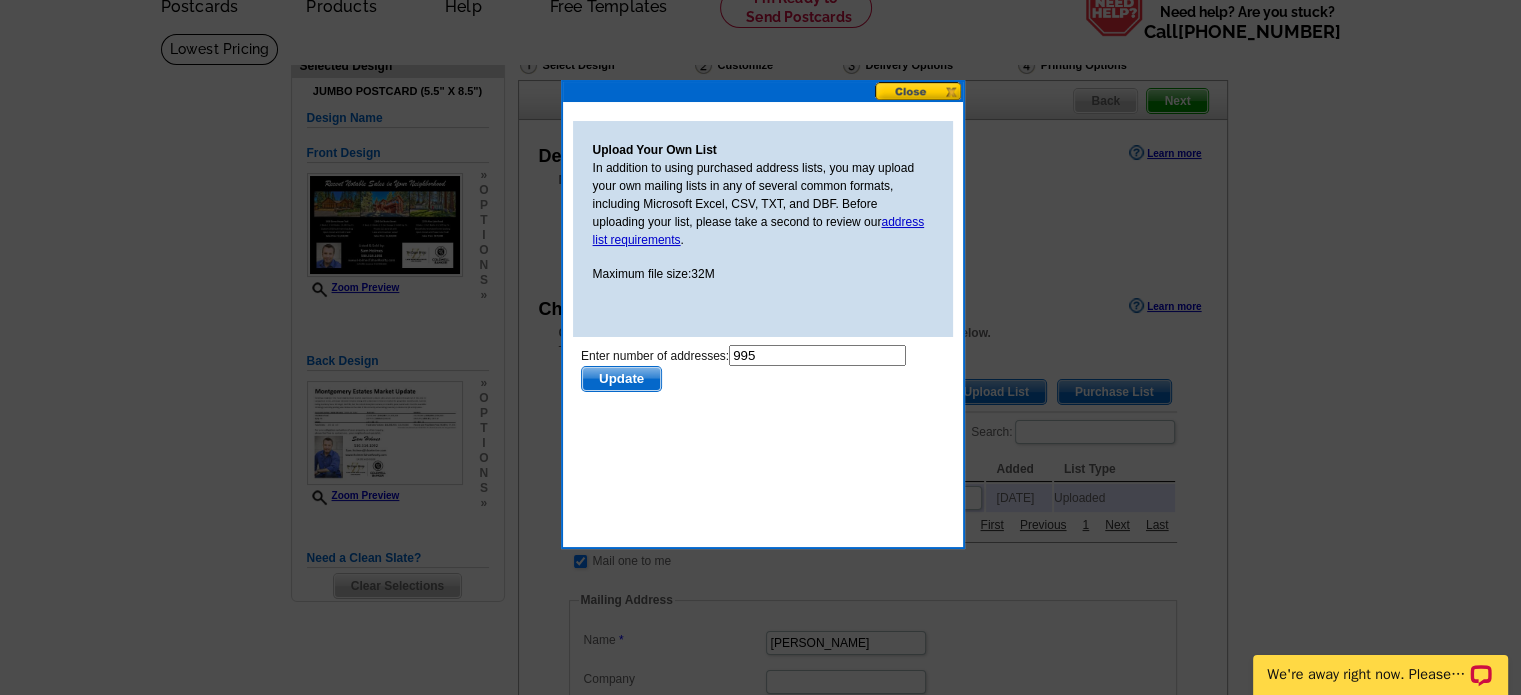 scroll, scrollTop: 0, scrollLeft: 0, axis: both 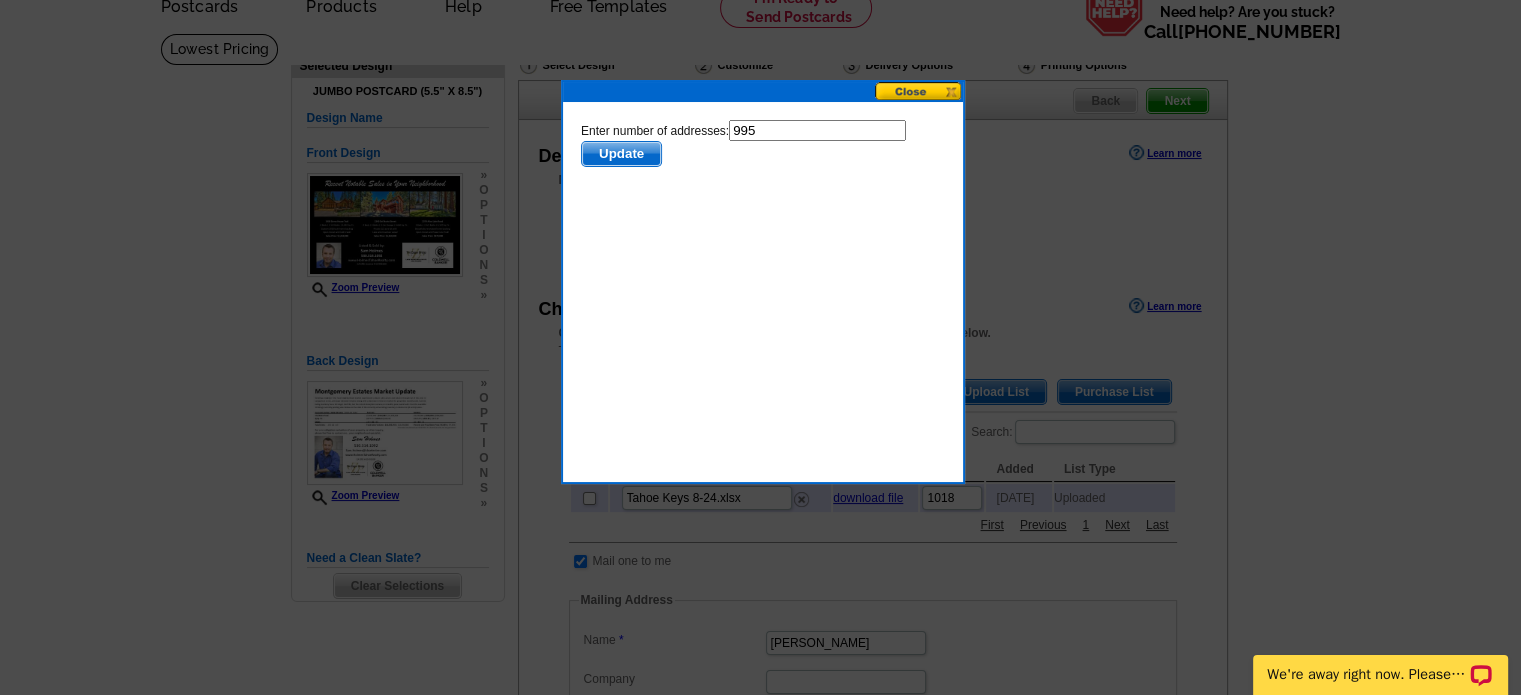 click on "995" at bounding box center [816, 130] 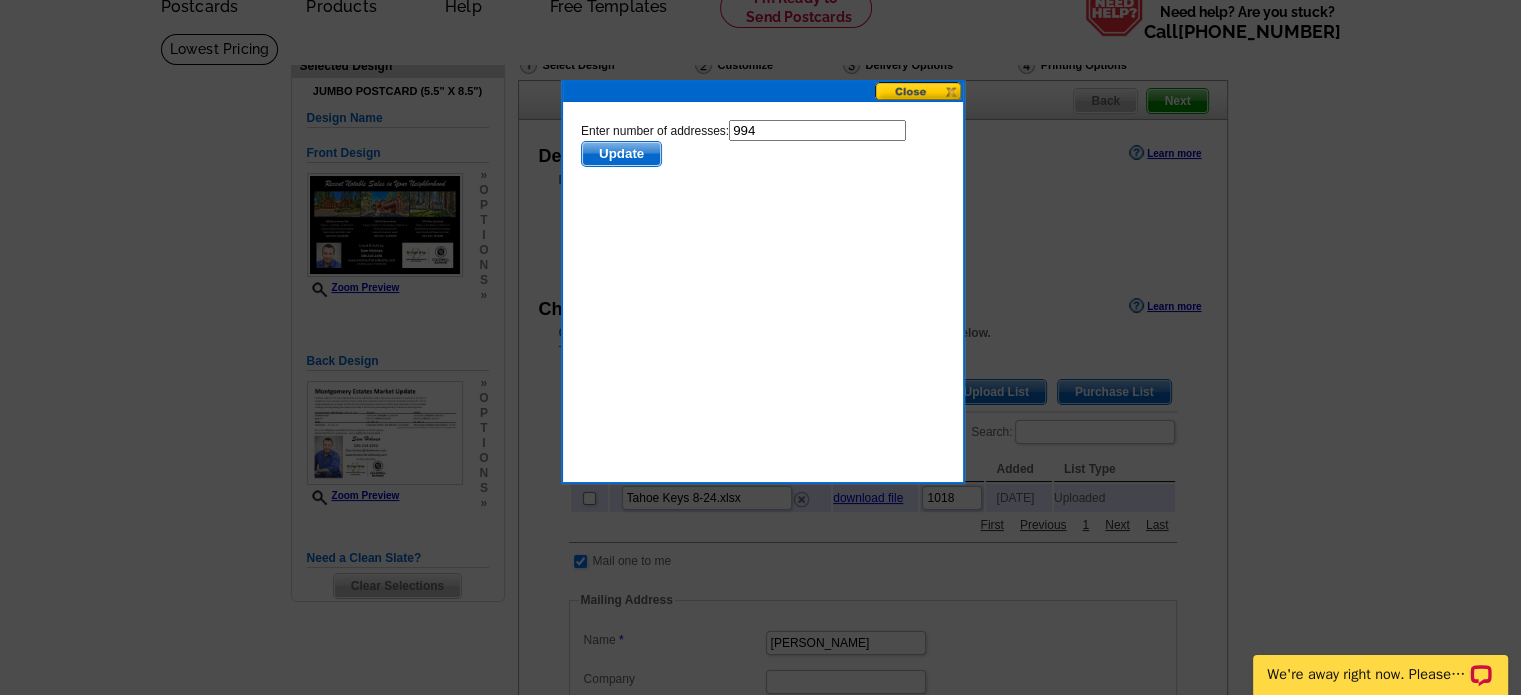type on "994" 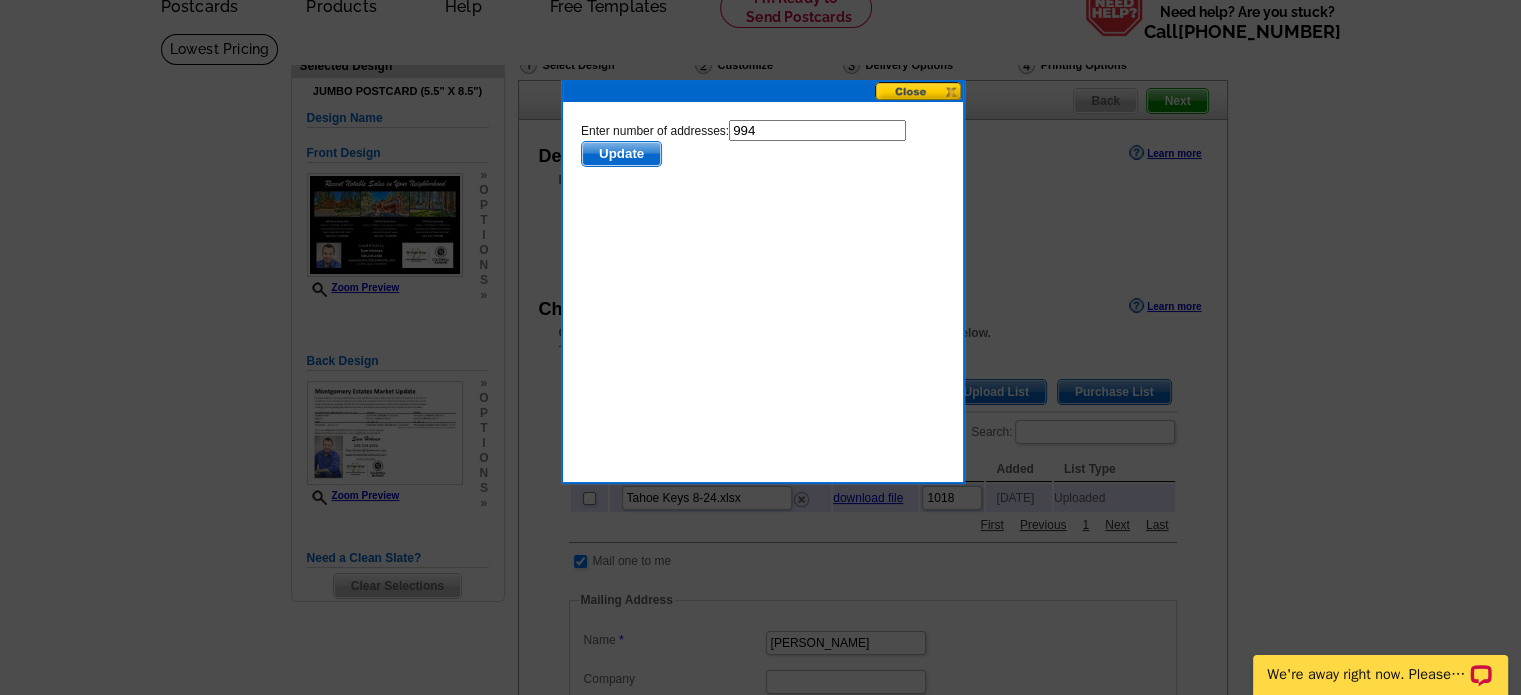 click on "Update" at bounding box center [620, 154] 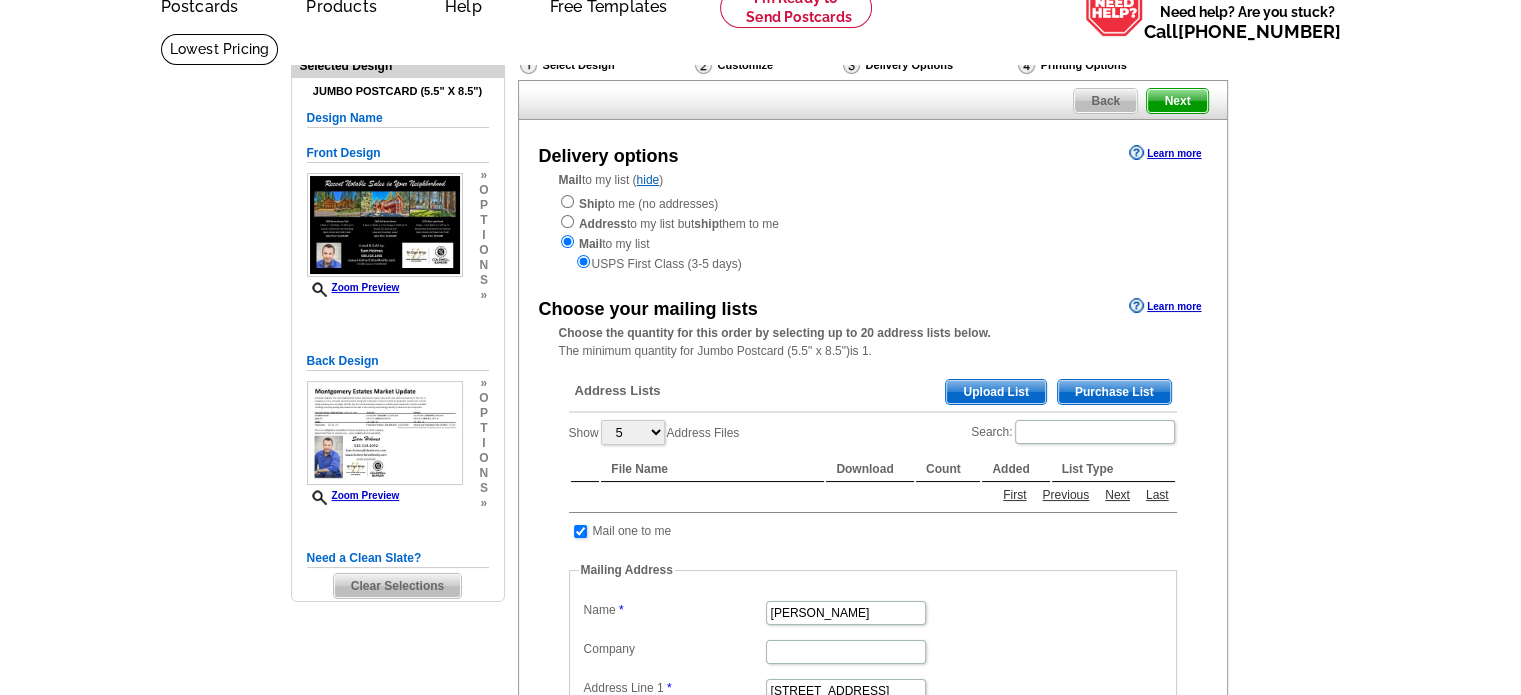 scroll, scrollTop: 100, scrollLeft: 0, axis: vertical 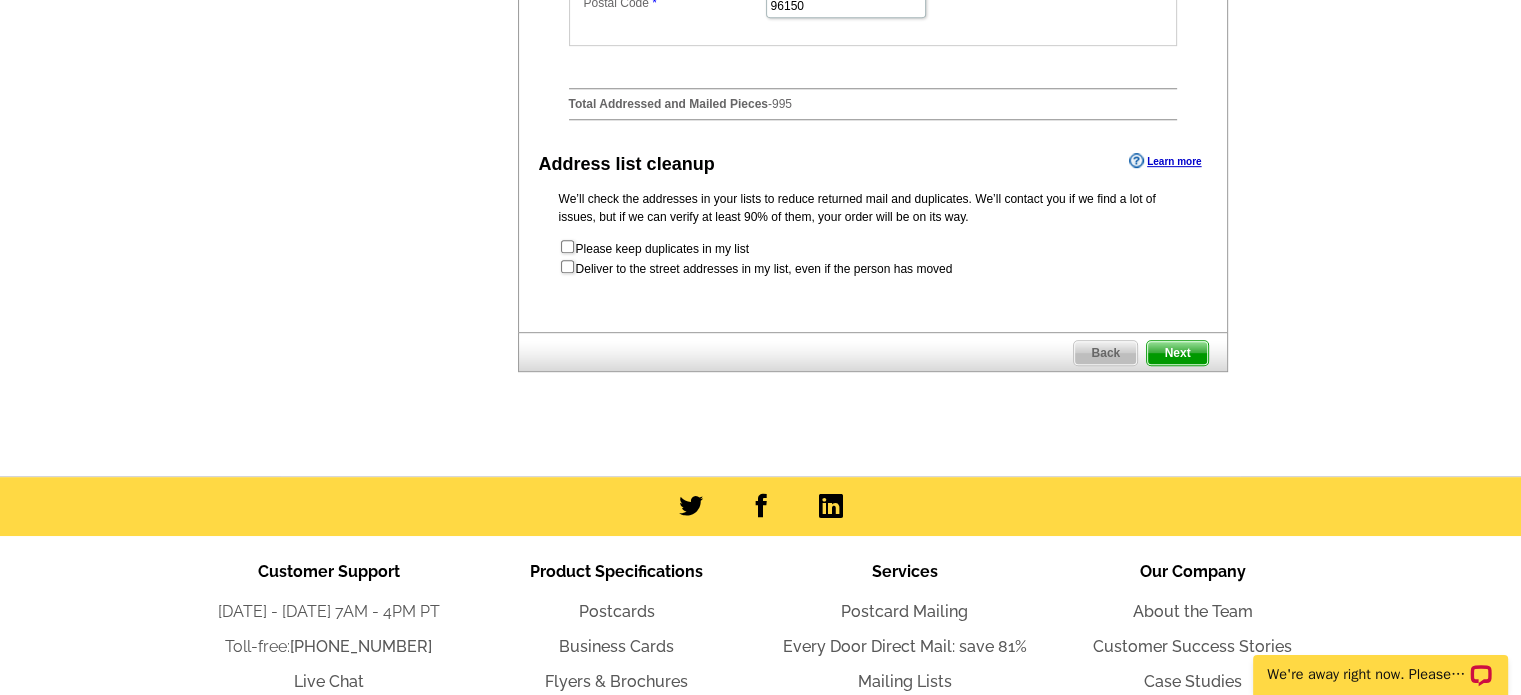 click on "Next" at bounding box center (1177, 353) 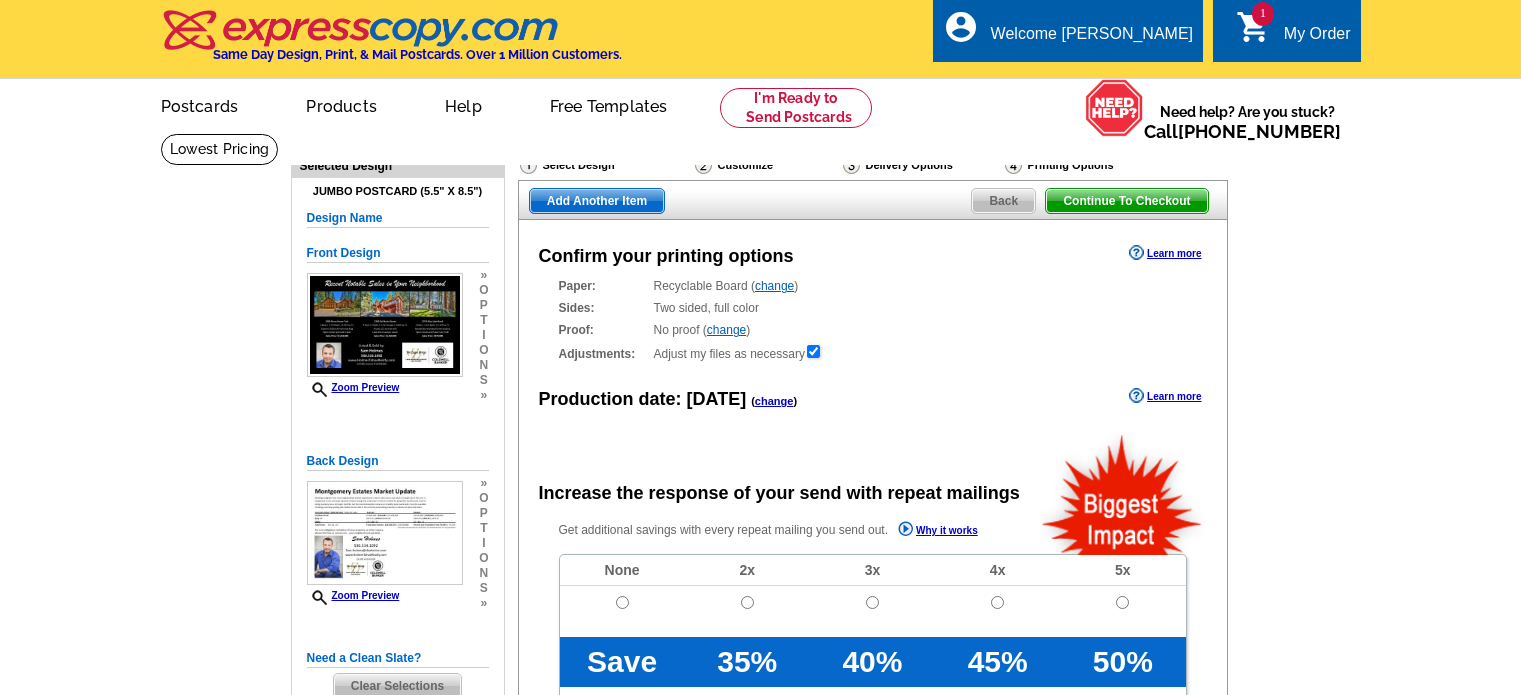 scroll, scrollTop: 0, scrollLeft: 0, axis: both 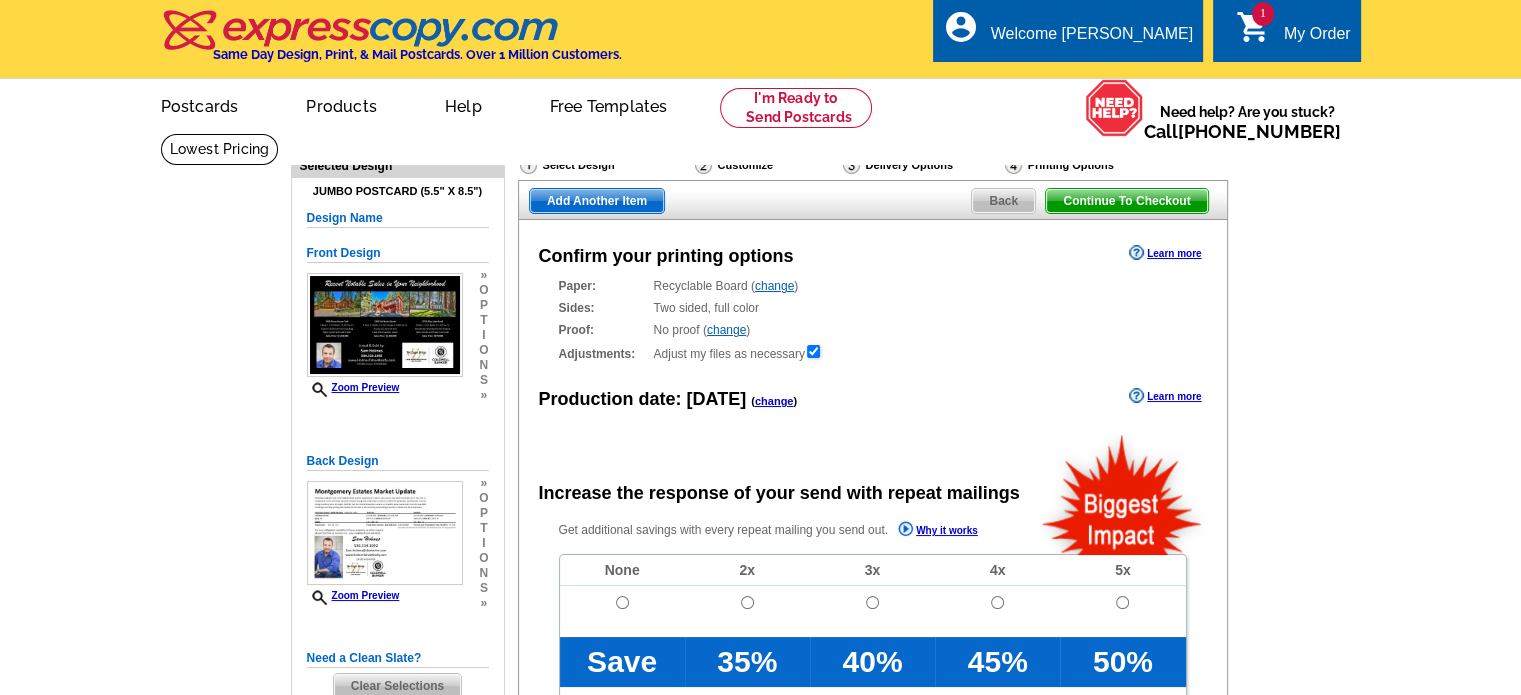 radio on "false" 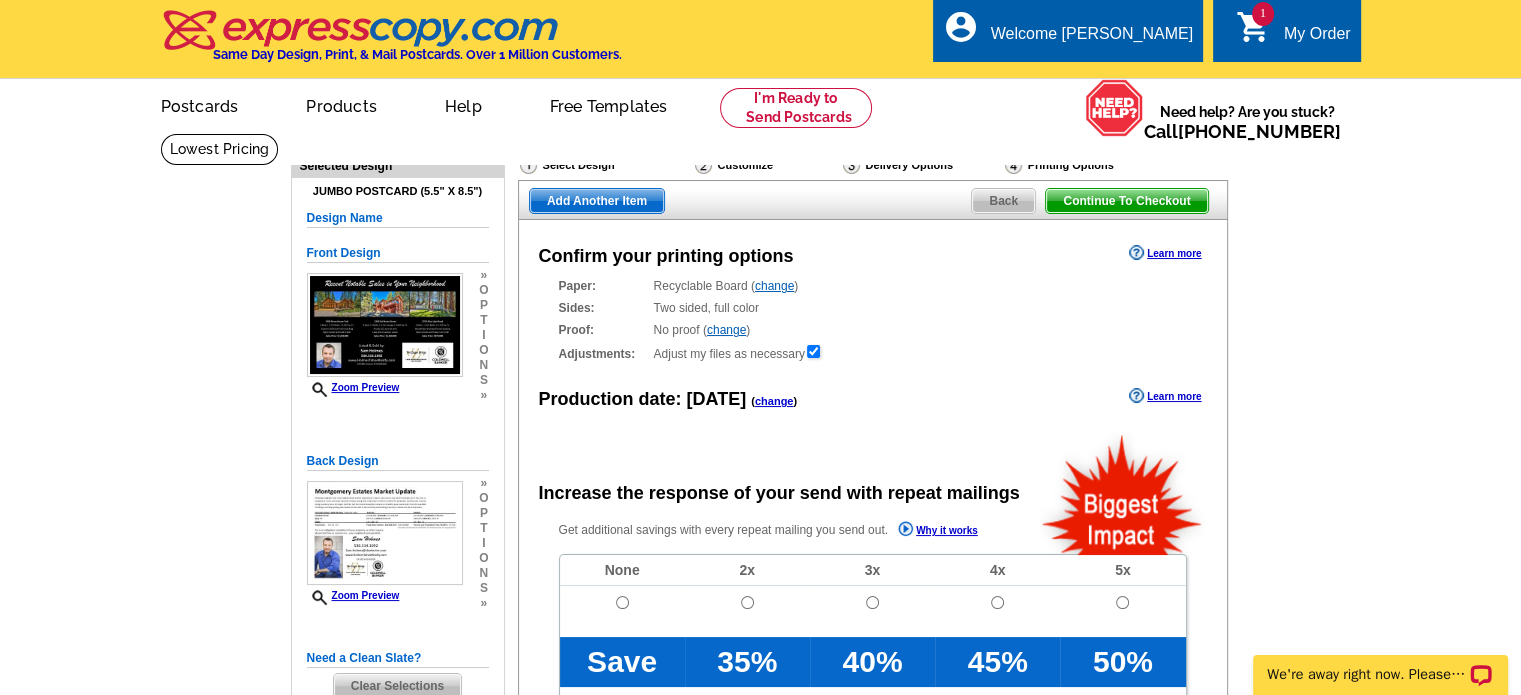 scroll, scrollTop: 0, scrollLeft: 0, axis: both 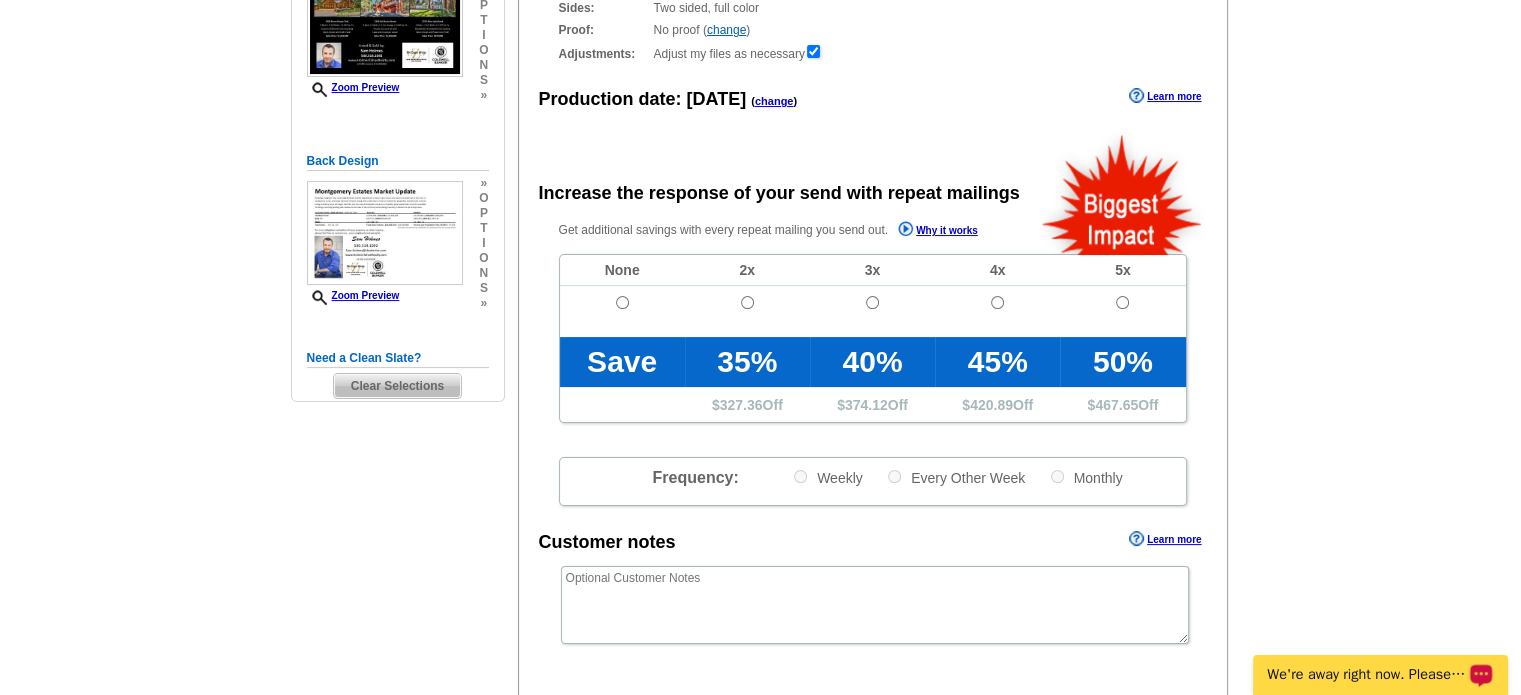 click on "We're away right now. Please check back later!" at bounding box center (1367, 675) 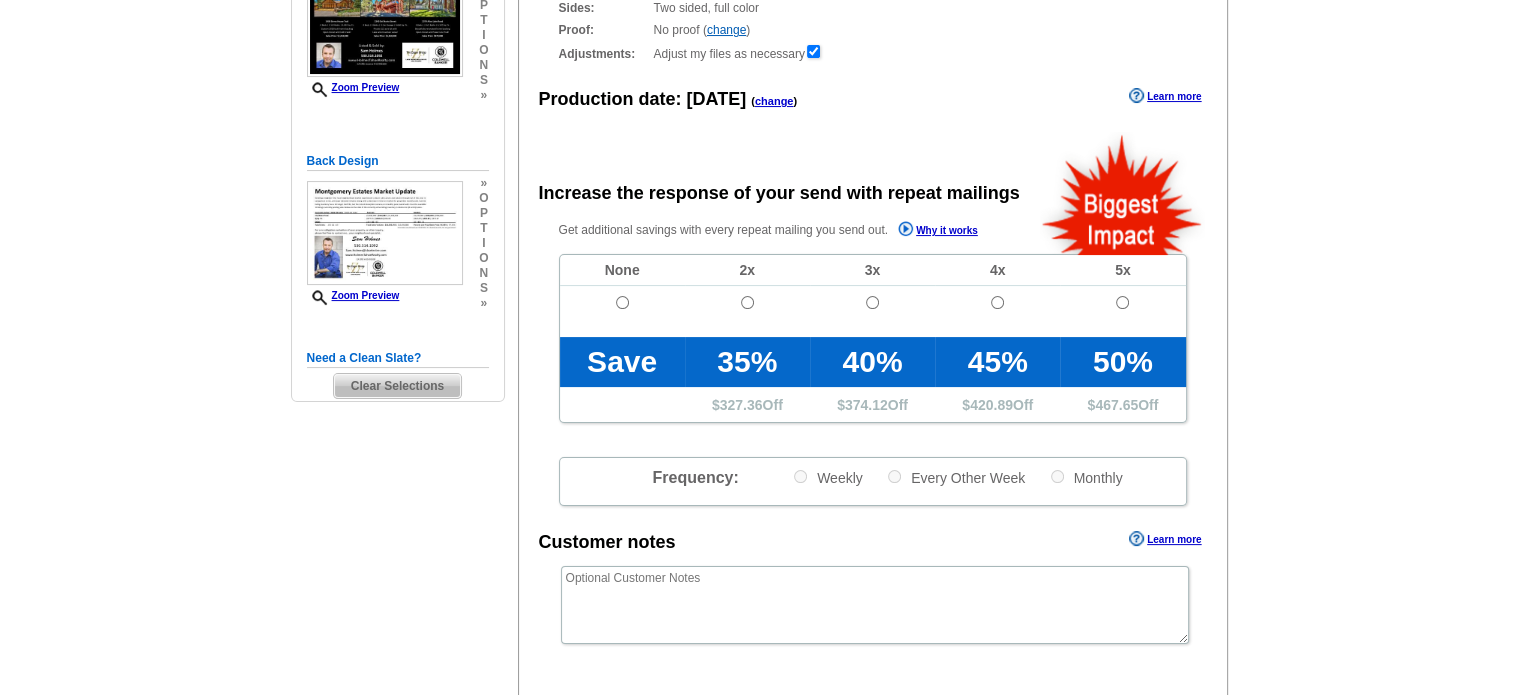 click on "Confirm your printing options
Learn more
Paper:   Recyclable Board                                    ( change )
Select a different stock option
Recyclable Board
Magnetic Stock
Sides:" at bounding box center [873, 348] 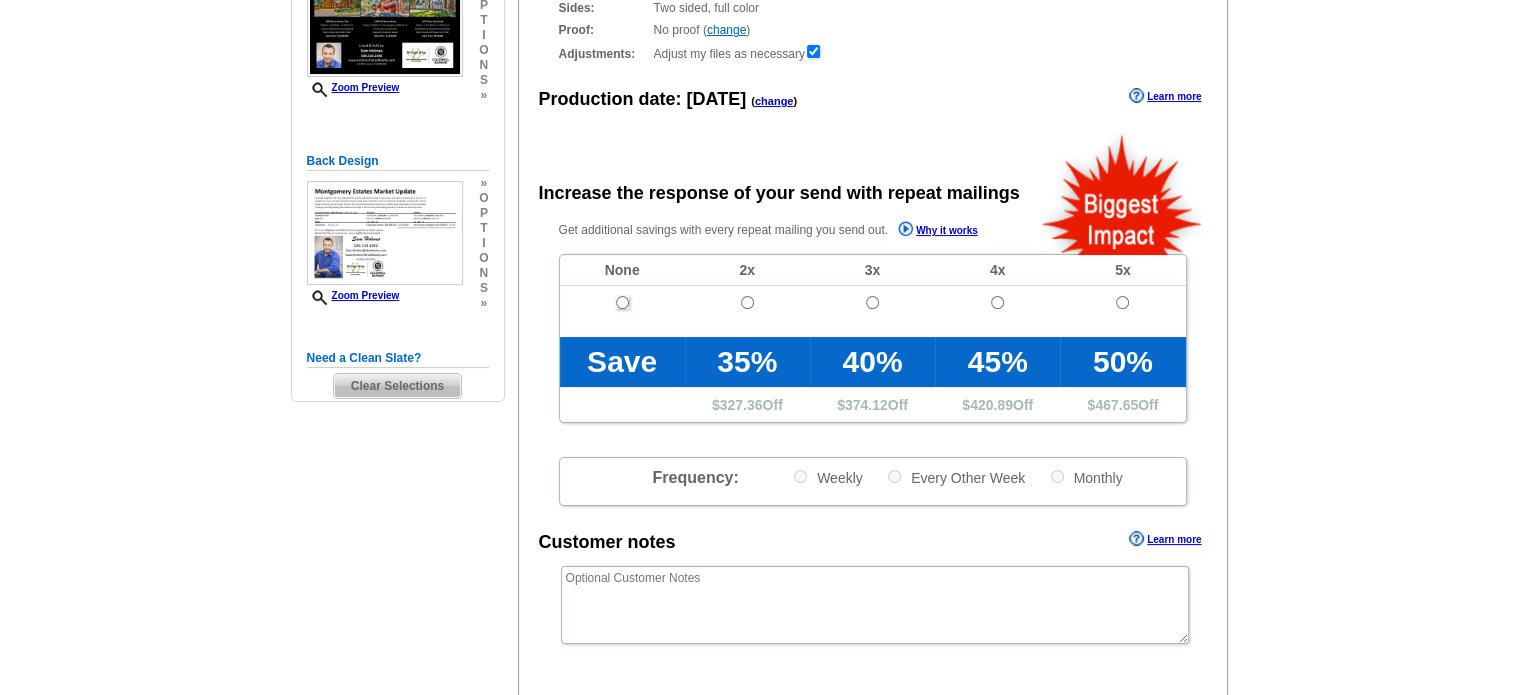 click at bounding box center (622, 302) 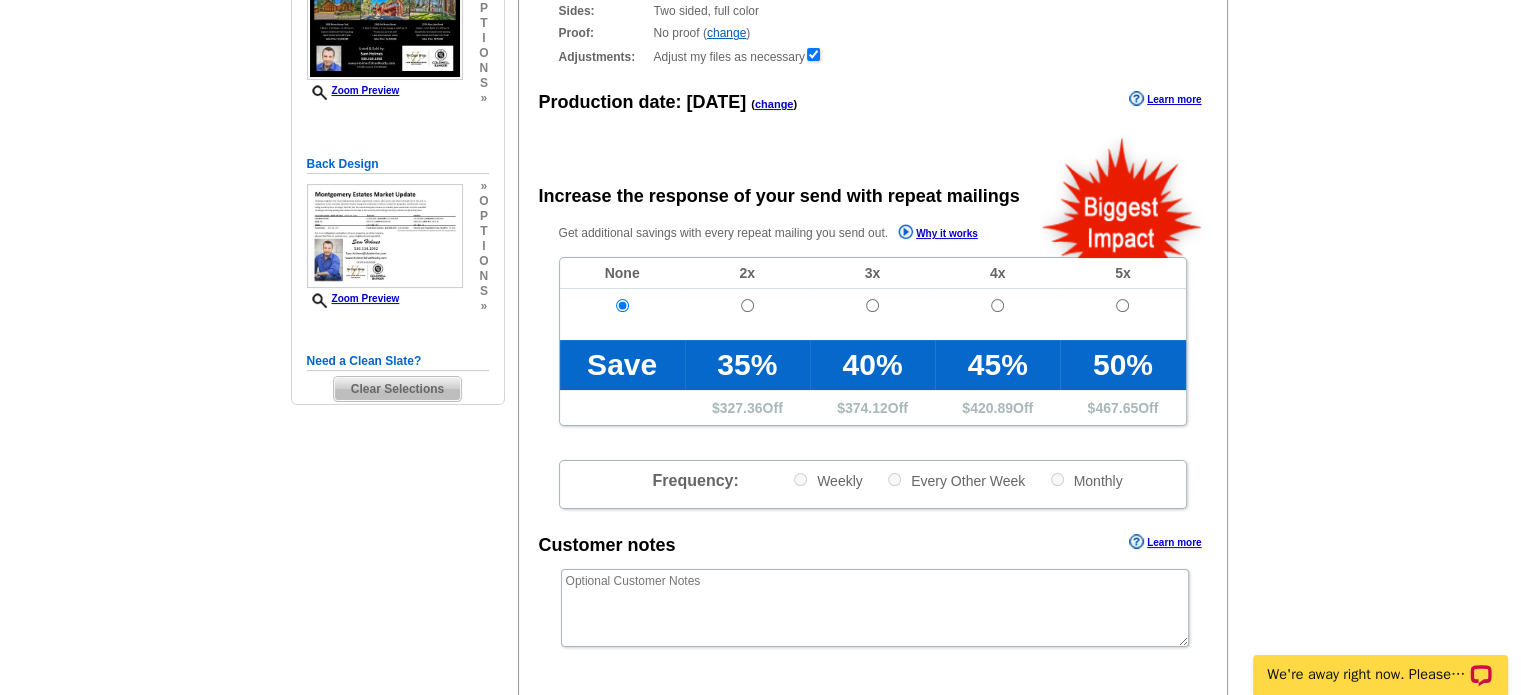 scroll, scrollTop: 500, scrollLeft: 0, axis: vertical 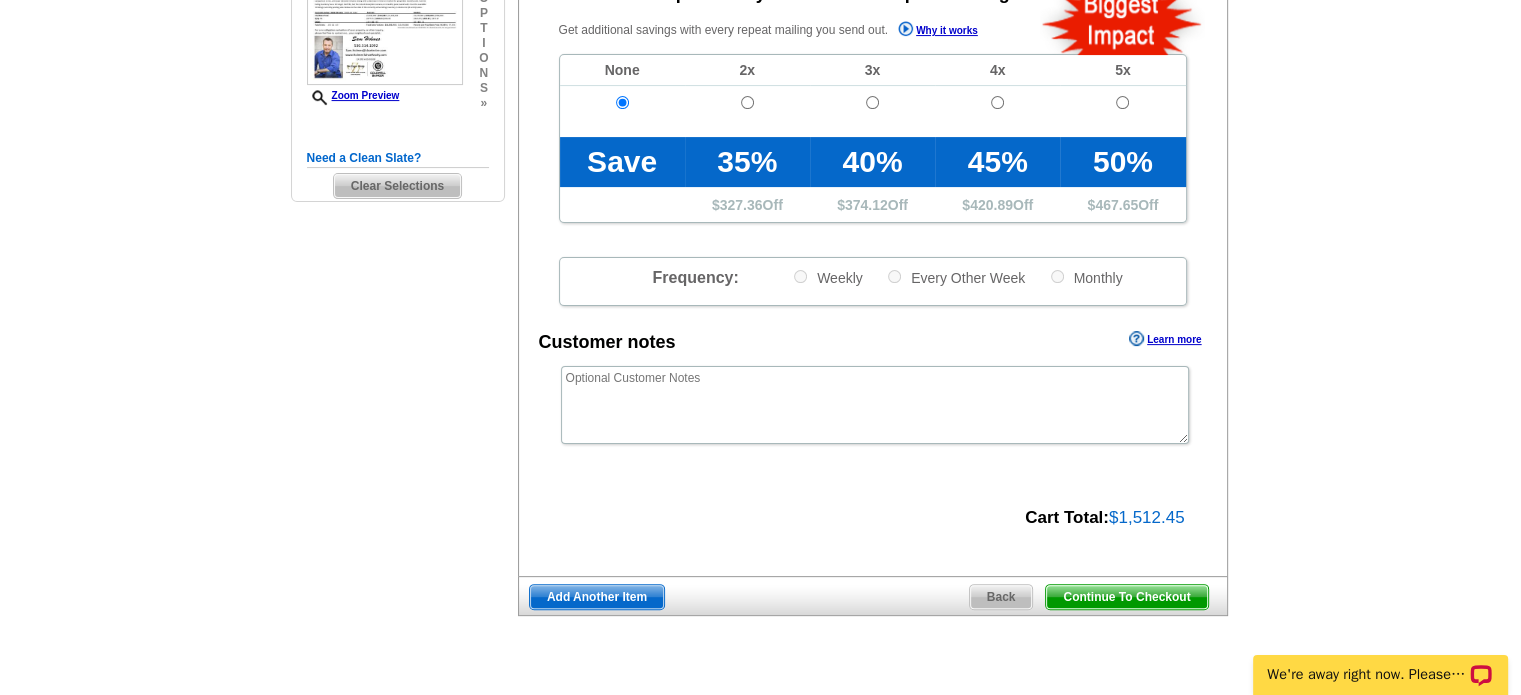 click on "Continue To Checkout" at bounding box center [1126, 597] 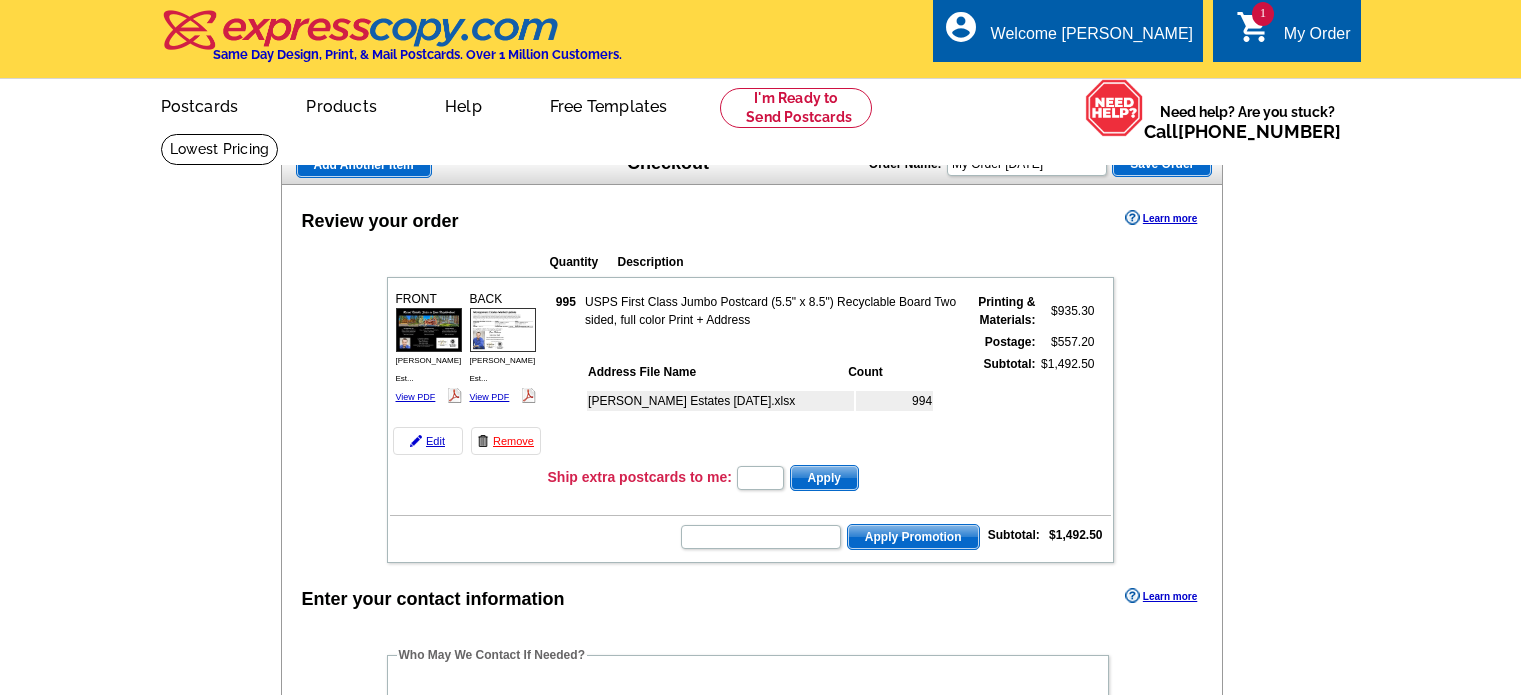 scroll, scrollTop: 0, scrollLeft: 0, axis: both 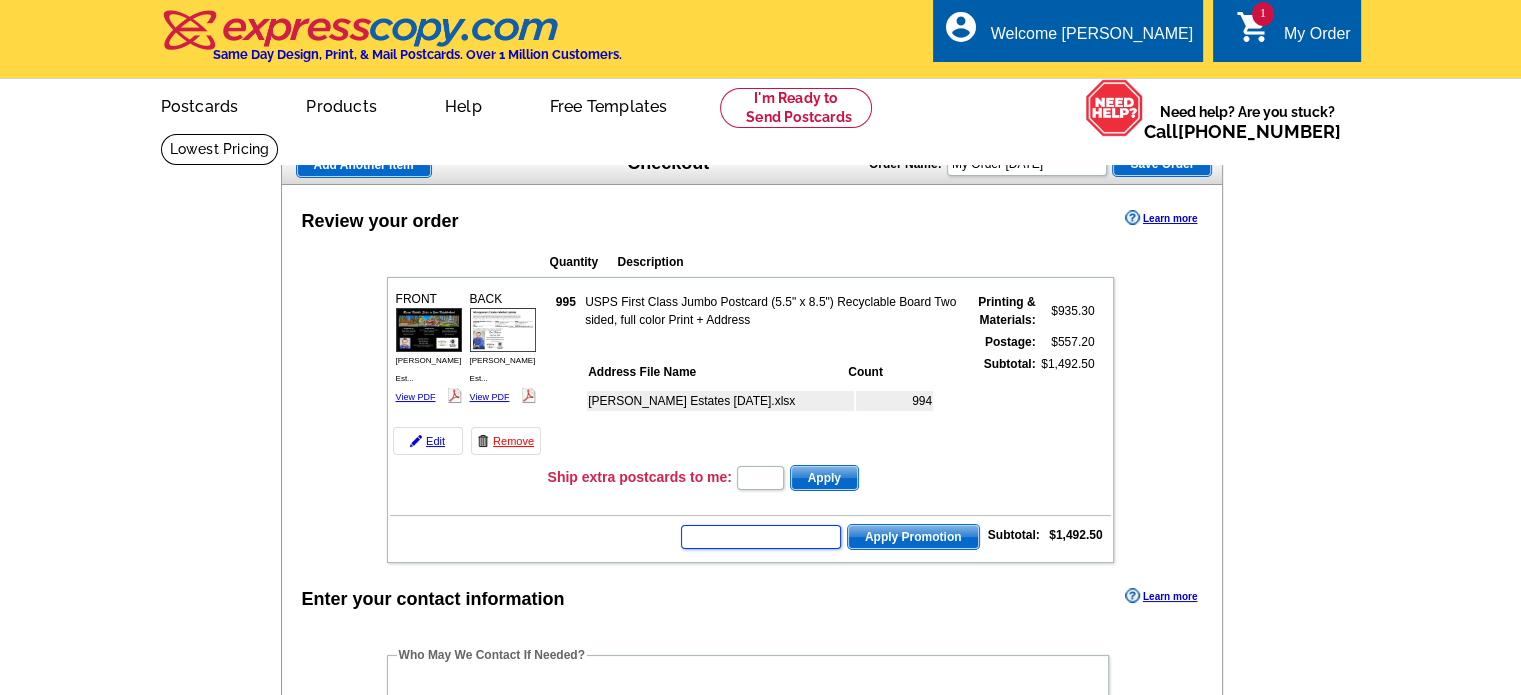 click at bounding box center [761, 537] 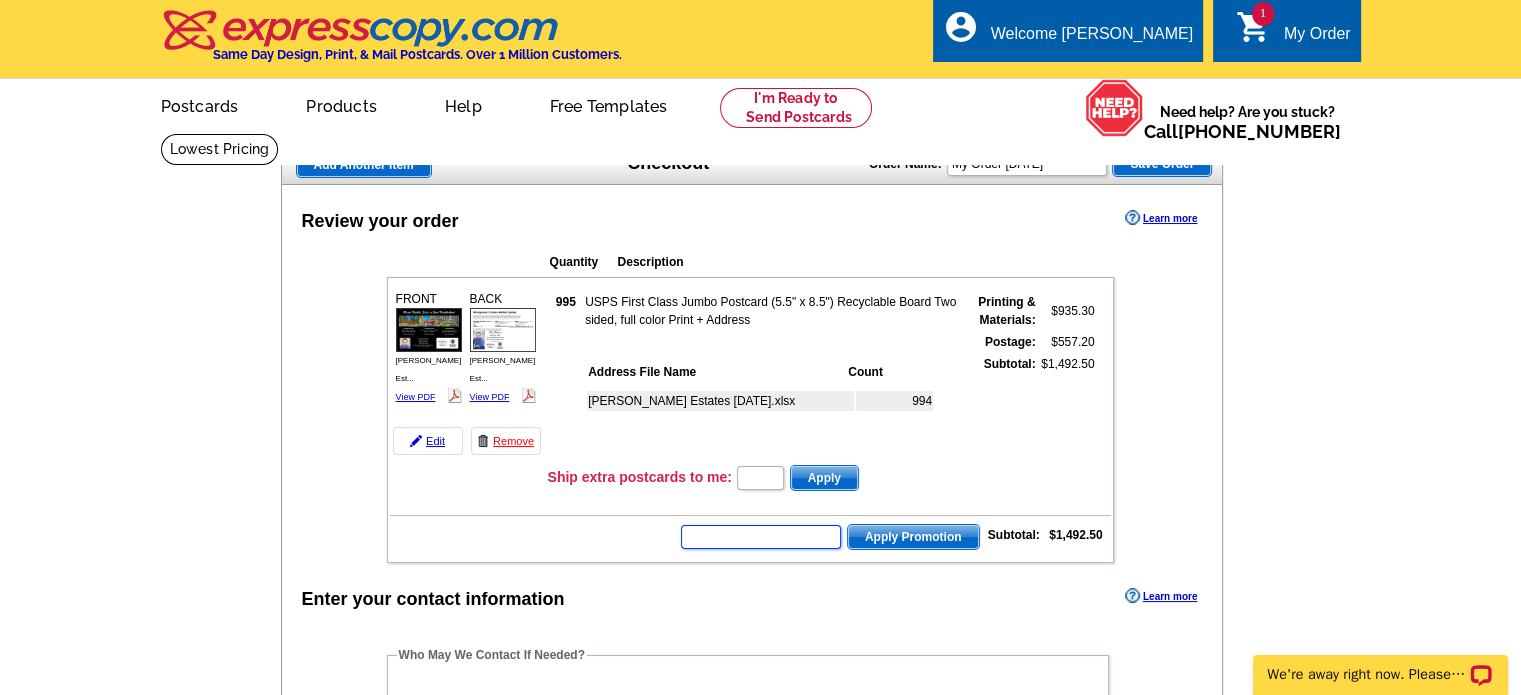 scroll, scrollTop: 0, scrollLeft: 0, axis: both 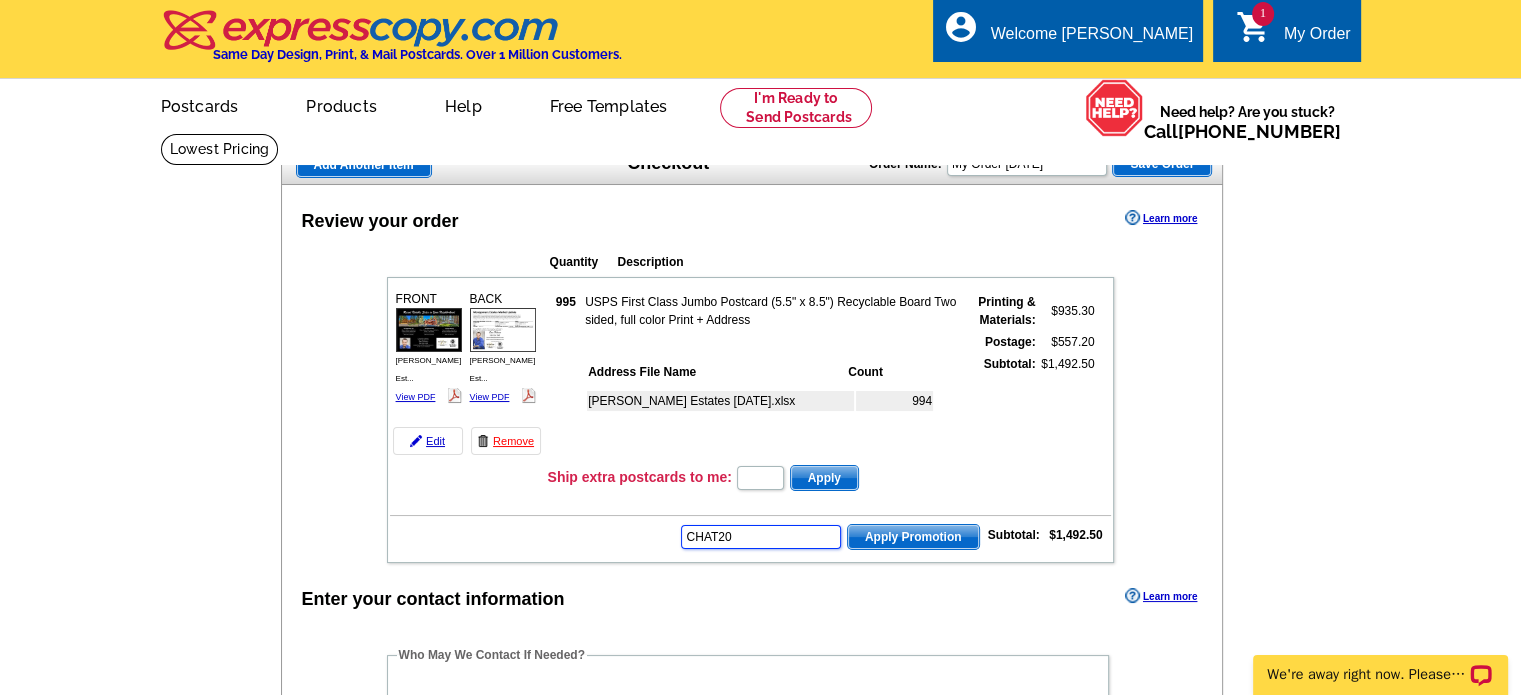 type on "CHAT20" 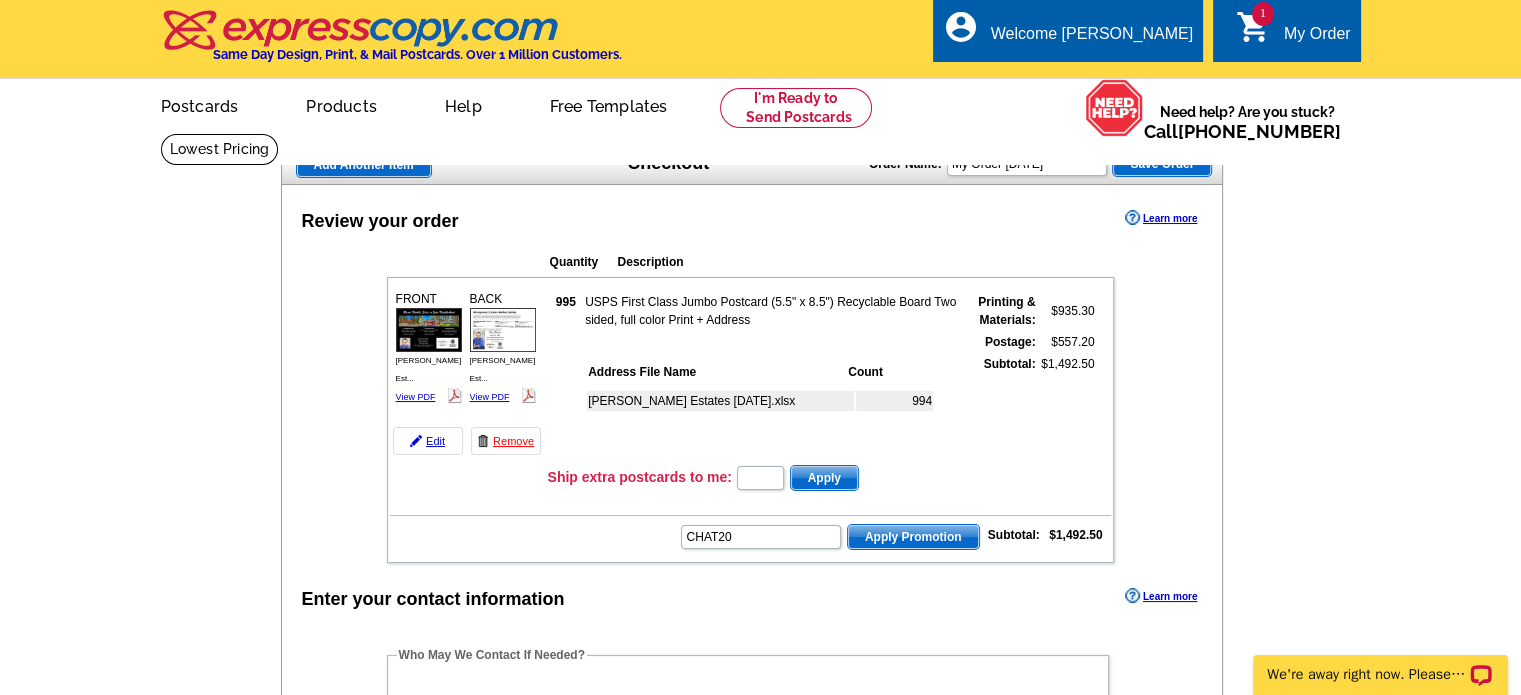scroll, scrollTop: 0, scrollLeft: 0, axis: both 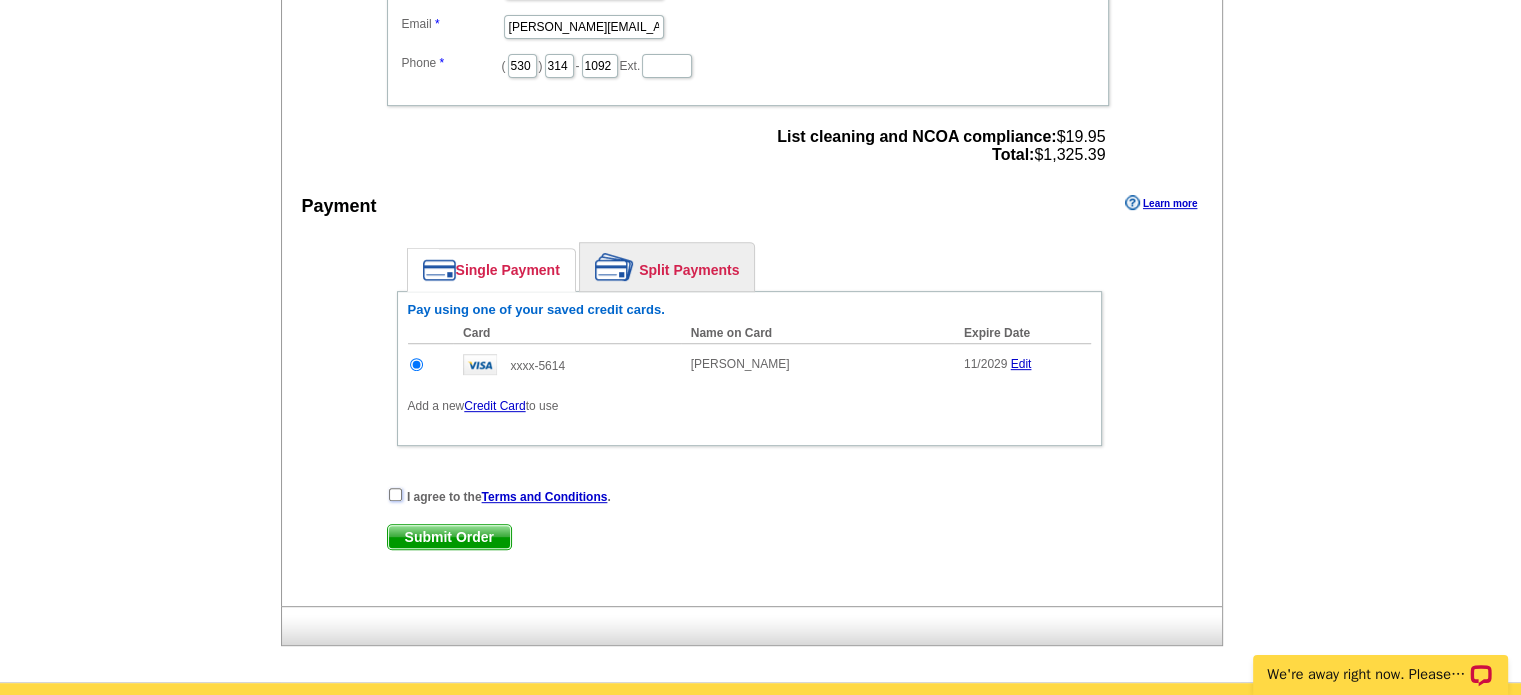 click at bounding box center [395, 494] 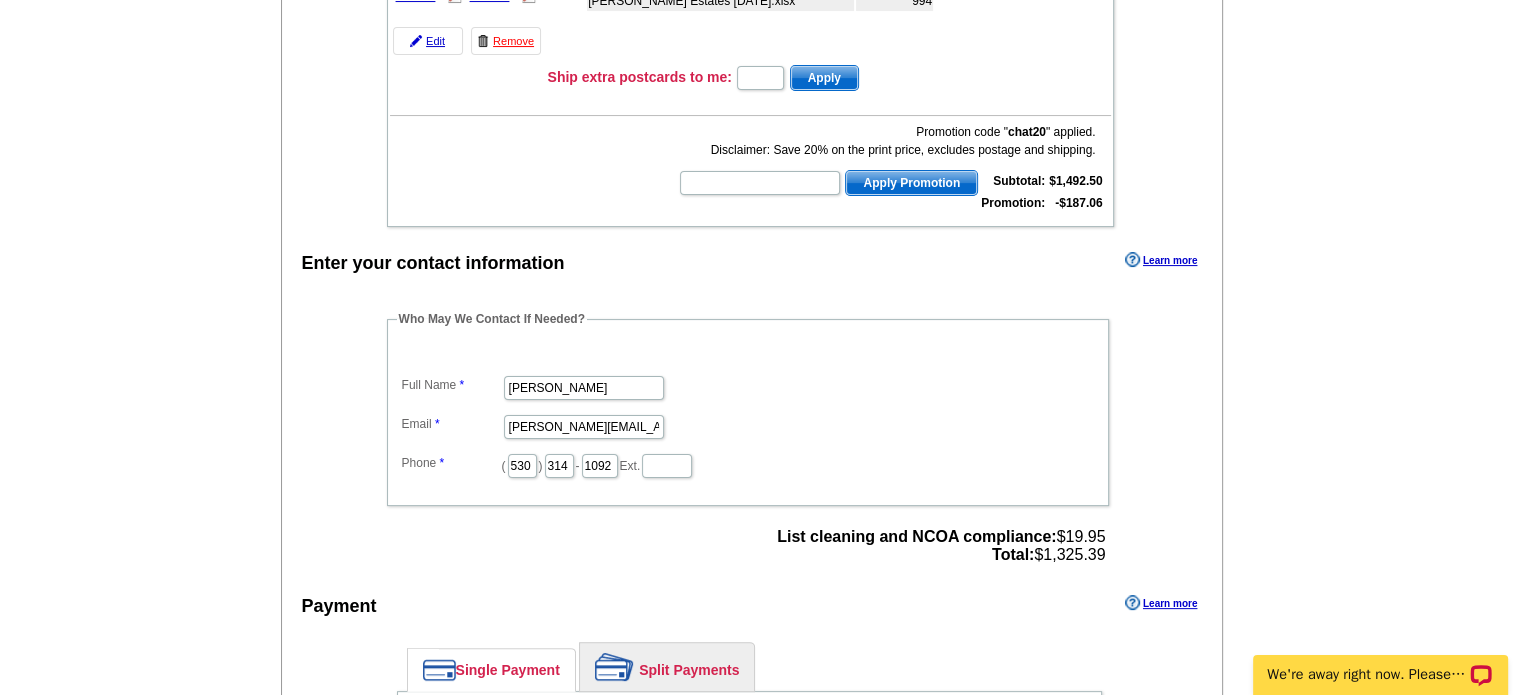 scroll, scrollTop: 0, scrollLeft: 0, axis: both 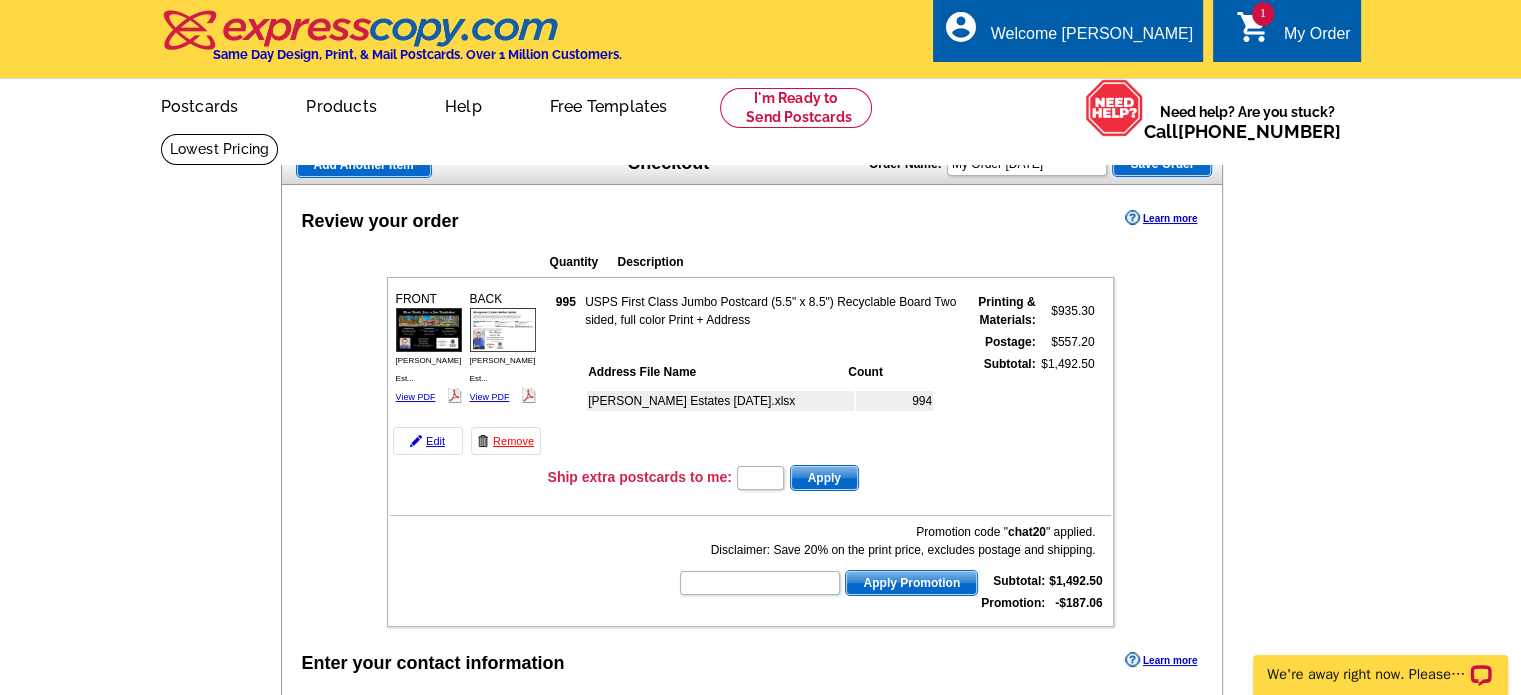 click at bounding box center (429, 330) 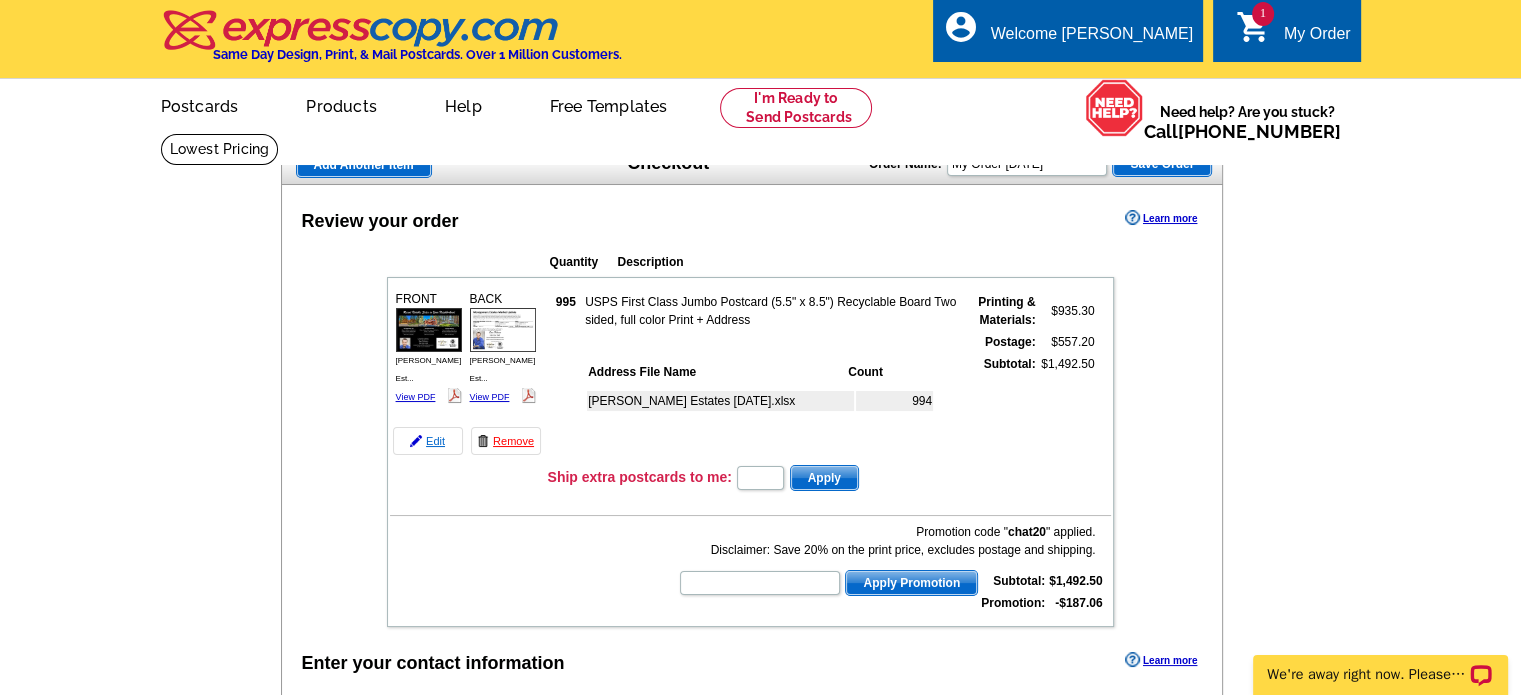 click on "Edit" at bounding box center (428, 441) 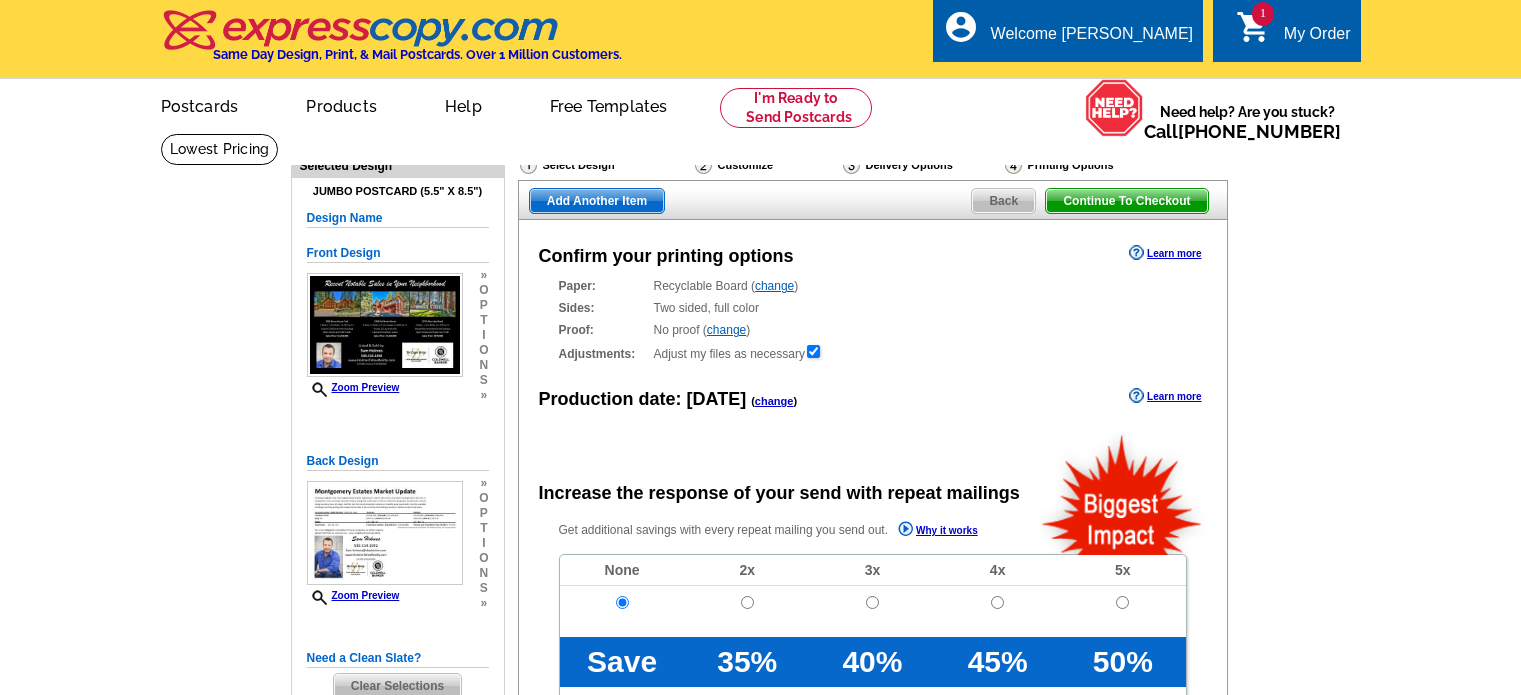 scroll, scrollTop: 0, scrollLeft: 0, axis: both 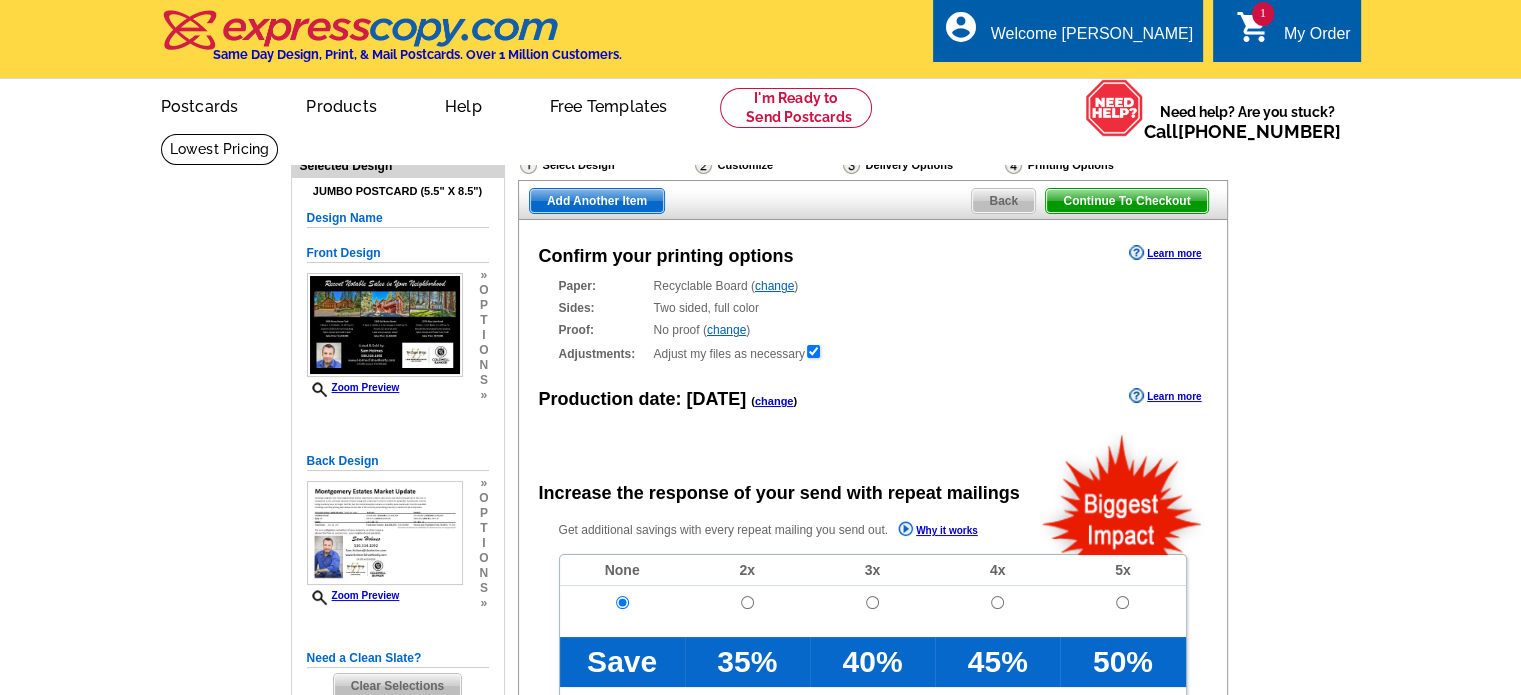 radio on "false" 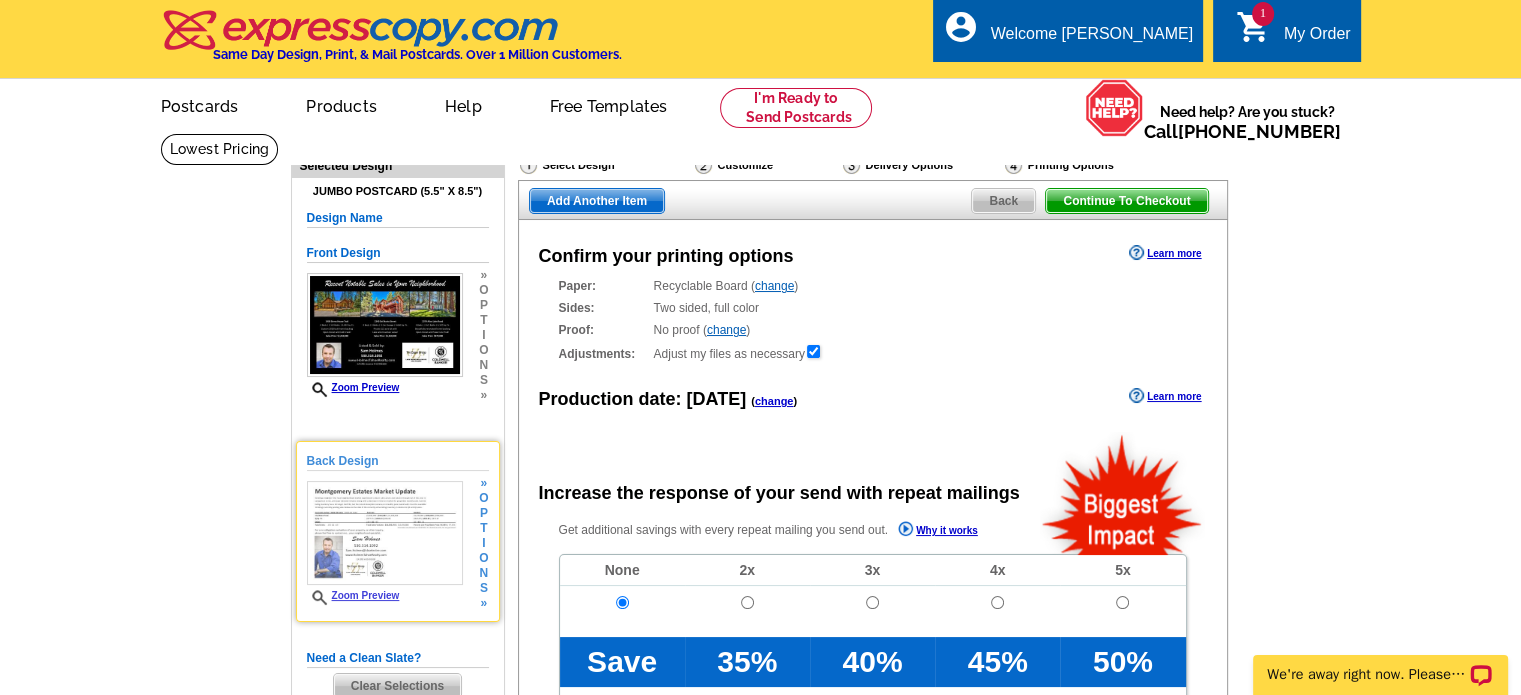 scroll, scrollTop: 0, scrollLeft: 0, axis: both 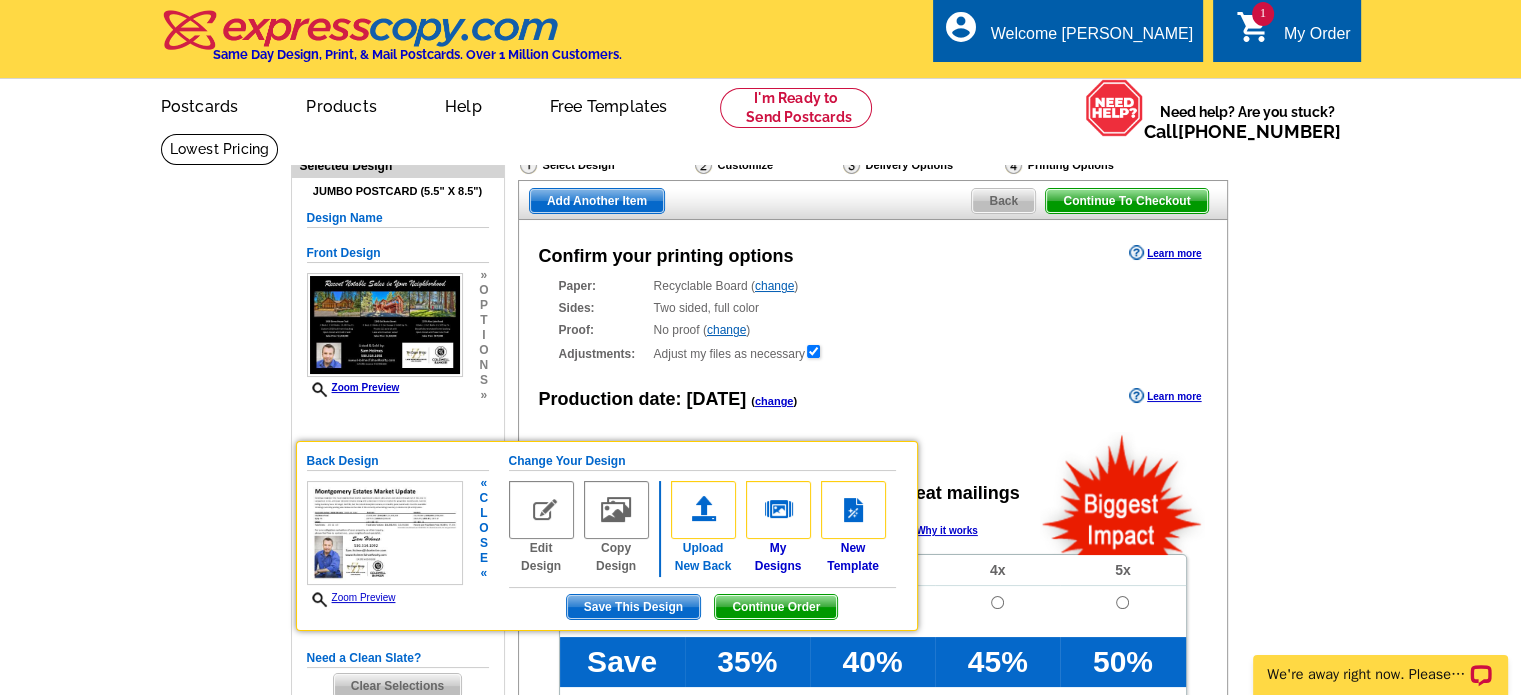 click at bounding box center (703, 510) 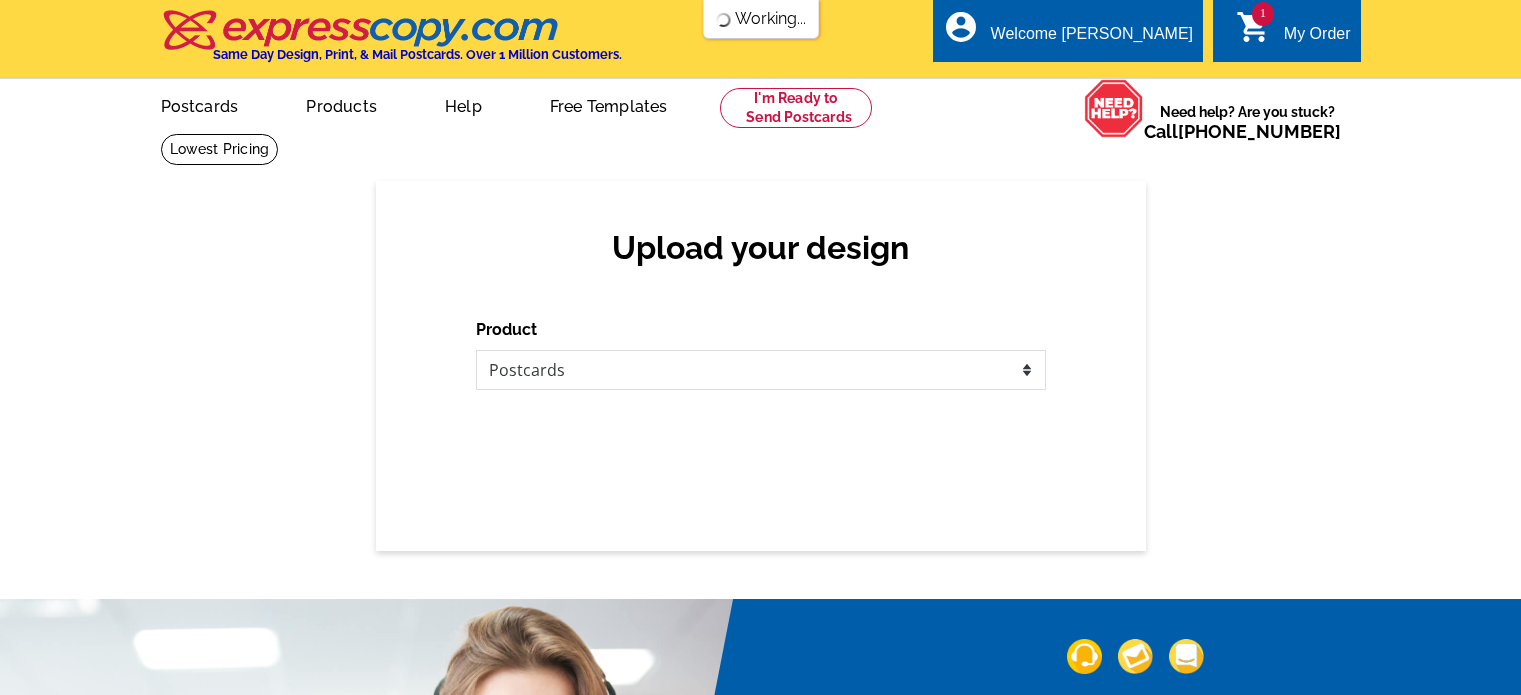 scroll, scrollTop: 0, scrollLeft: 0, axis: both 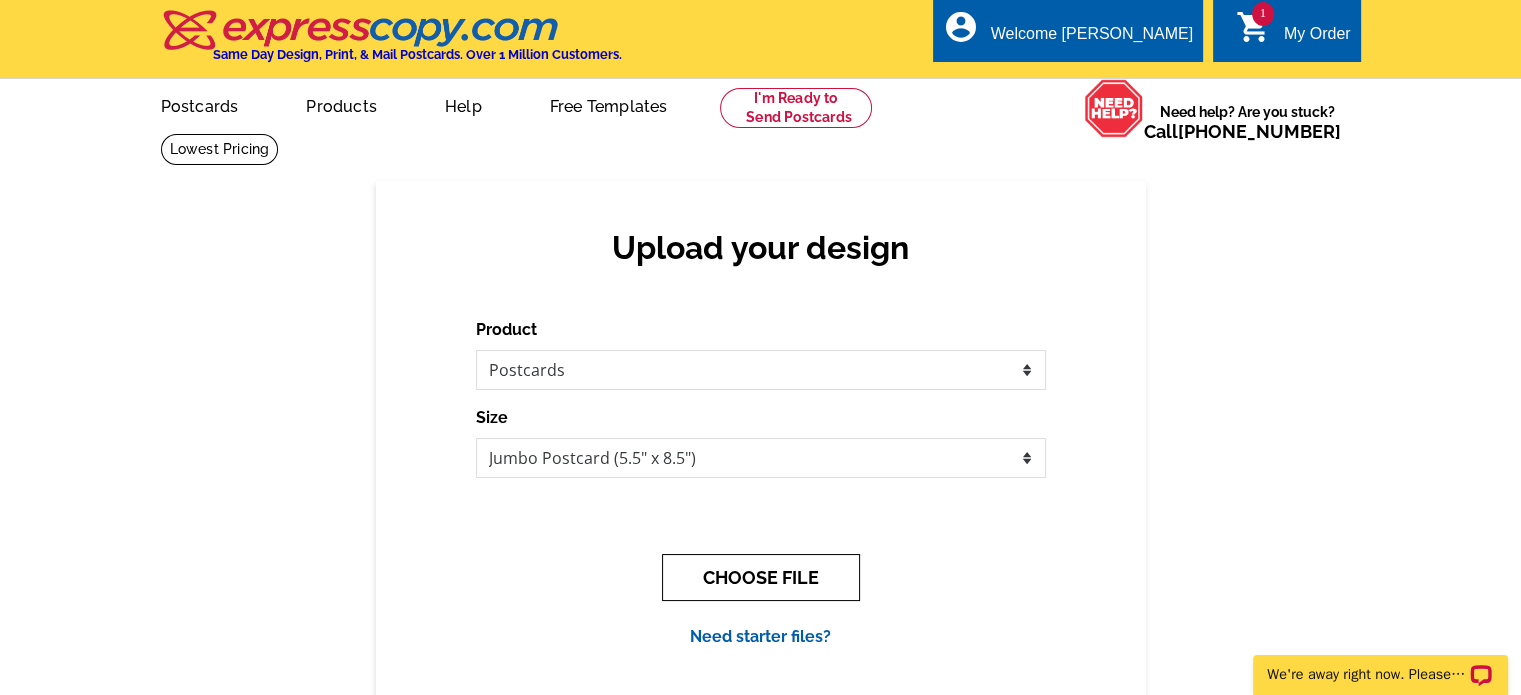 click on "CHOOSE FILE" at bounding box center [761, 577] 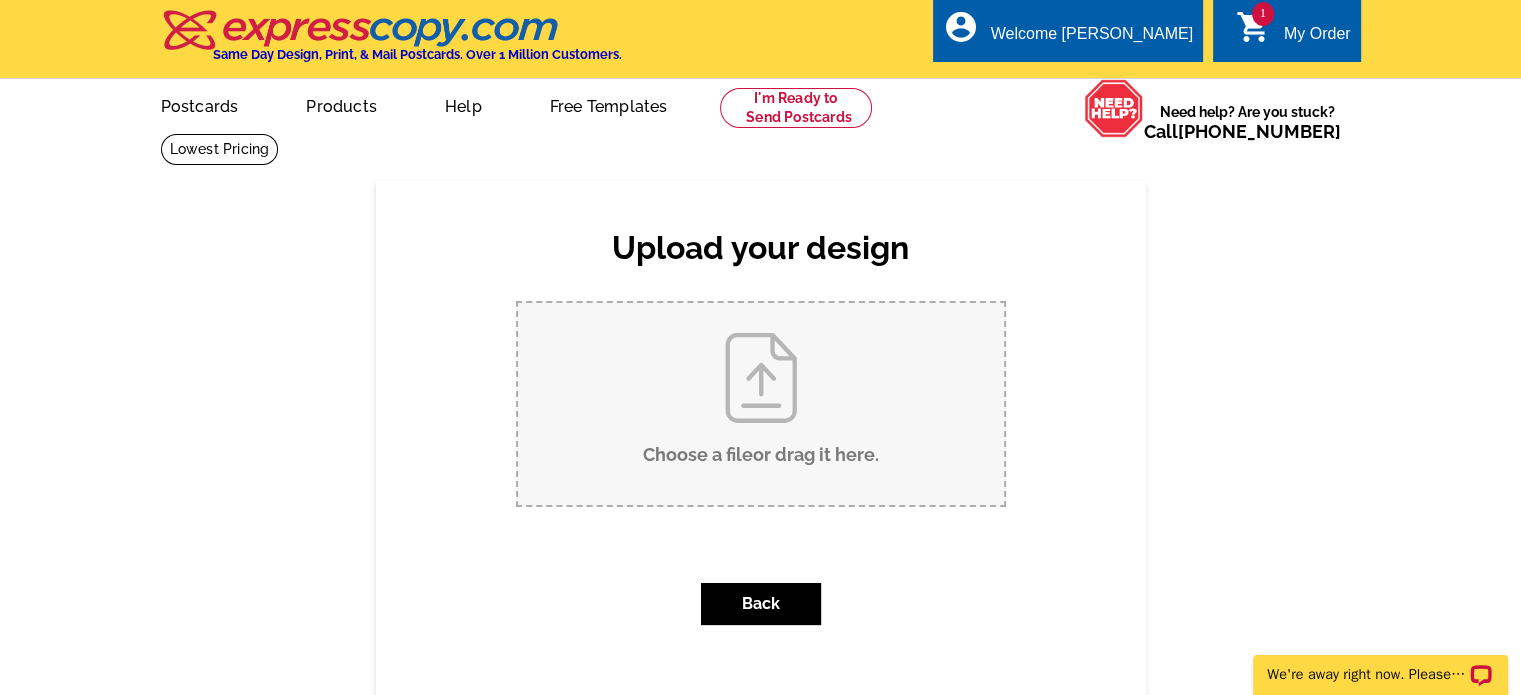 click on "Choose a file  or drag it here ." at bounding box center [761, 404] 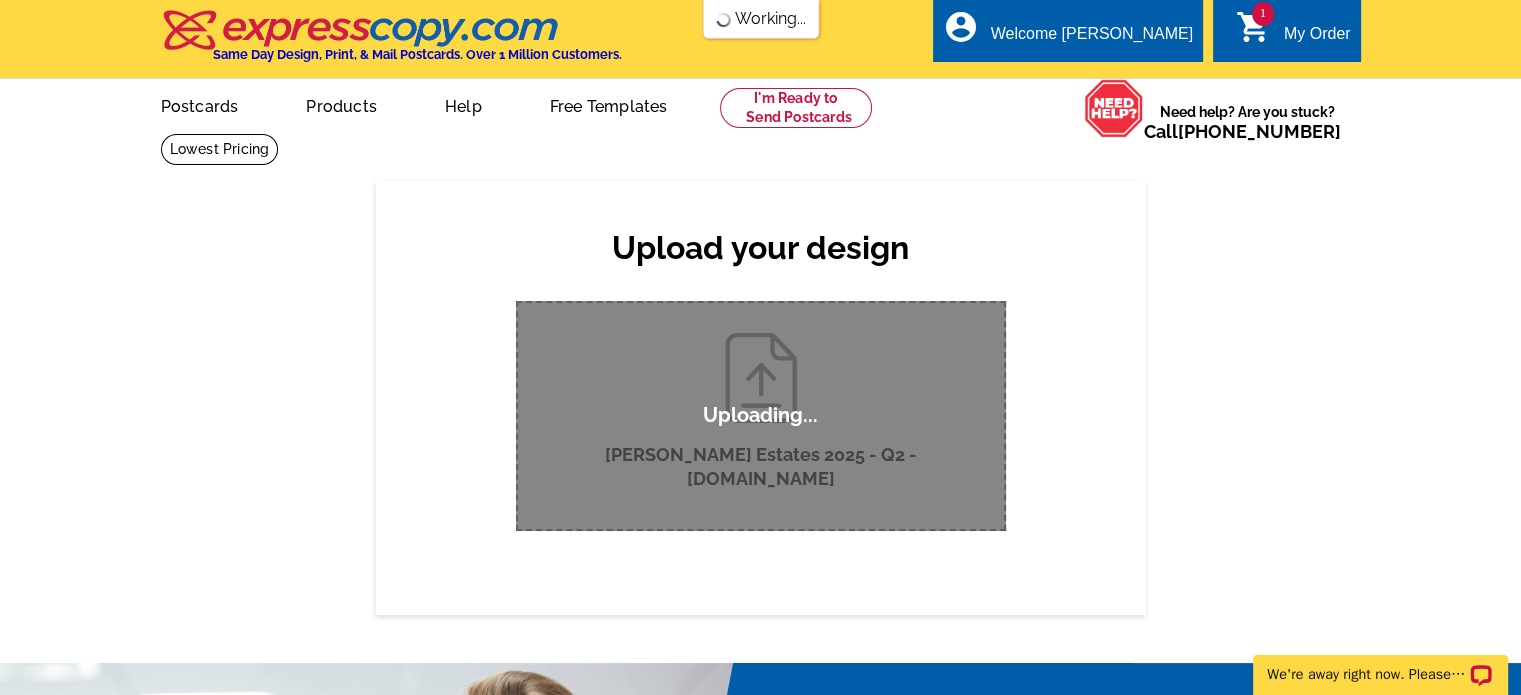 scroll, scrollTop: 0, scrollLeft: 0, axis: both 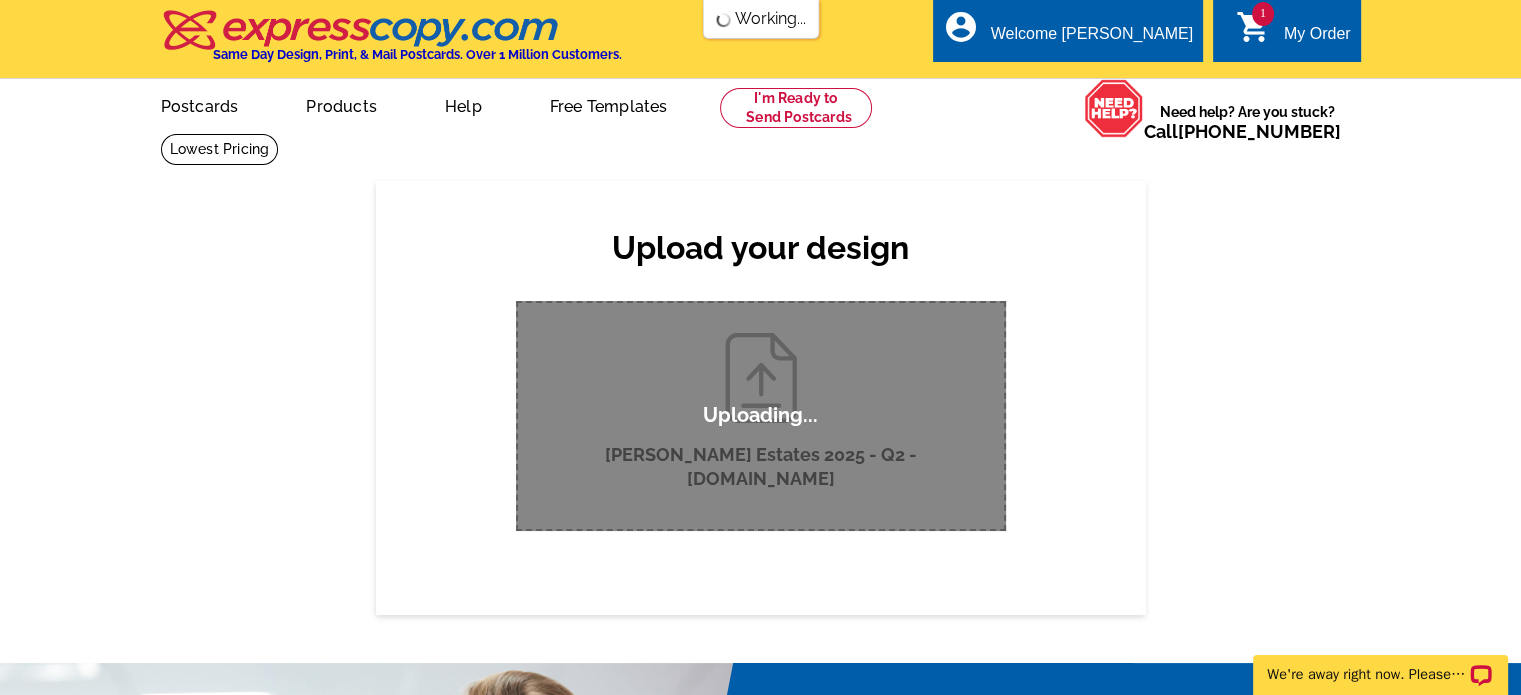 type 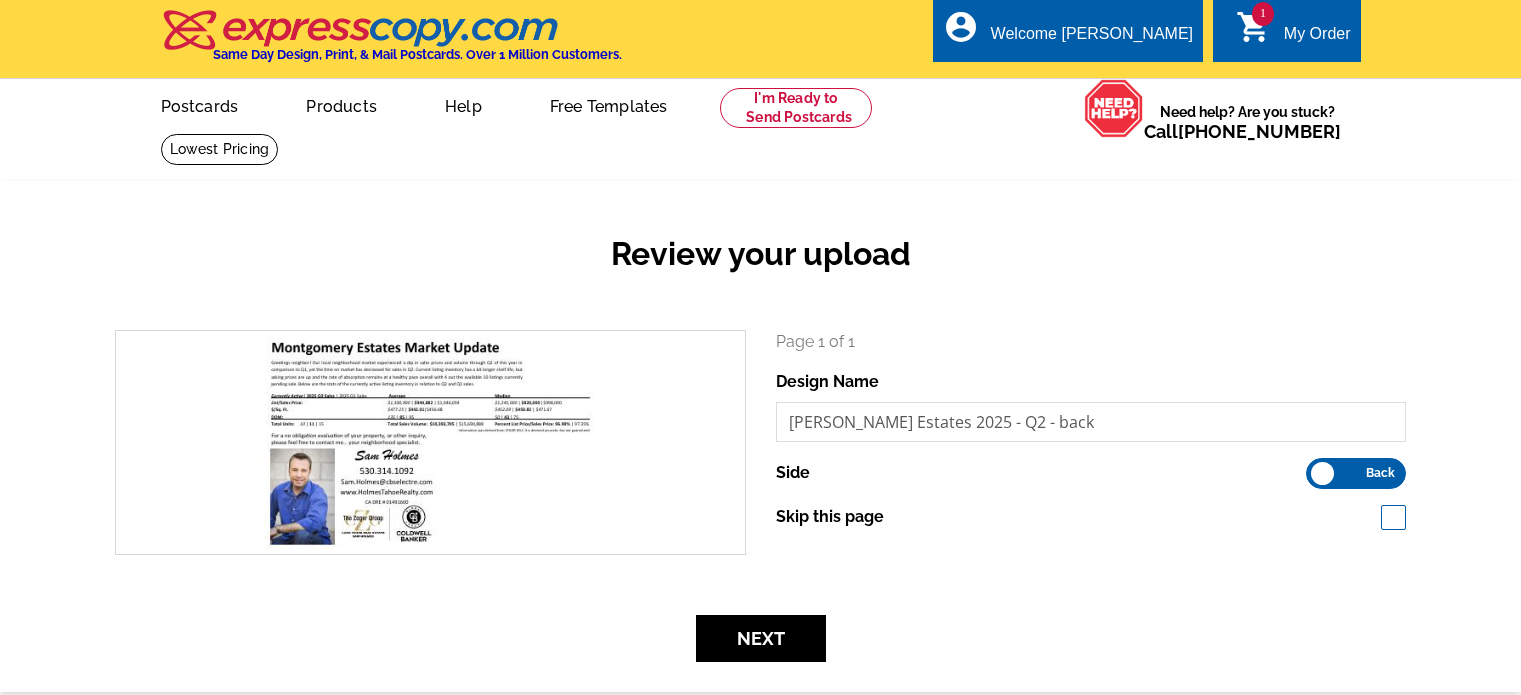 scroll, scrollTop: 0, scrollLeft: 0, axis: both 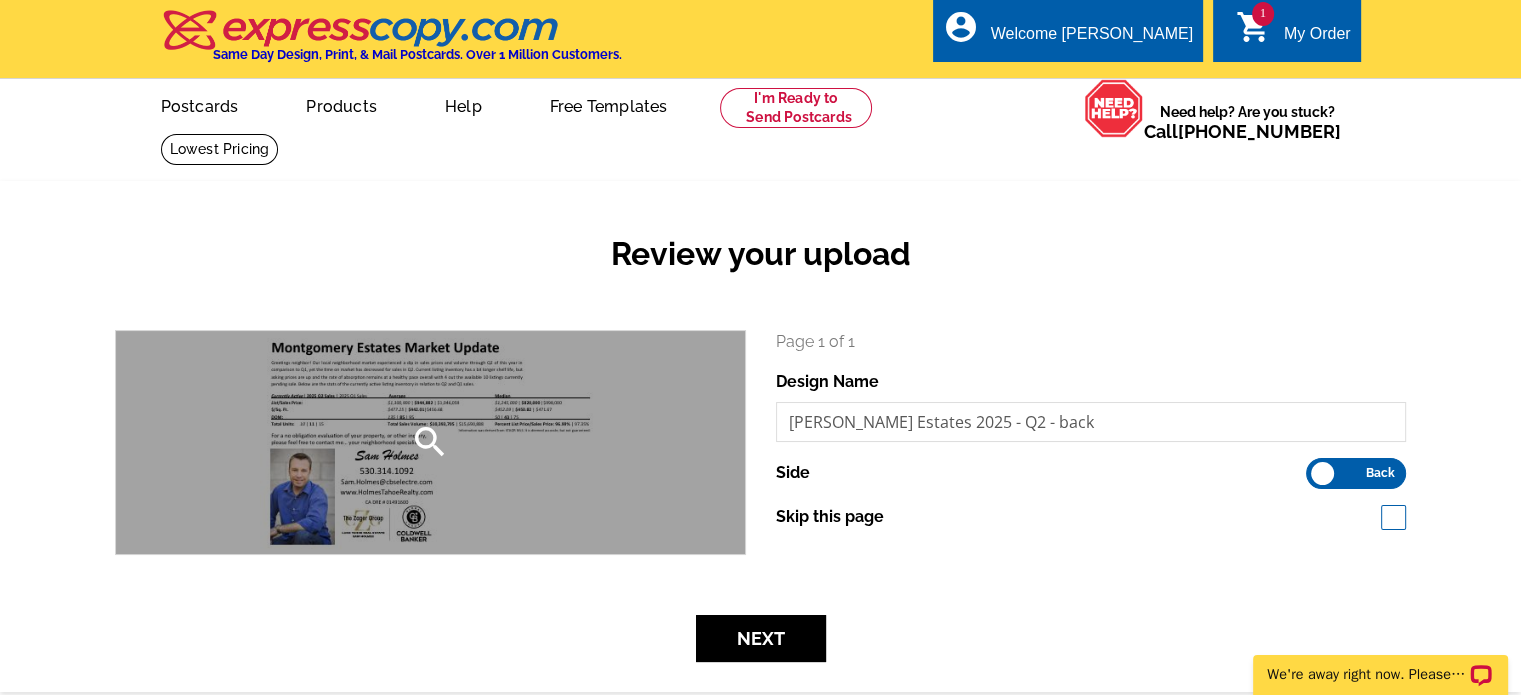 click on "search" at bounding box center [430, 442] 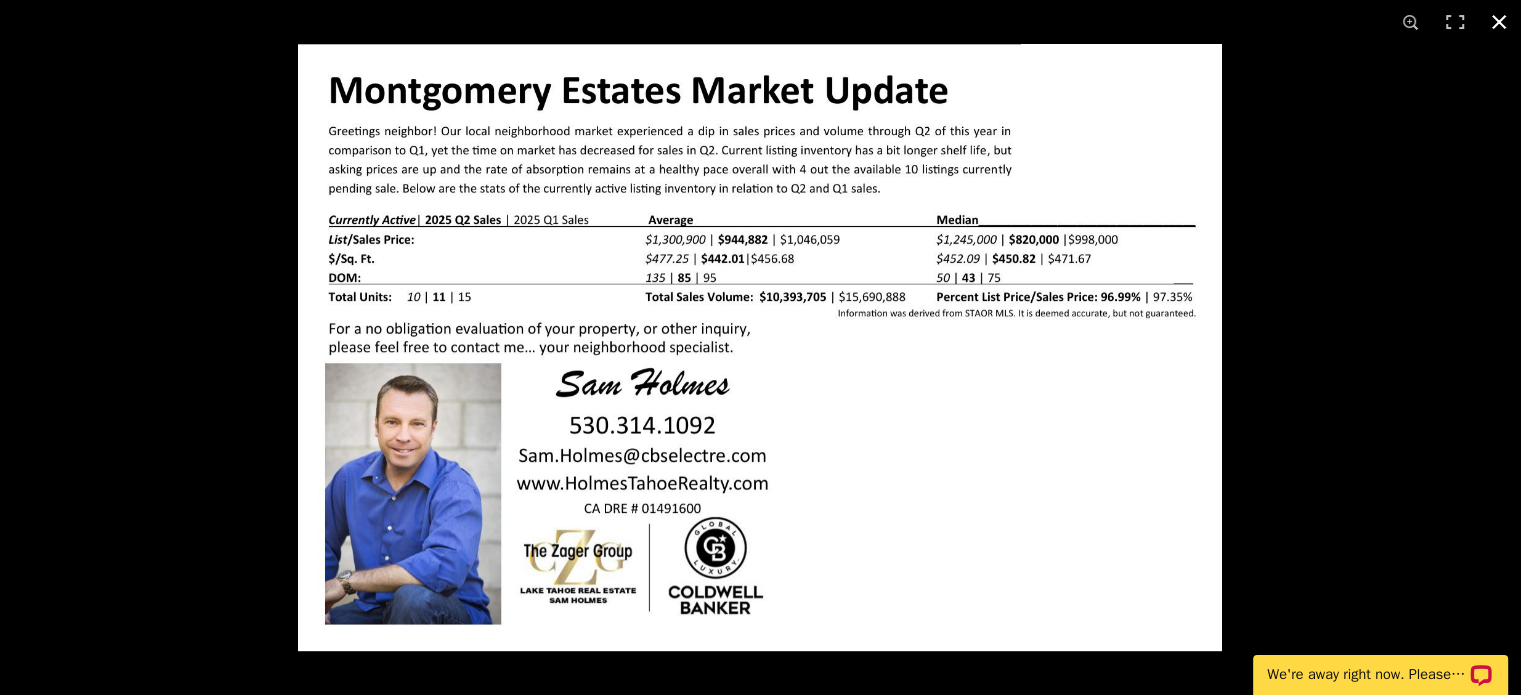 click at bounding box center (1499, 22) 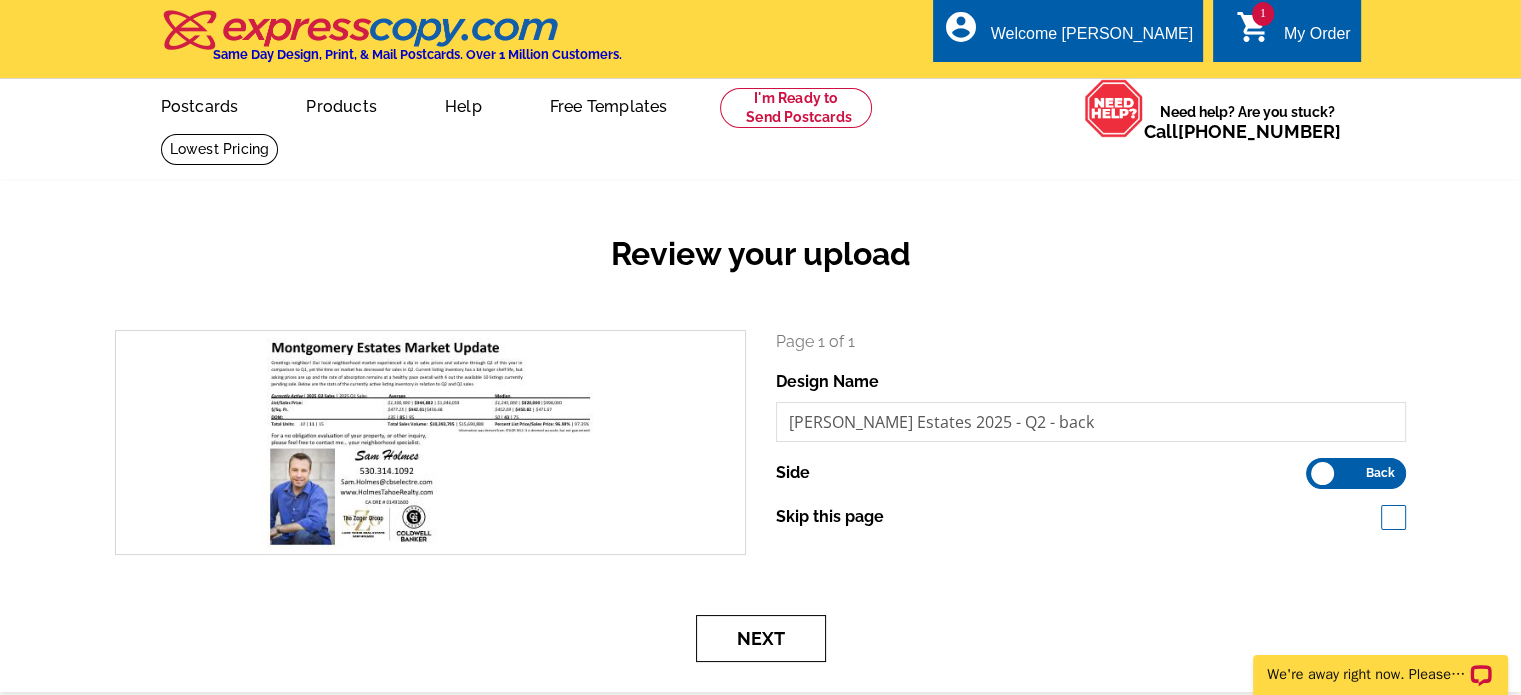 click on "Next" at bounding box center [761, 638] 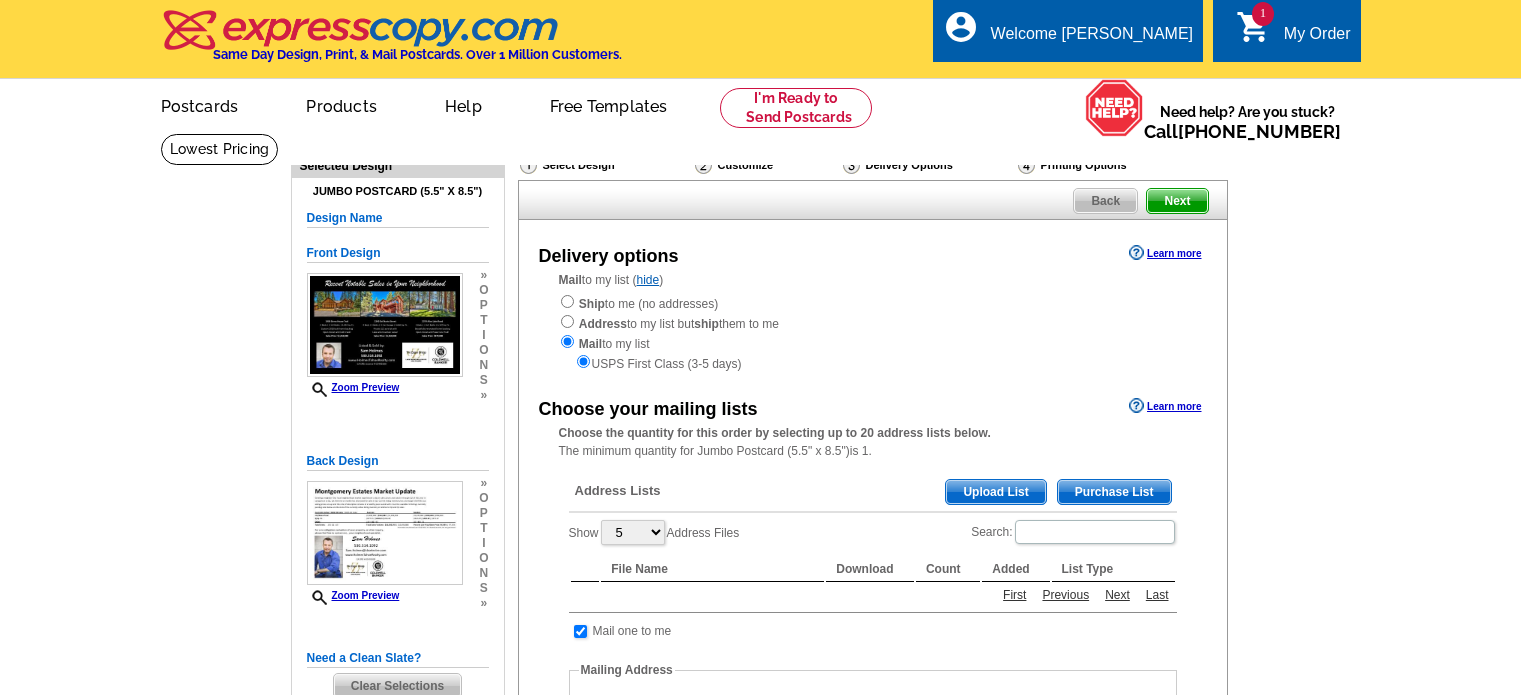 scroll, scrollTop: 0, scrollLeft: 0, axis: both 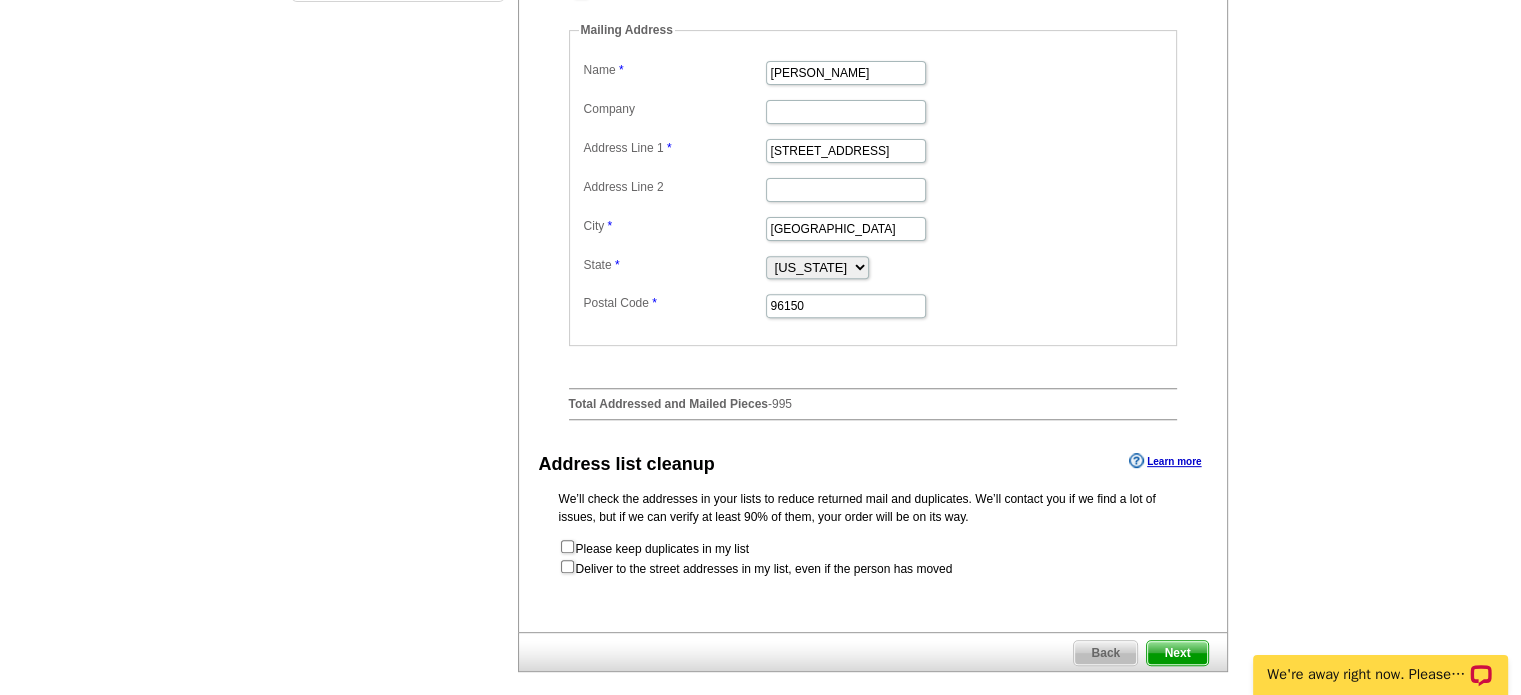 click on "Next" at bounding box center (1177, 653) 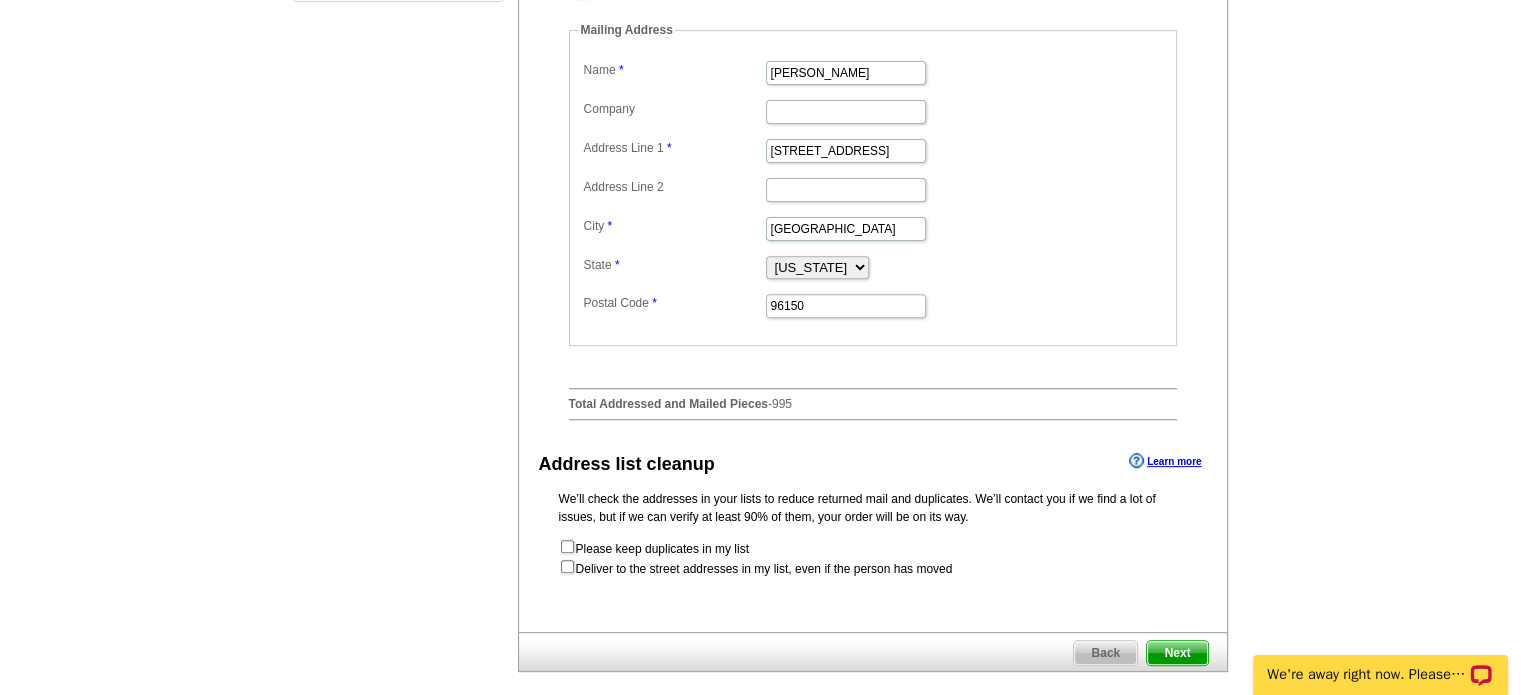 scroll, scrollTop: 0, scrollLeft: 0, axis: both 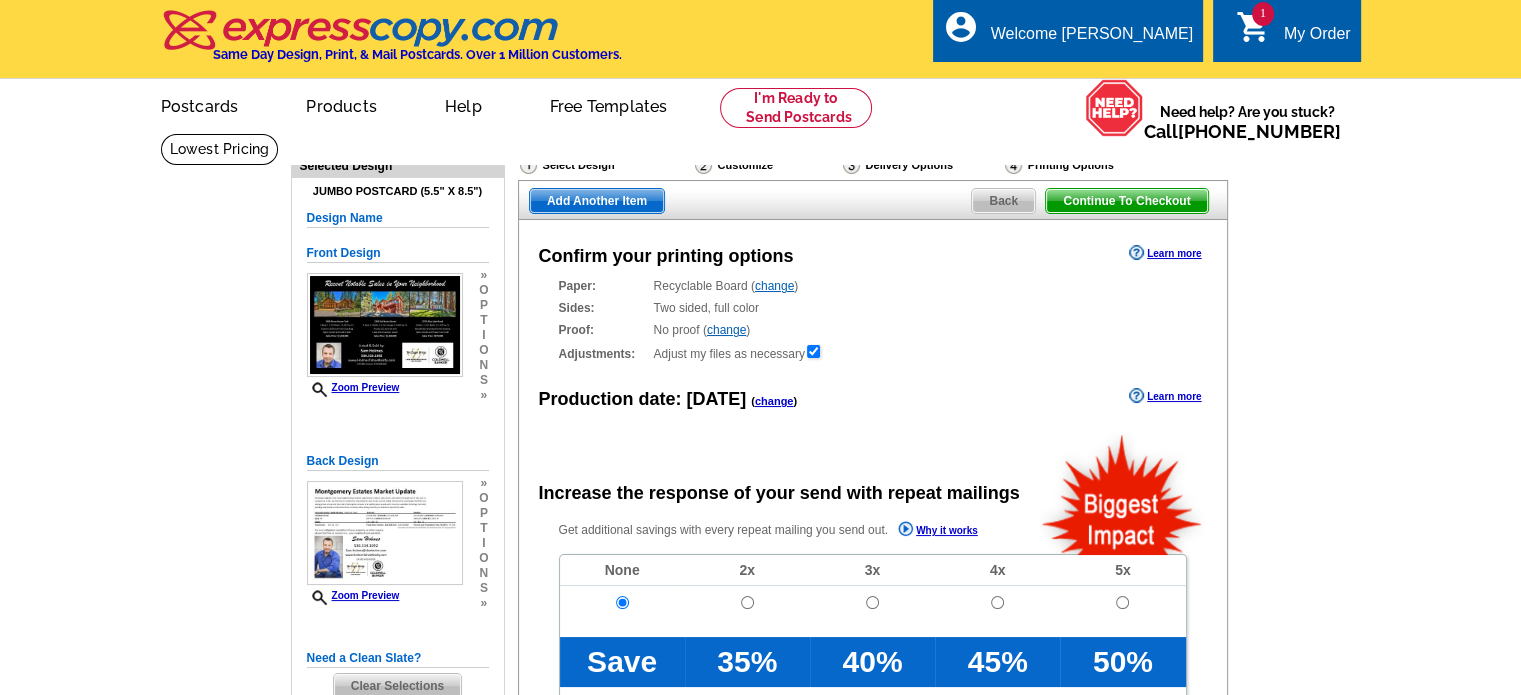 radio on "false" 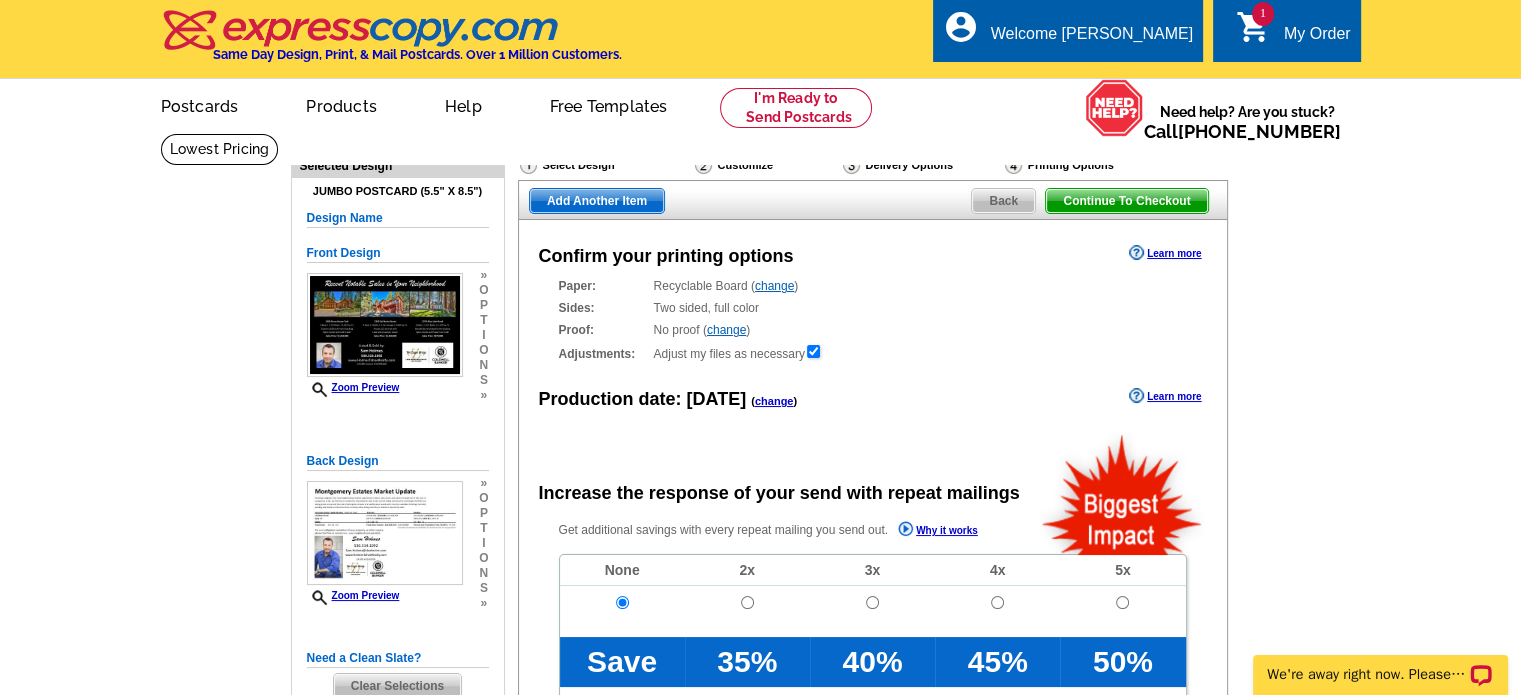 scroll, scrollTop: 0, scrollLeft: 0, axis: both 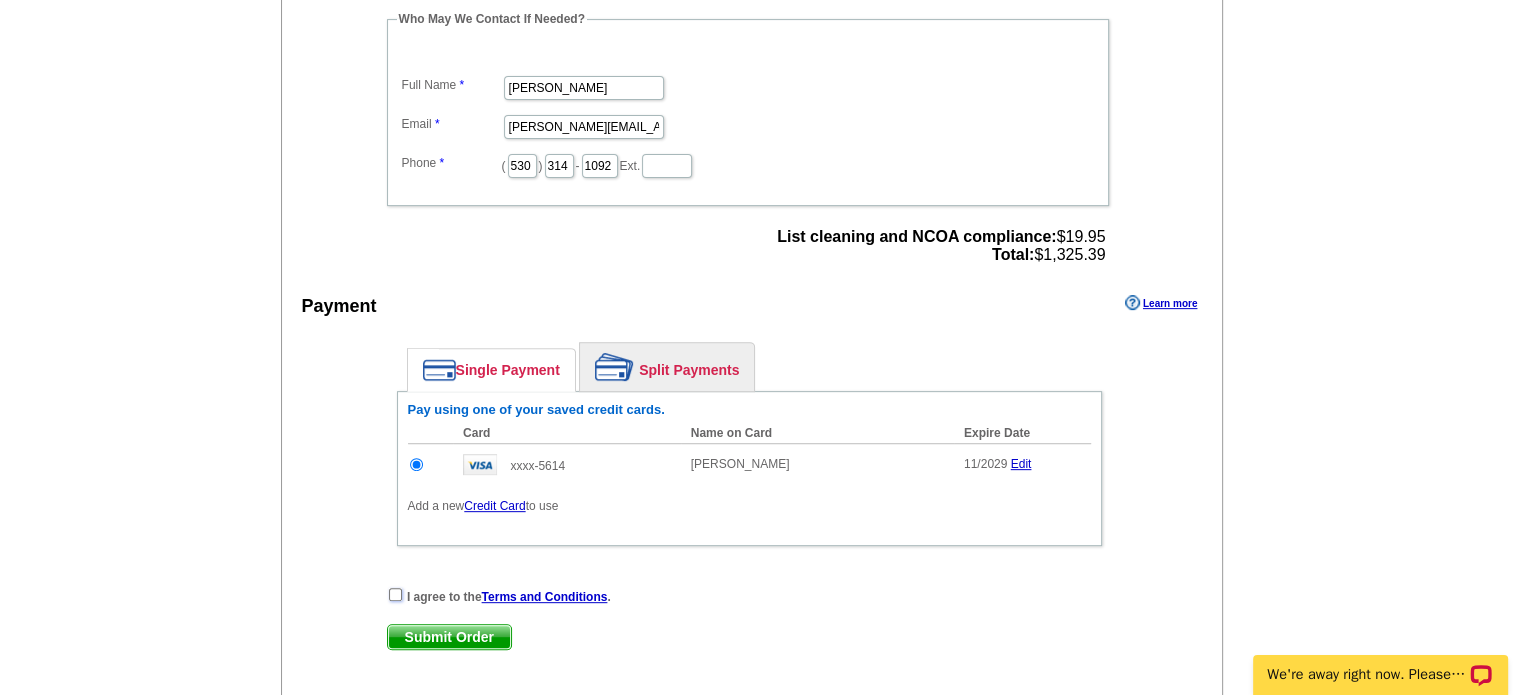 click at bounding box center [395, 594] 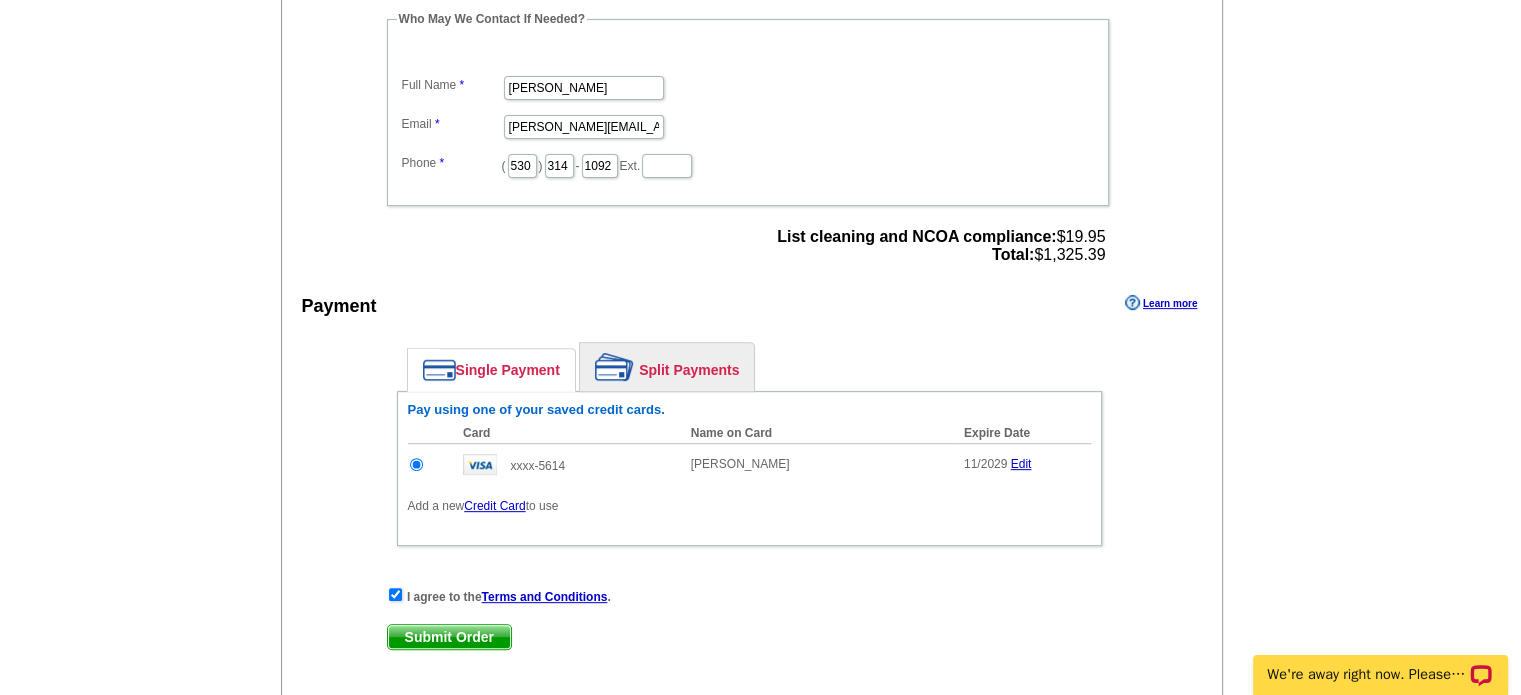 click on "Submit Order" at bounding box center (449, 637) 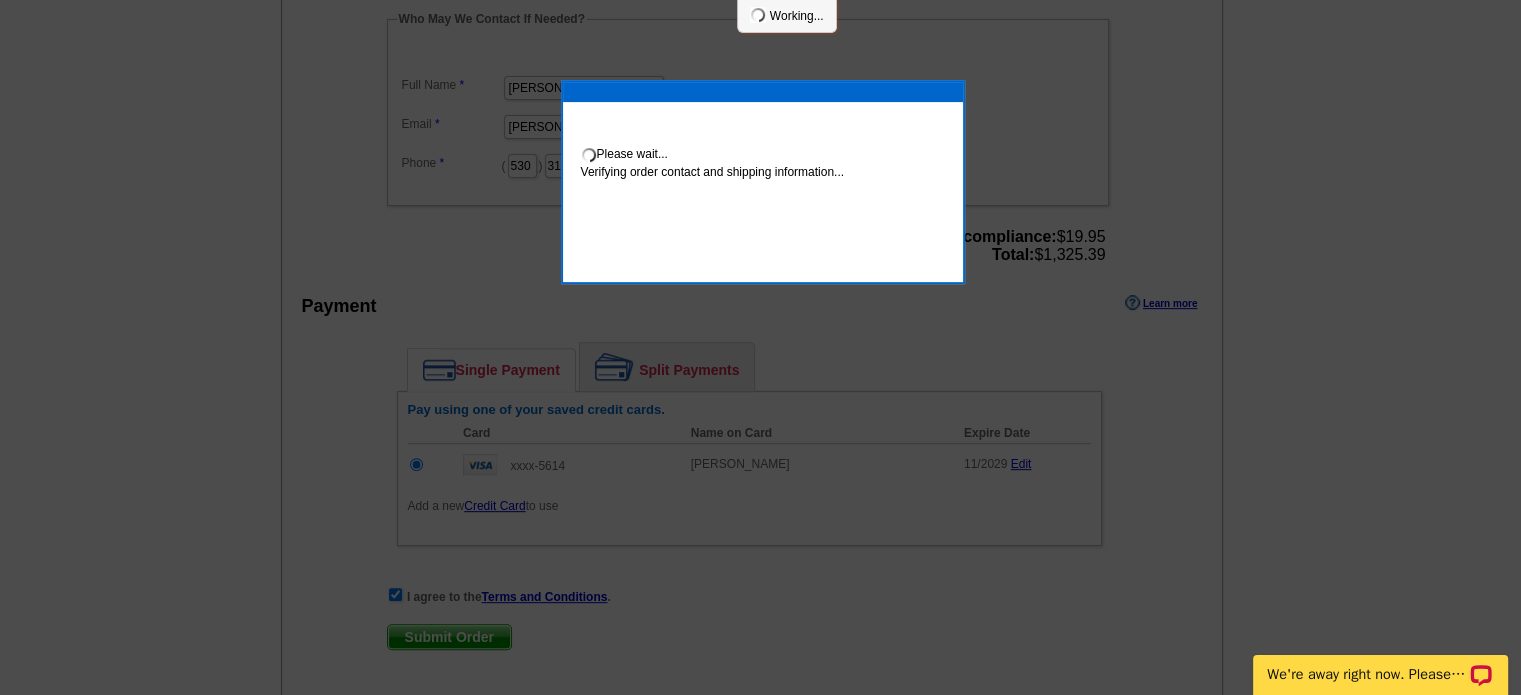 scroll, scrollTop: 692, scrollLeft: 0, axis: vertical 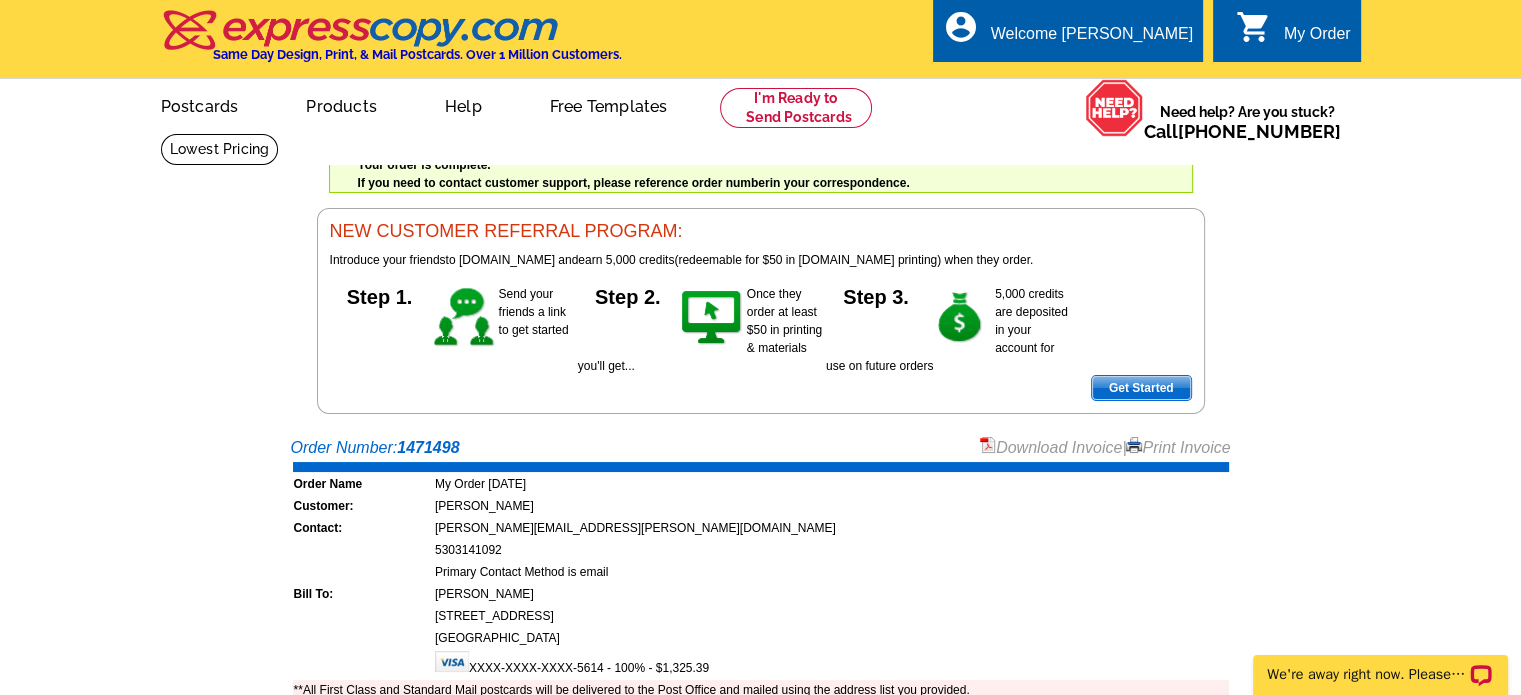 click on "Print Invoice" at bounding box center [1178, 447] 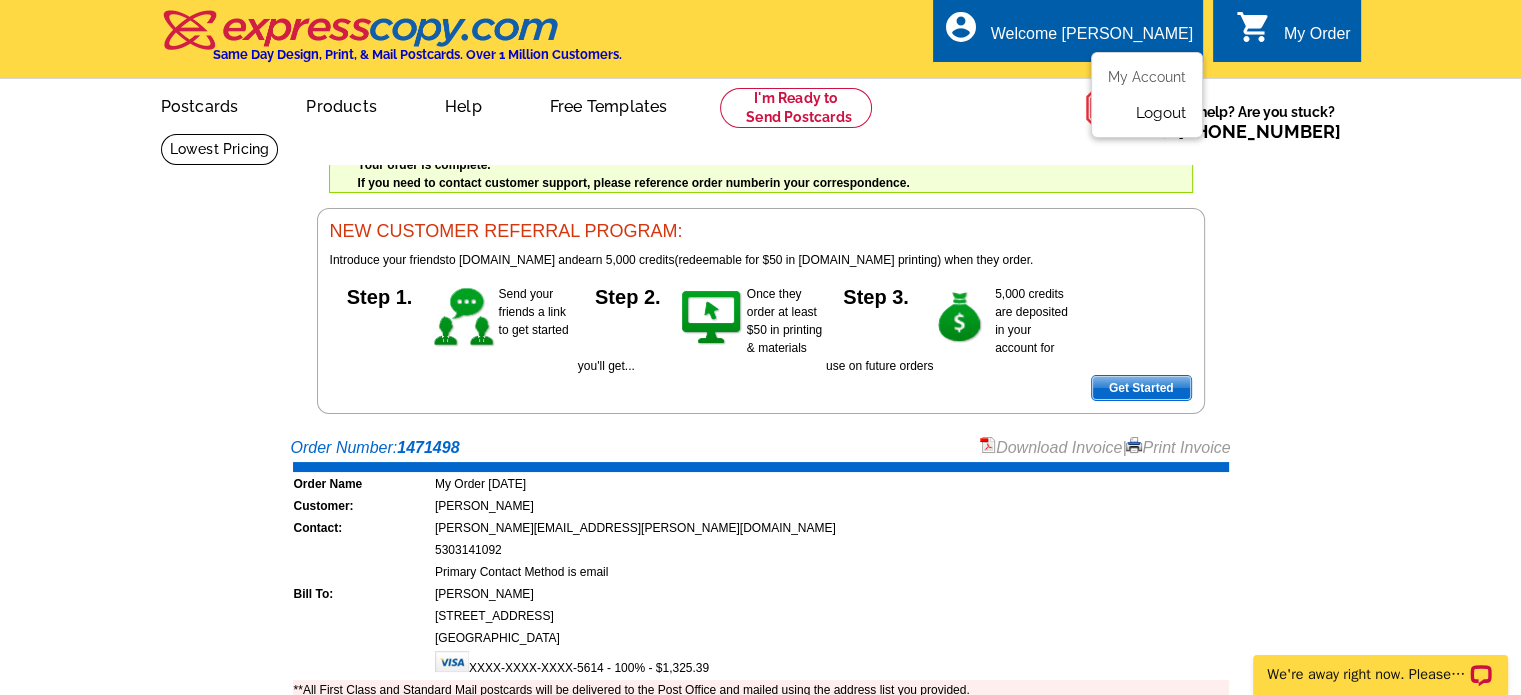 click on "Logout" at bounding box center (1160, 113) 